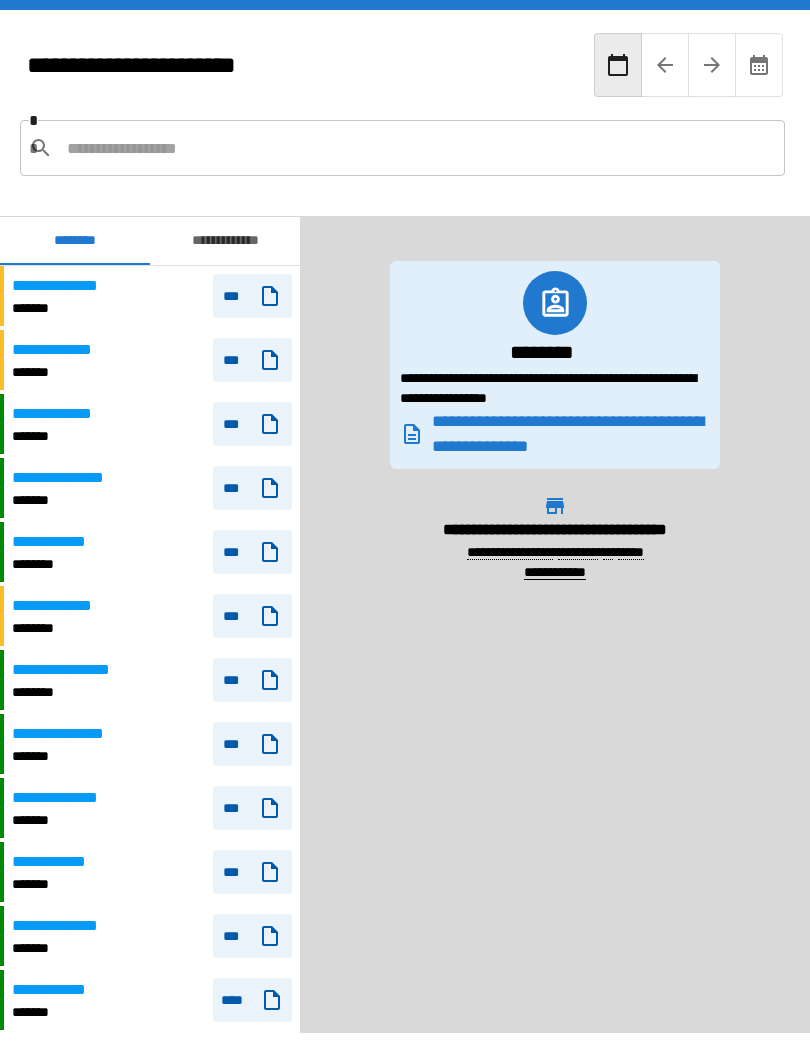 scroll, scrollTop: 9, scrollLeft: 0, axis: vertical 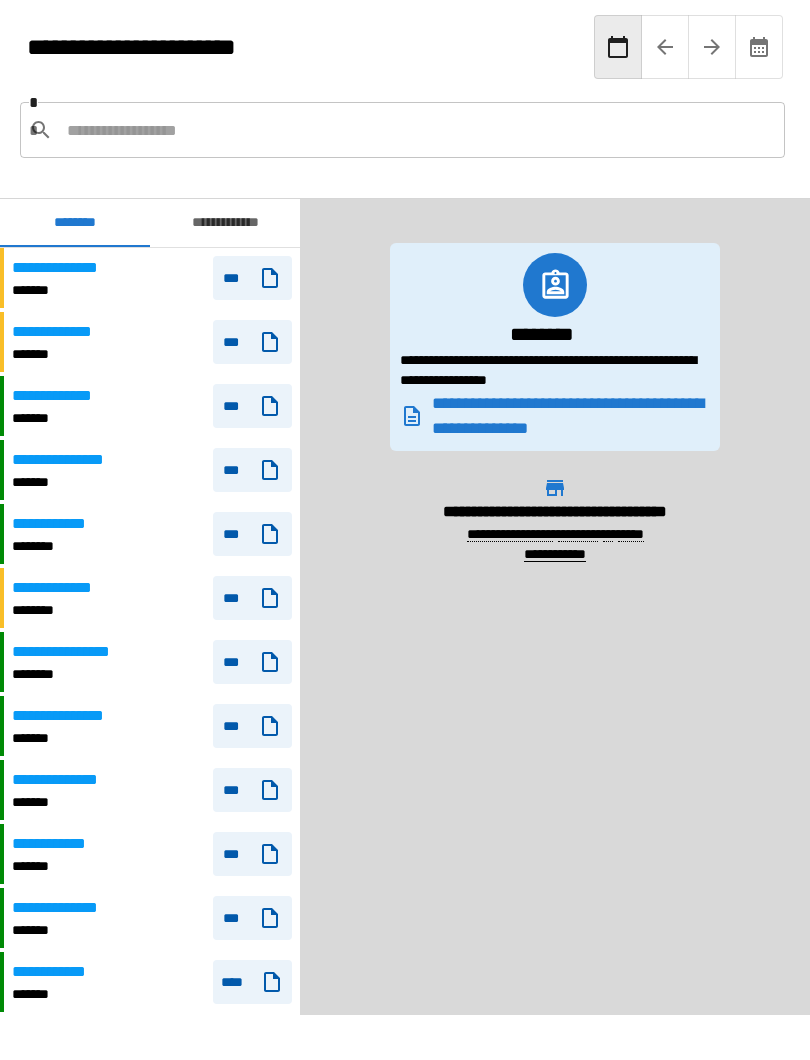 click on "**********" at bounding box center [150, 415] 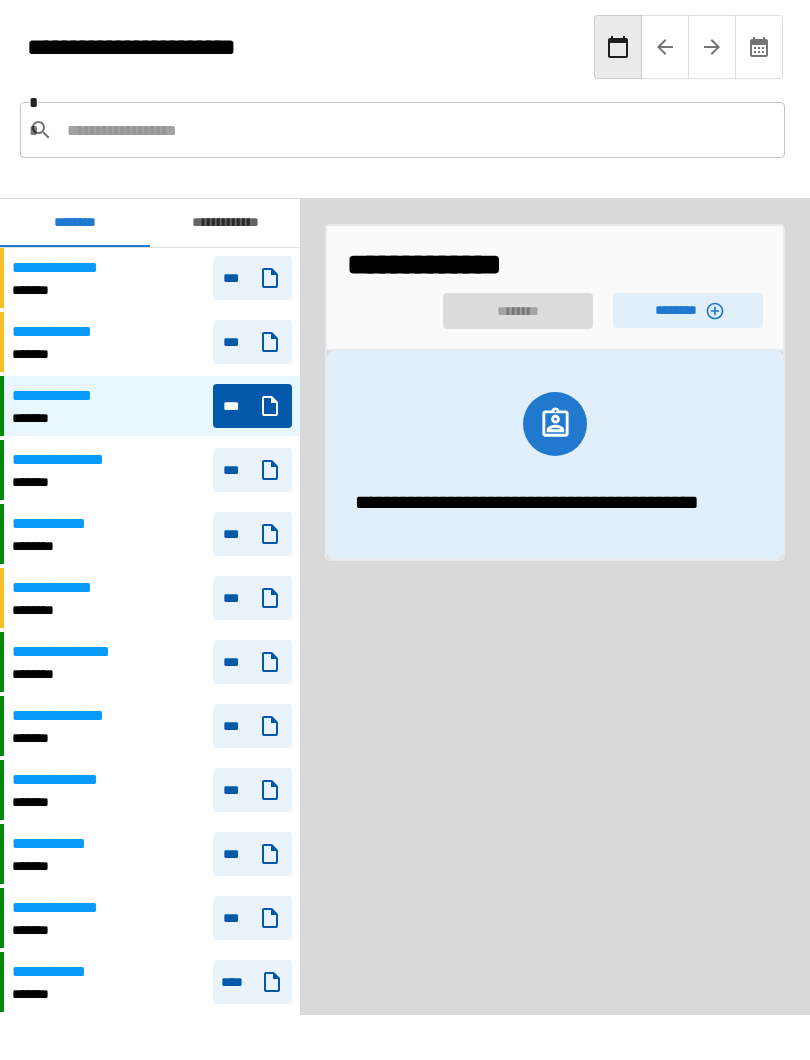 click 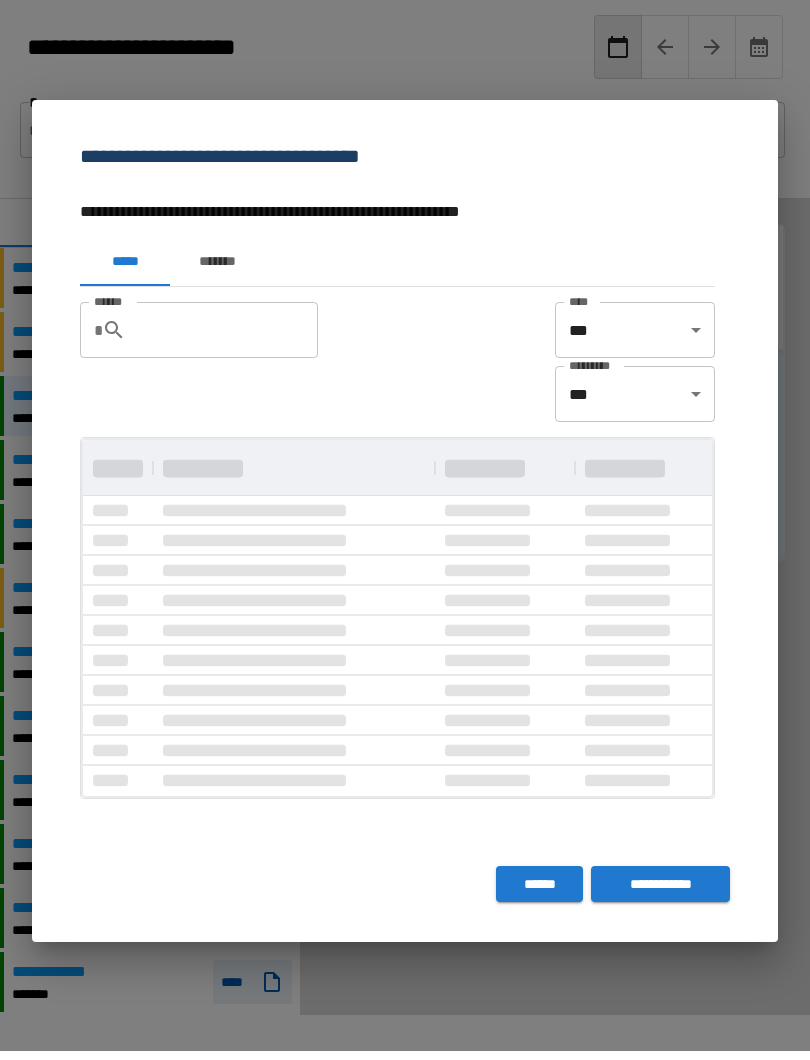 scroll, scrollTop: 0, scrollLeft: 0, axis: both 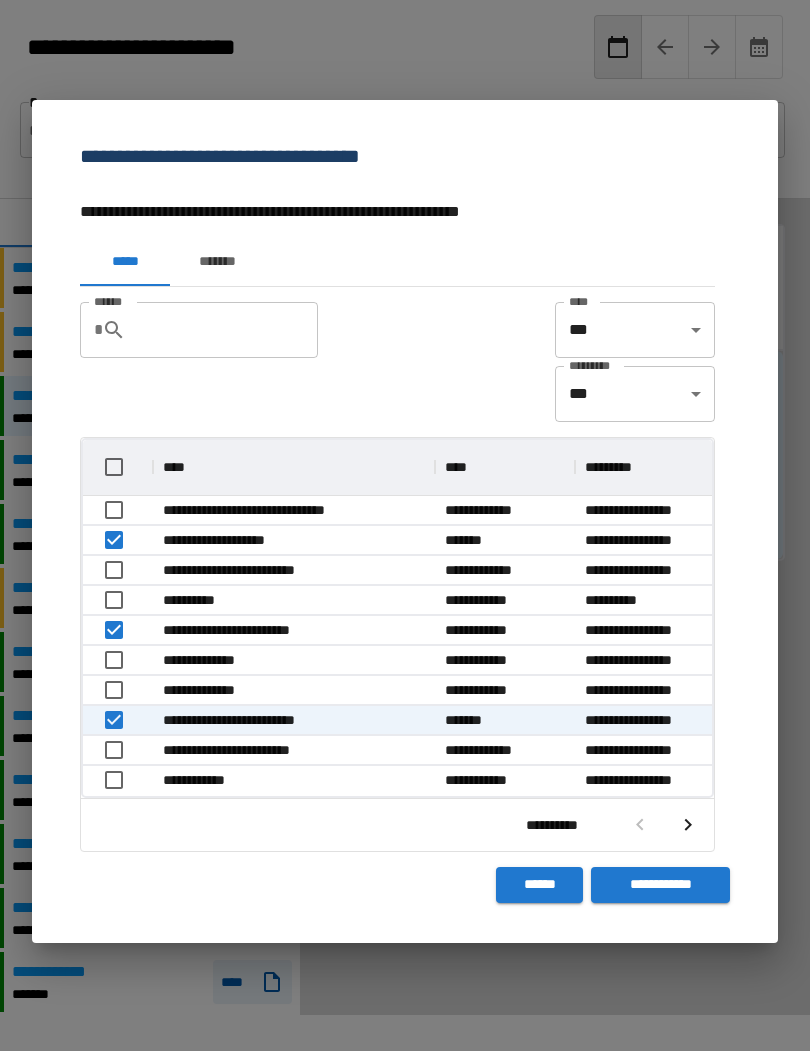 click on "**********" at bounding box center [660, 894] 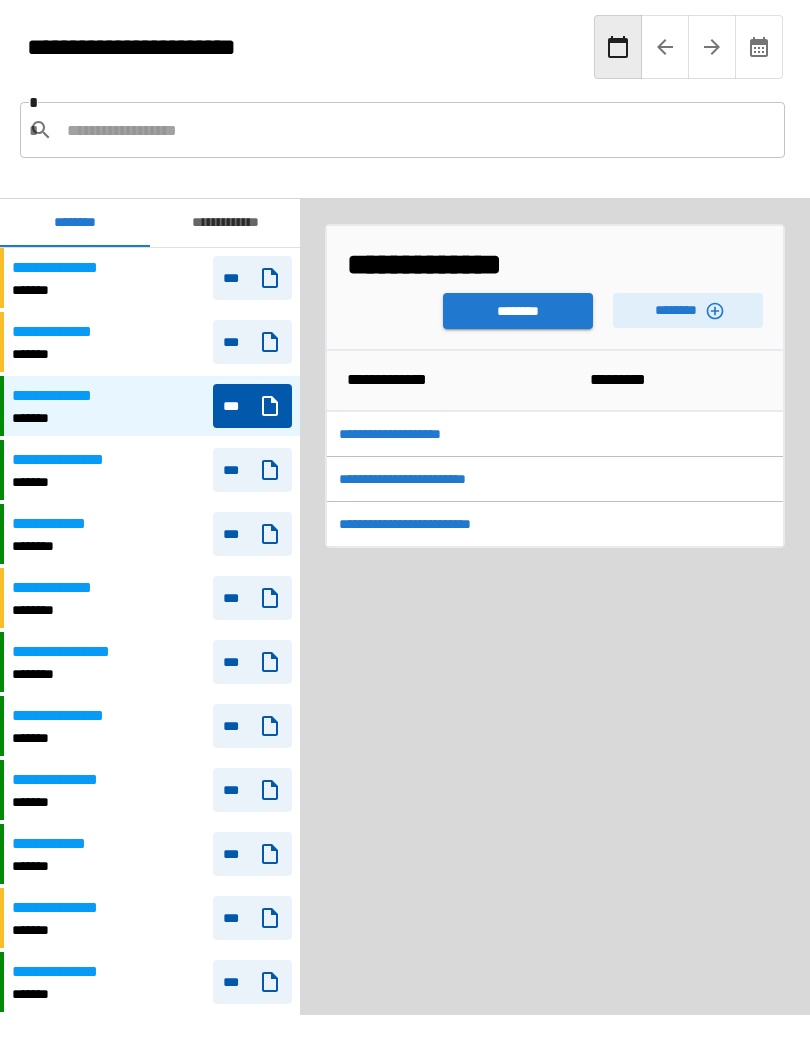 scroll, scrollTop: 42, scrollLeft: 0, axis: vertical 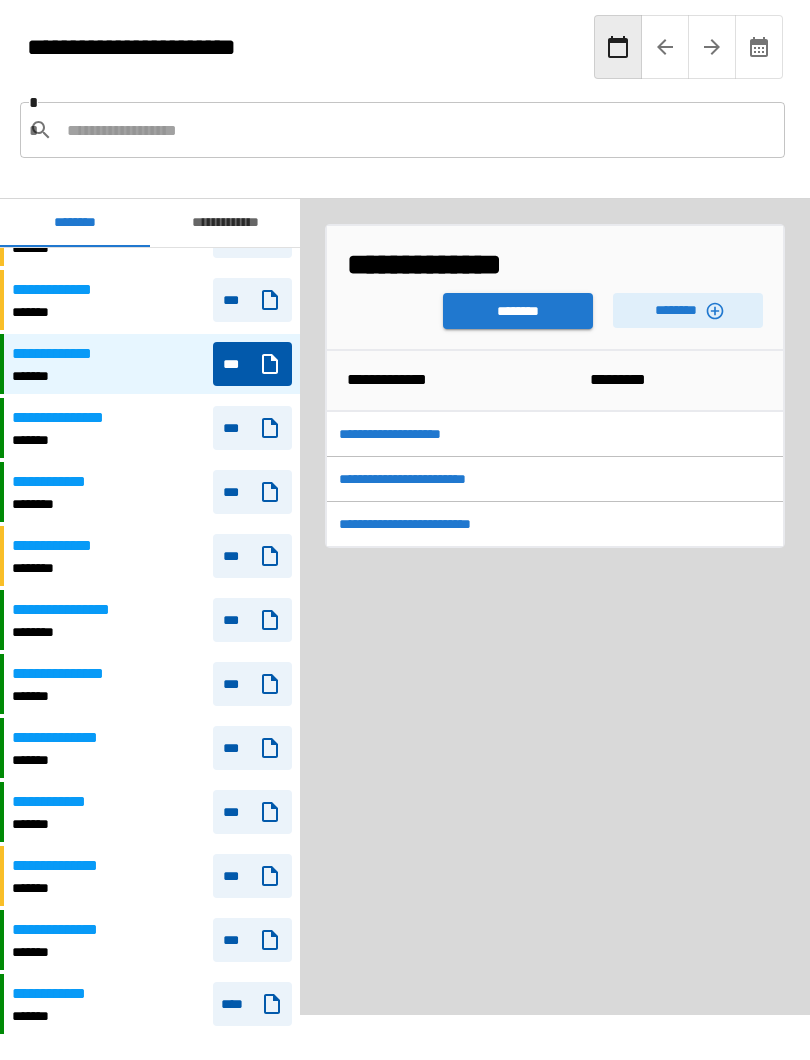 click on "********" at bounding box center [518, 320] 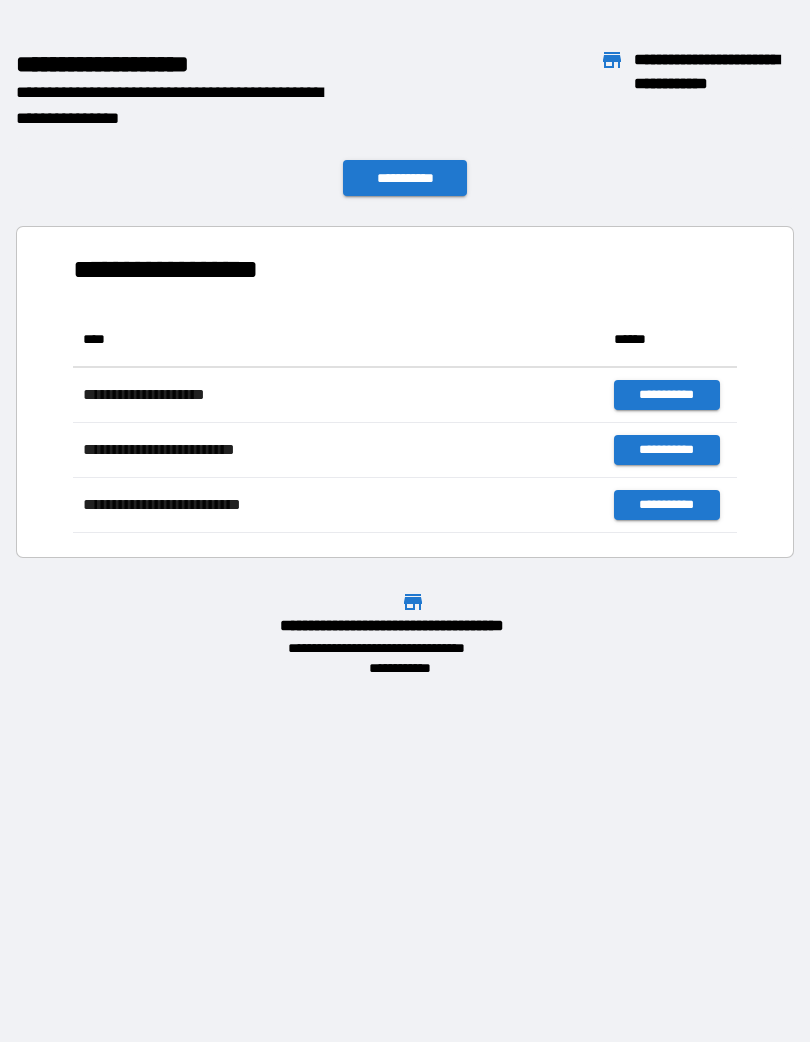 scroll, scrollTop: 221, scrollLeft: 664, axis: both 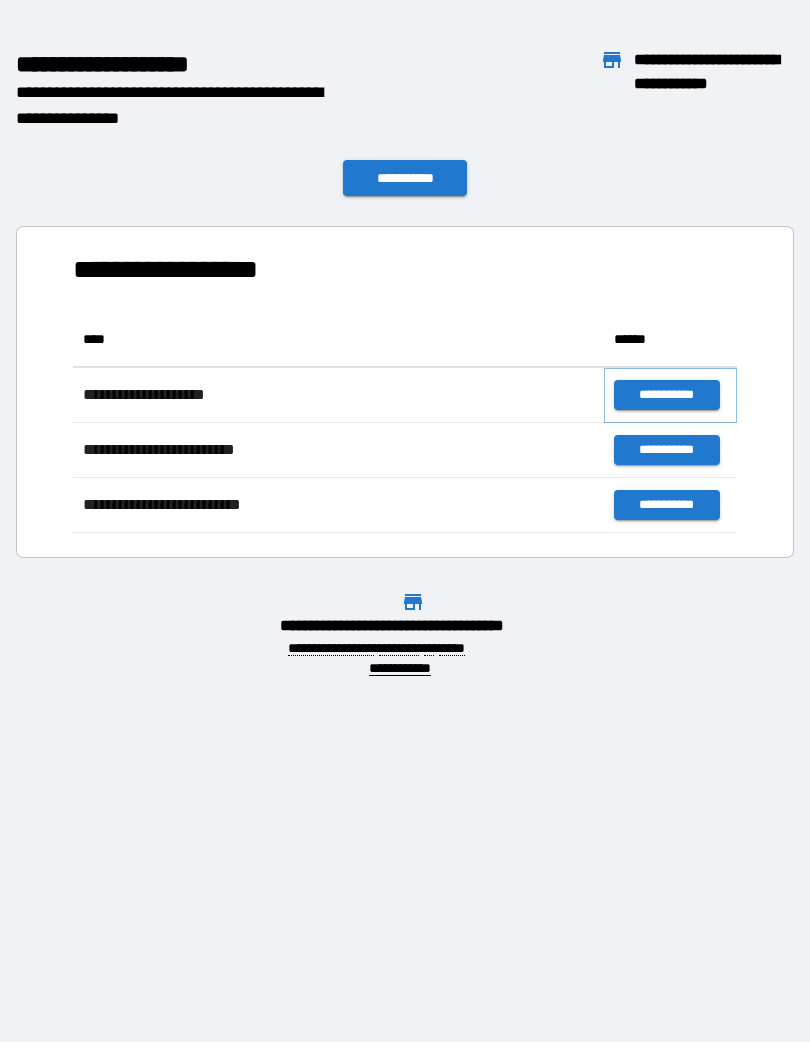click on "**********" at bounding box center (666, 404) 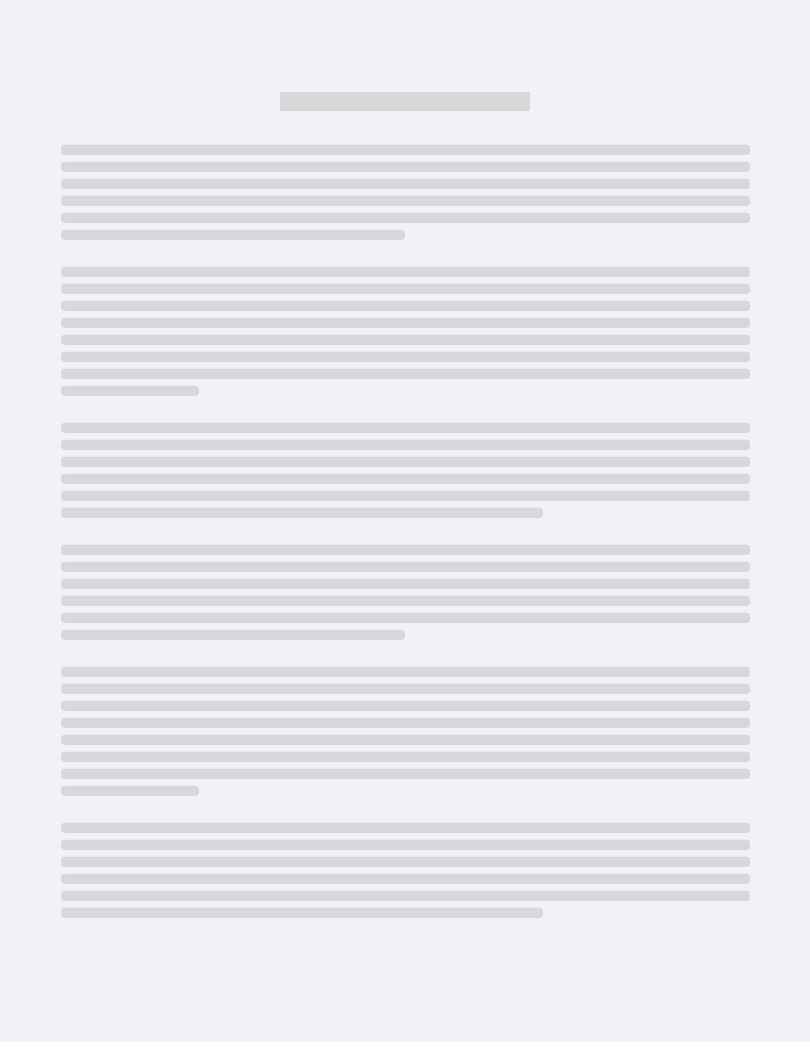 click at bounding box center [405, 540] 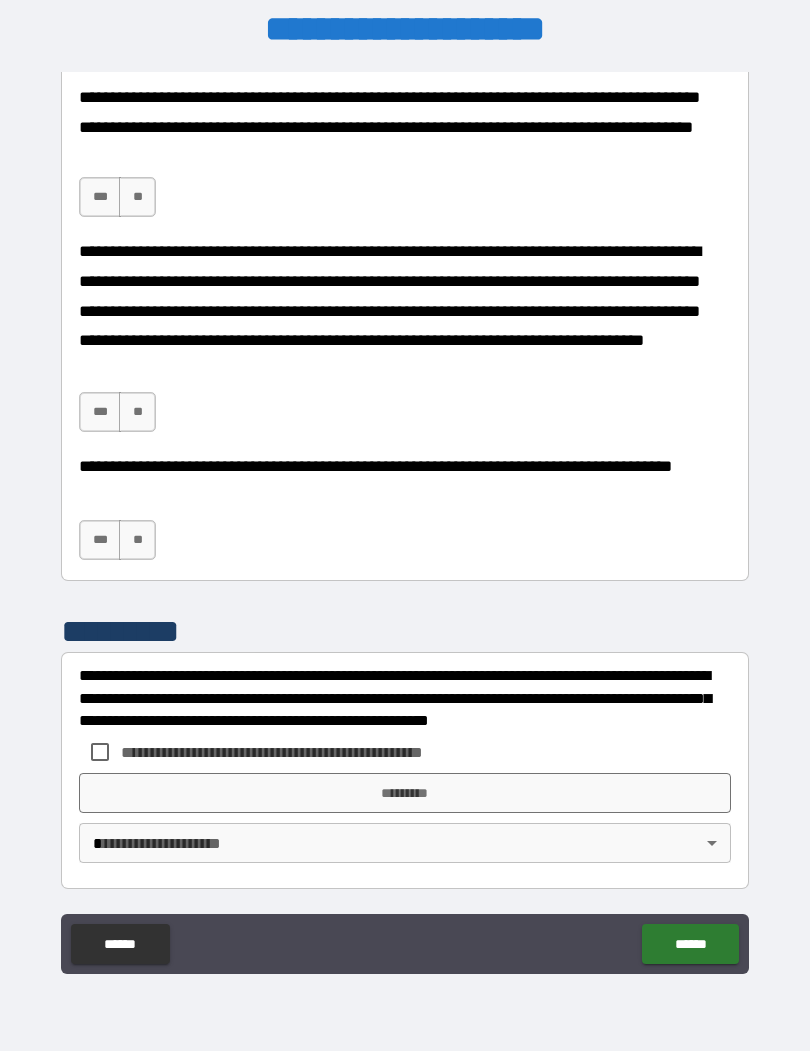 scroll, scrollTop: 1399, scrollLeft: 0, axis: vertical 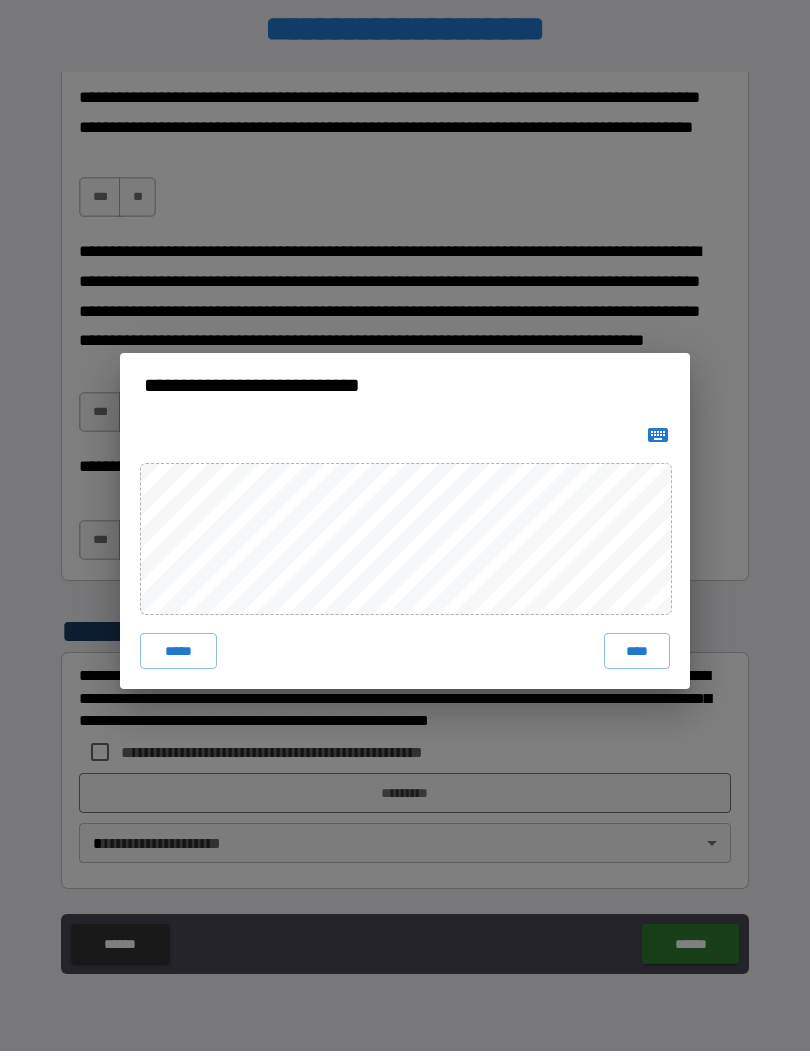 click on "**********" at bounding box center (405, 530) 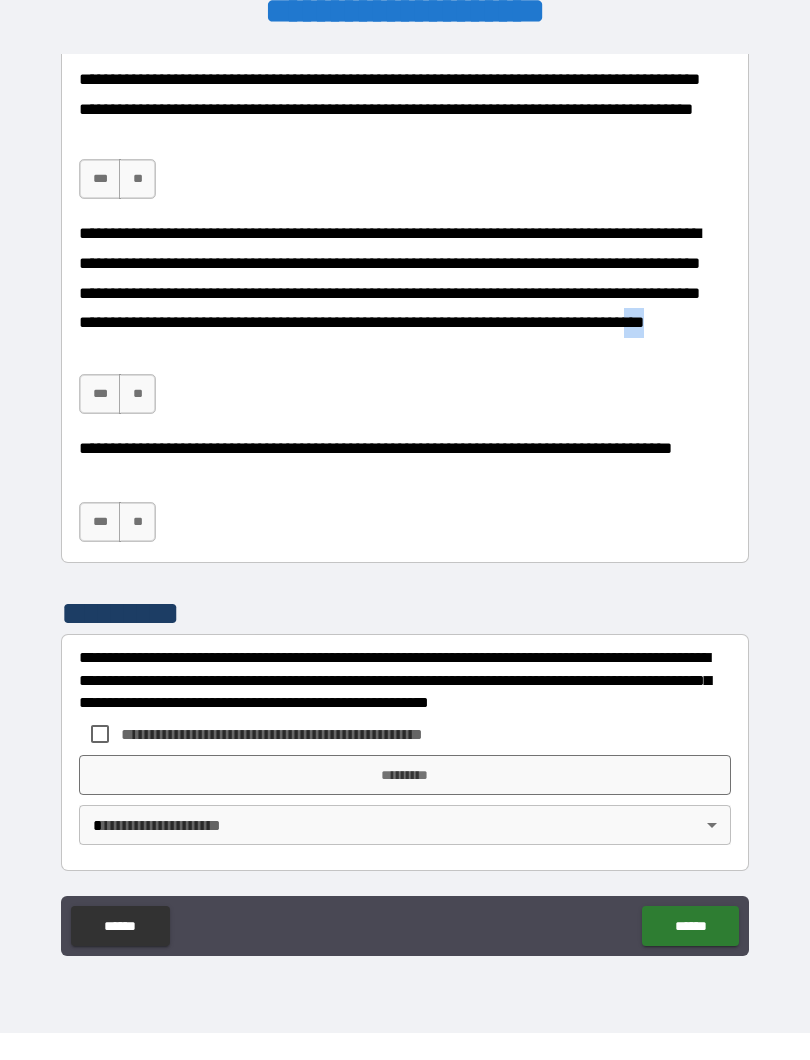 click on "**********" at bounding box center (405, 533) 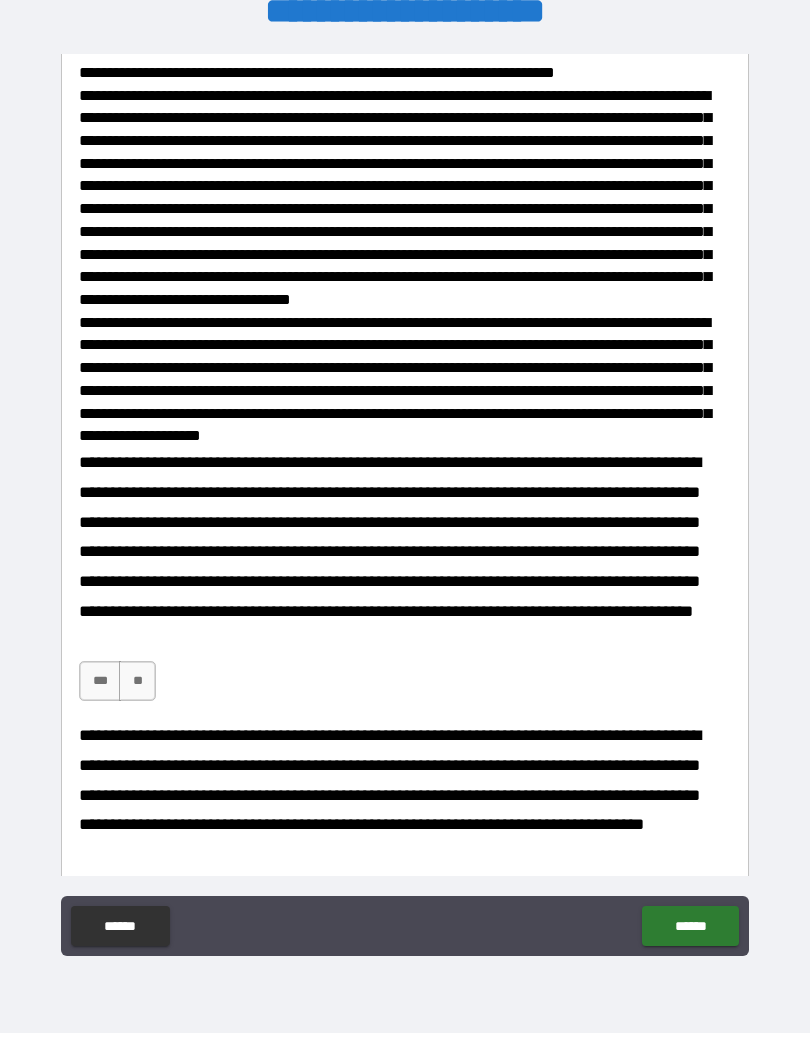 scroll, scrollTop: 813, scrollLeft: 0, axis: vertical 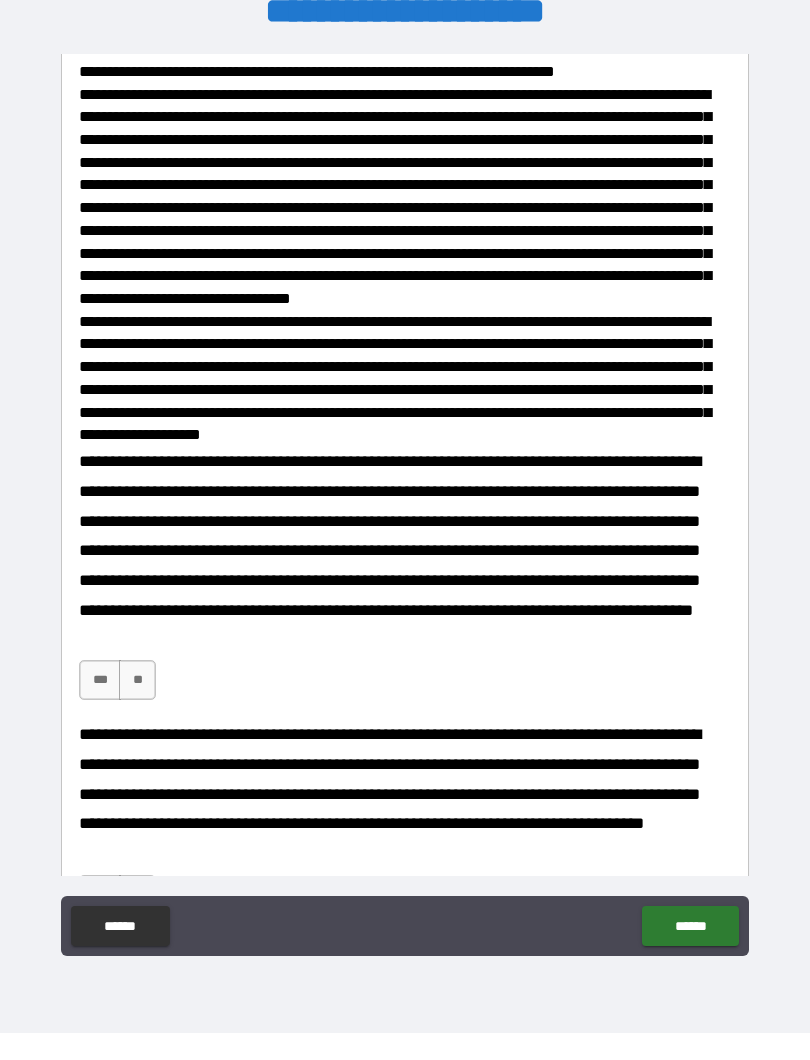 click on "***" at bounding box center (100, 707) 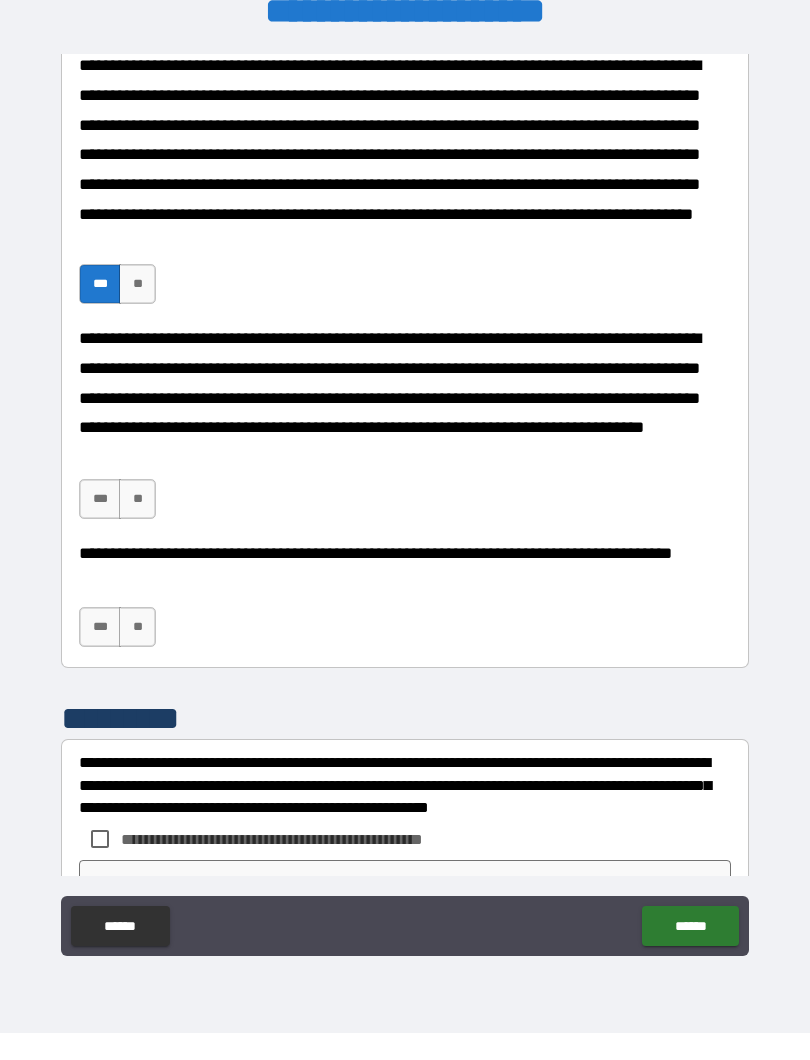 scroll, scrollTop: 1209, scrollLeft: 0, axis: vertical 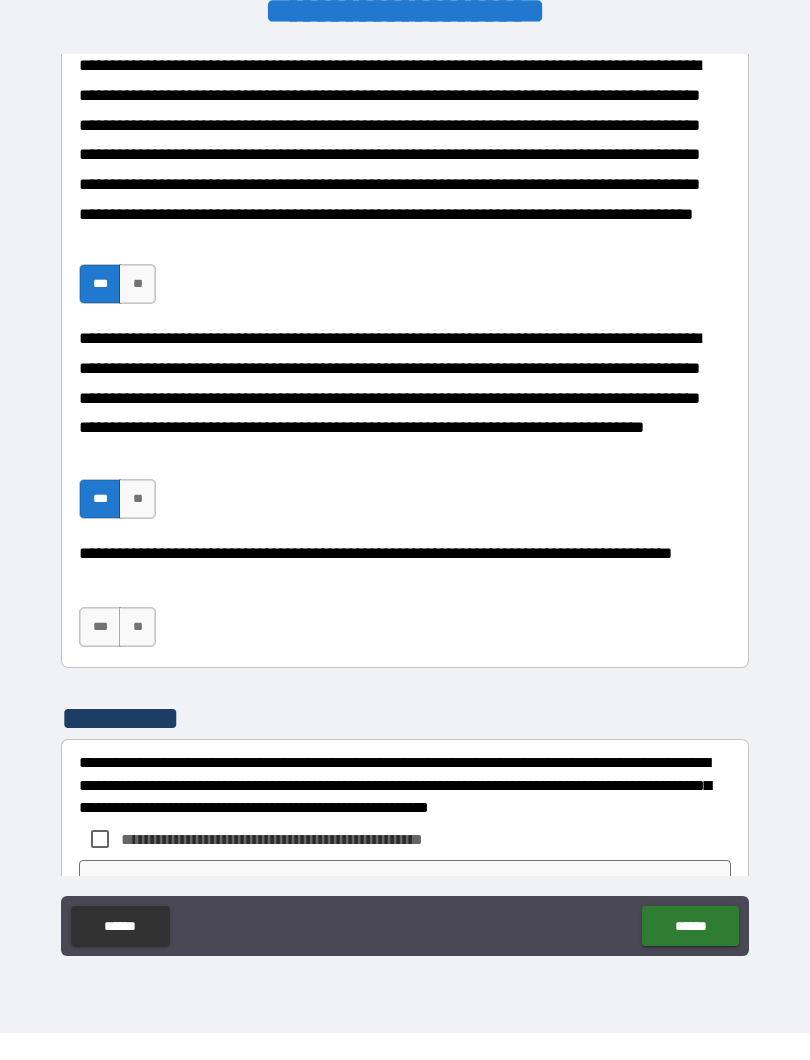 click on "***" at bounding box center (100, 654) 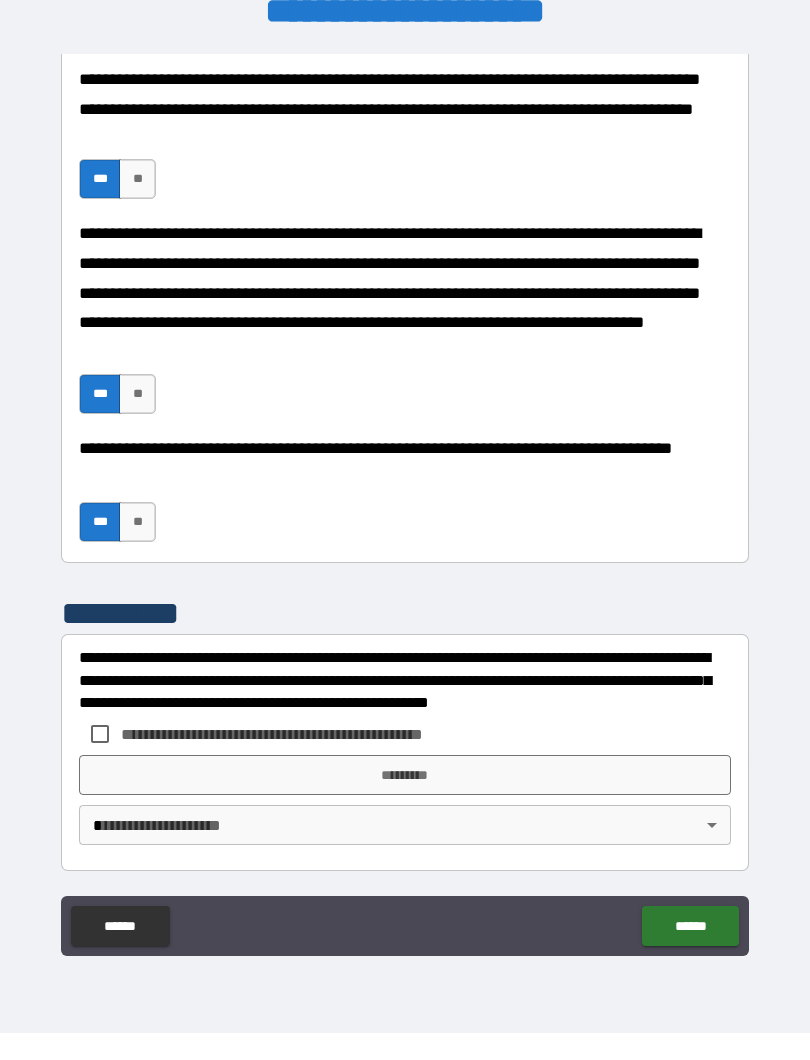 scroll, scrollTop: 1399, scrollLeft: 0, axis: vertical 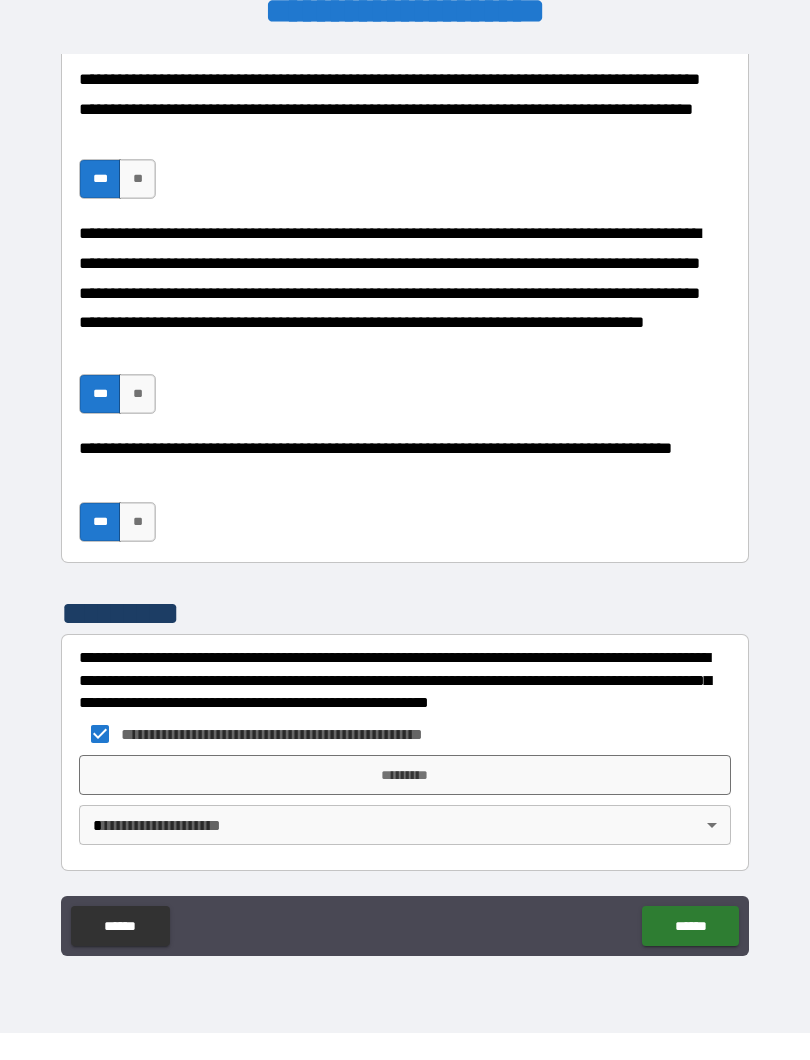 click on "*********" at bounding box center (405, 802) 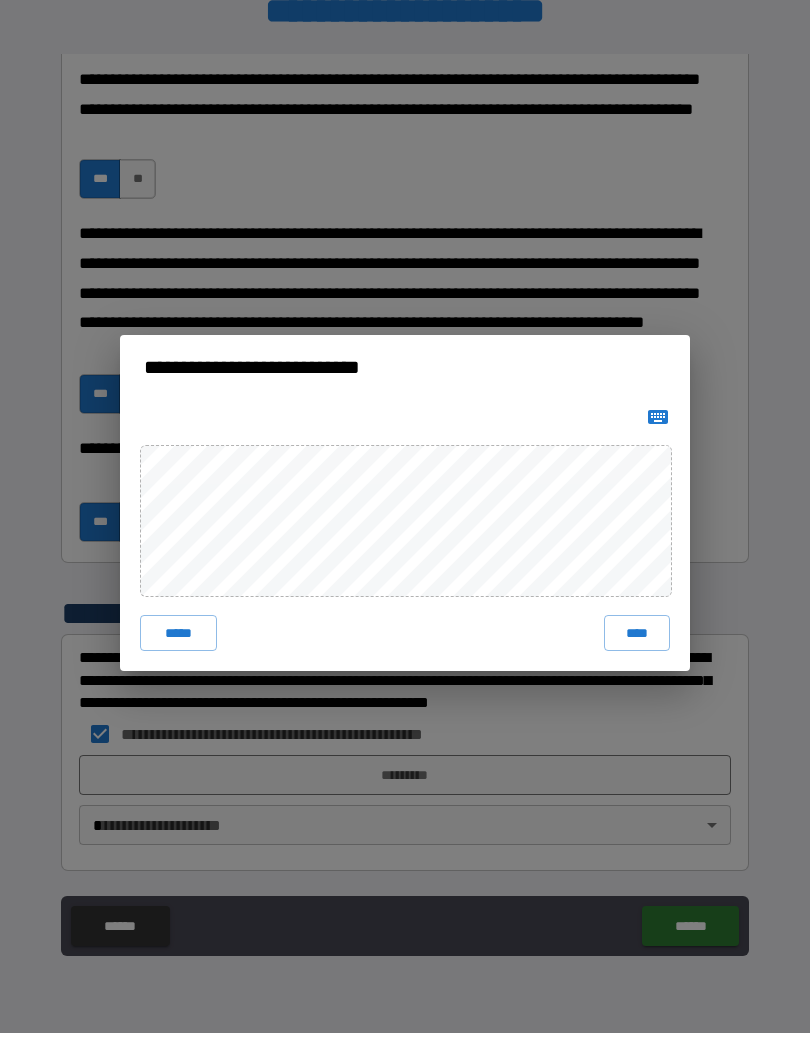 click on "****" at bounding box center [637, 660] 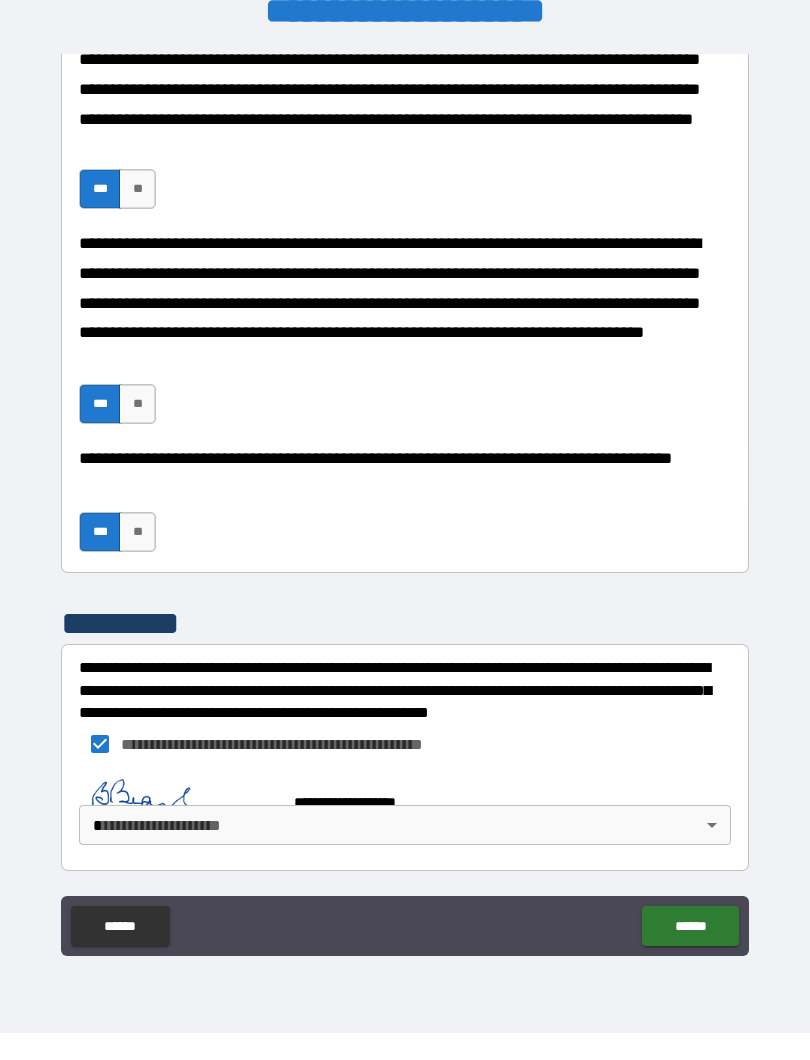 scroll, scrollTop: 1389, scrollLeft: 0, axis: vertical 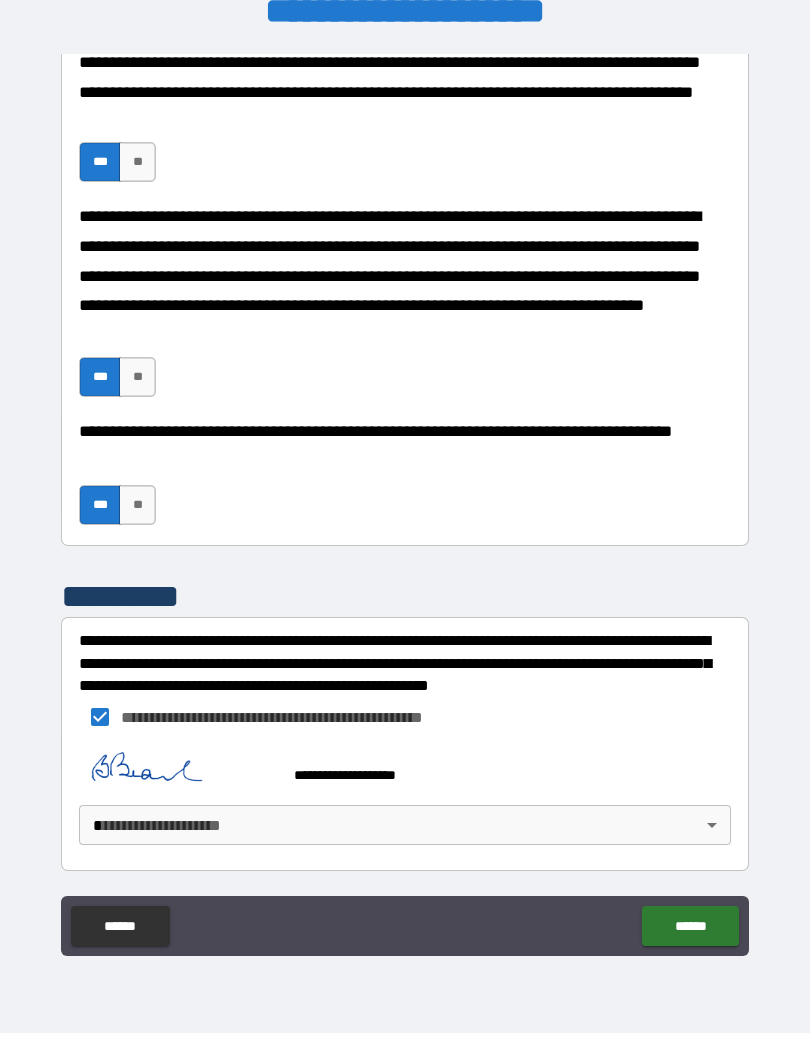 click on "**********" at bounding box center (405, 531) 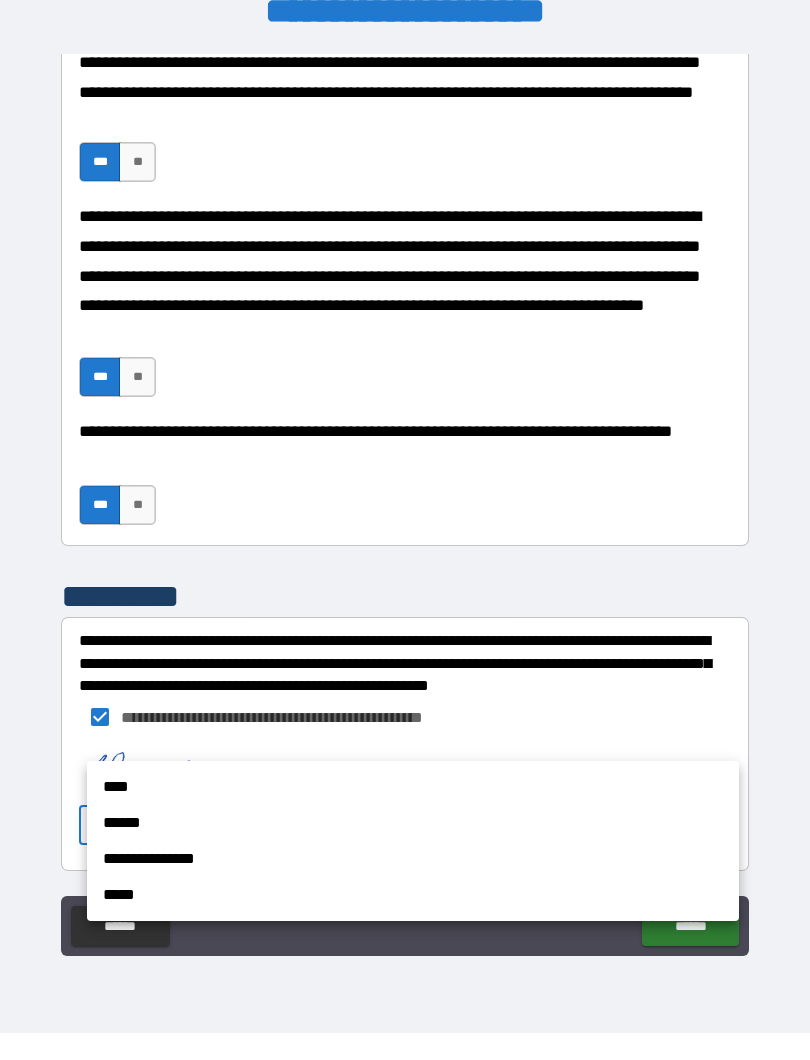 click on "****" at bounding box center (413, 814) 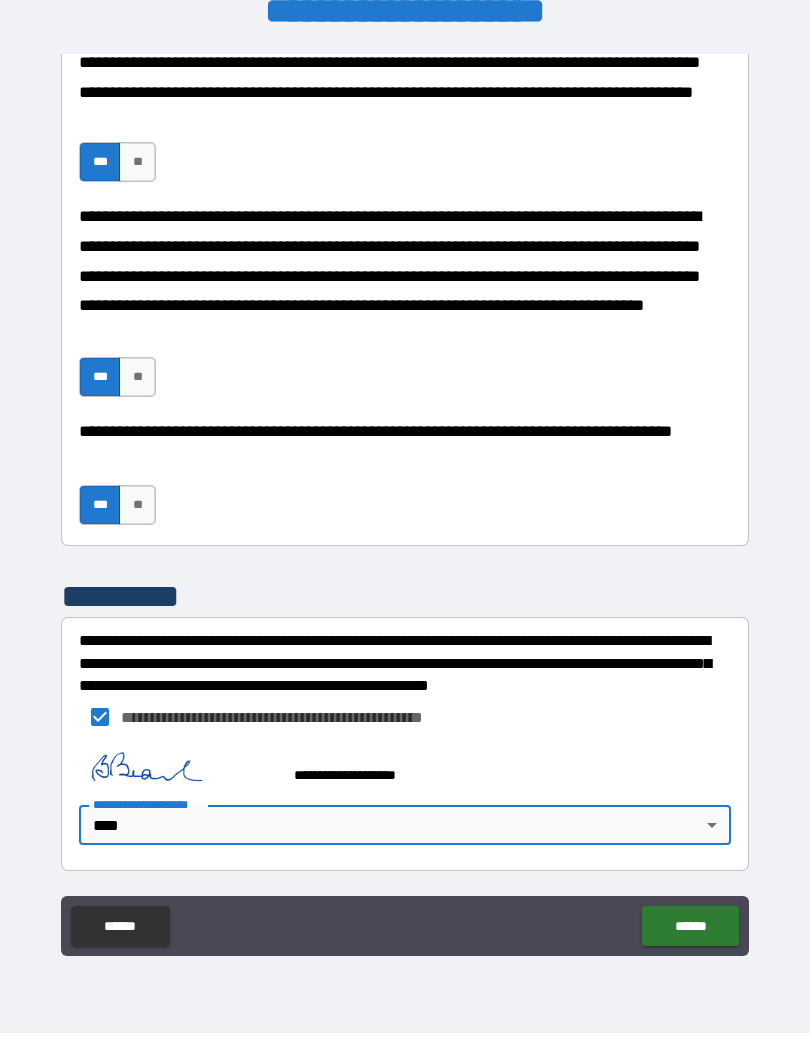 scroll, scrollTop: 1416, scrollLeft: 0, axis: vertical 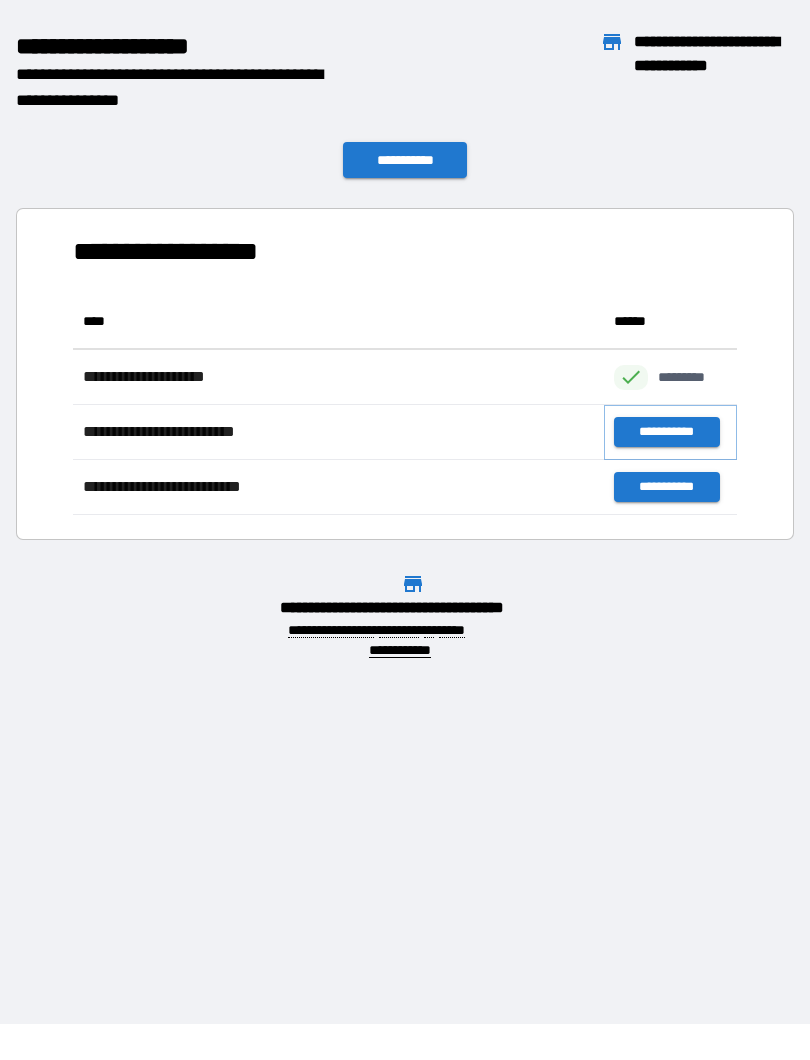 click on "**********" at bounding box center (666, 459) 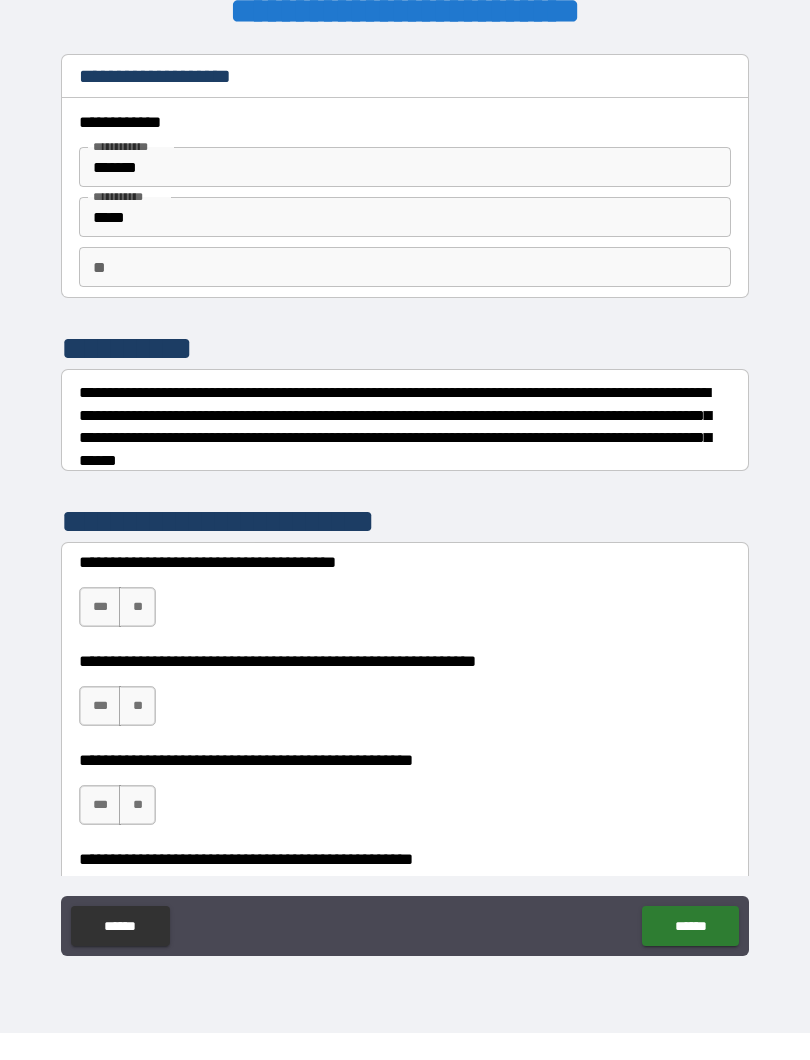 click on "** **" at bounding box center [405, 294] 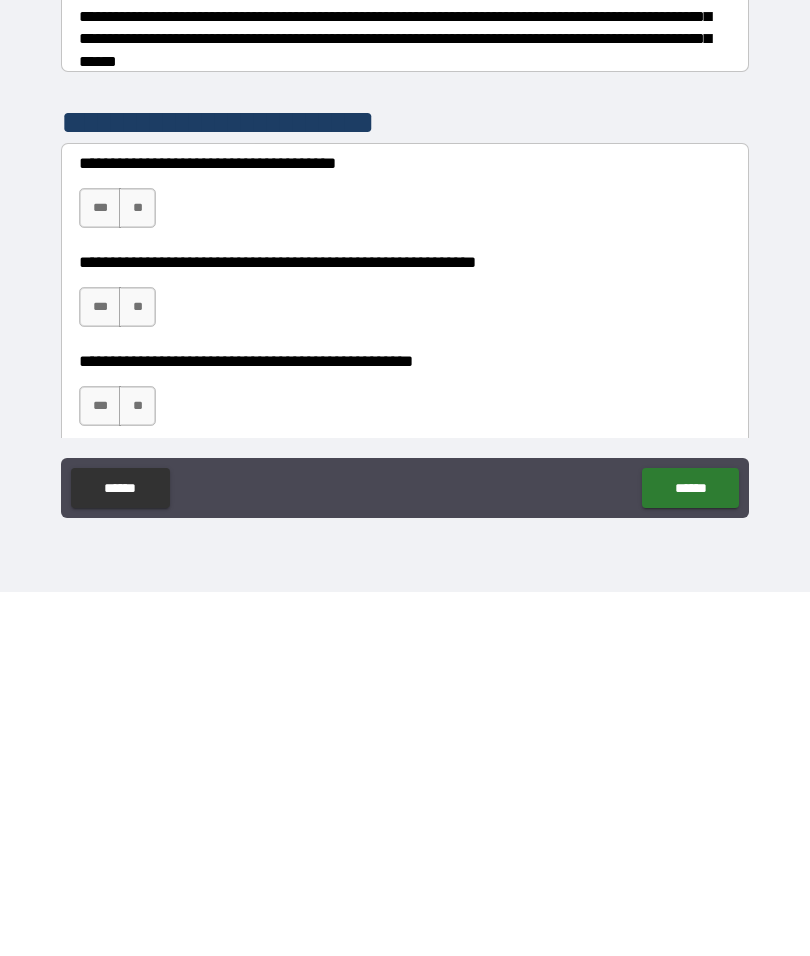 scroll, scrollTop: 82, scrollLeft: 0, axis: vertical 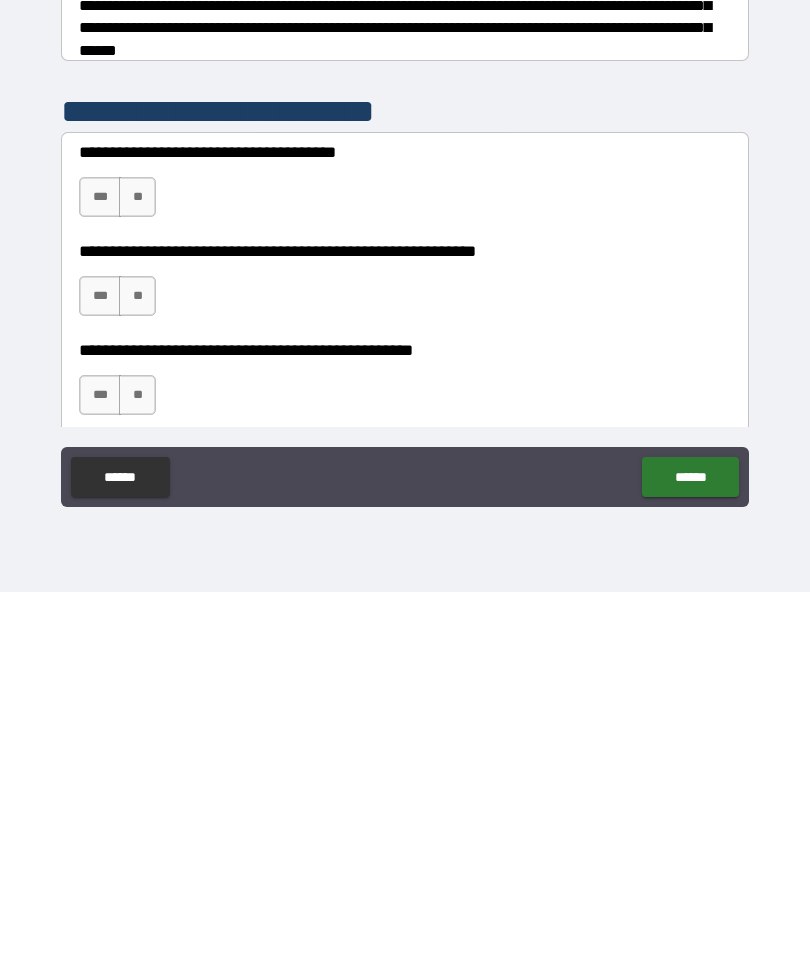 type on "*" 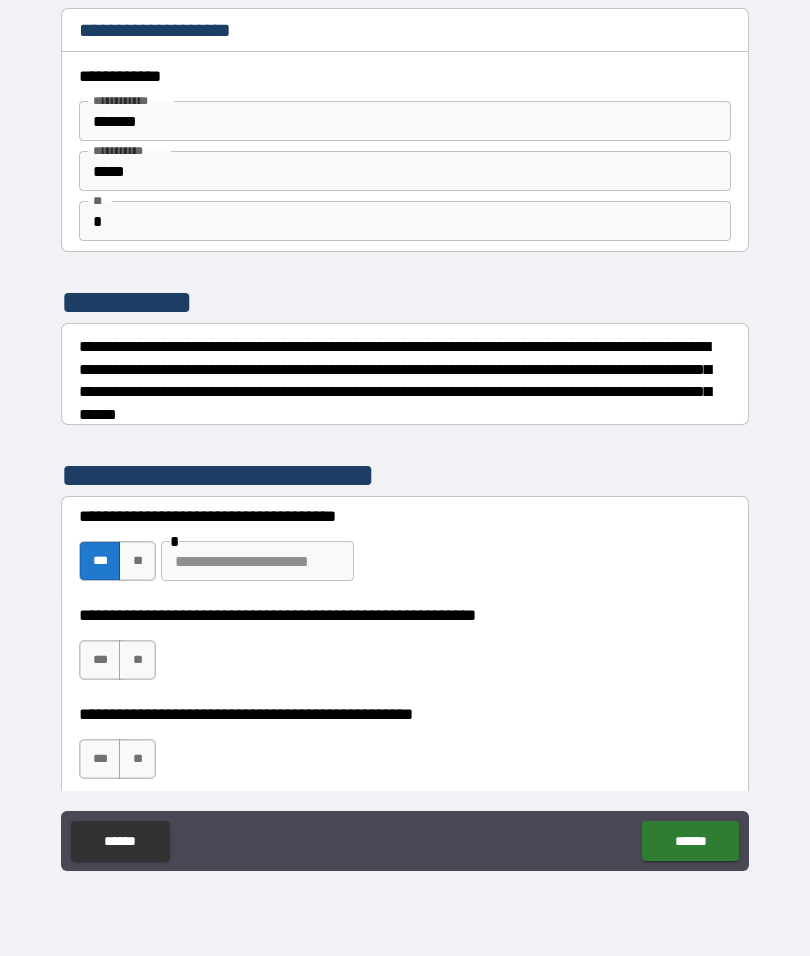 click on "***" at bounding box center [100, 660] 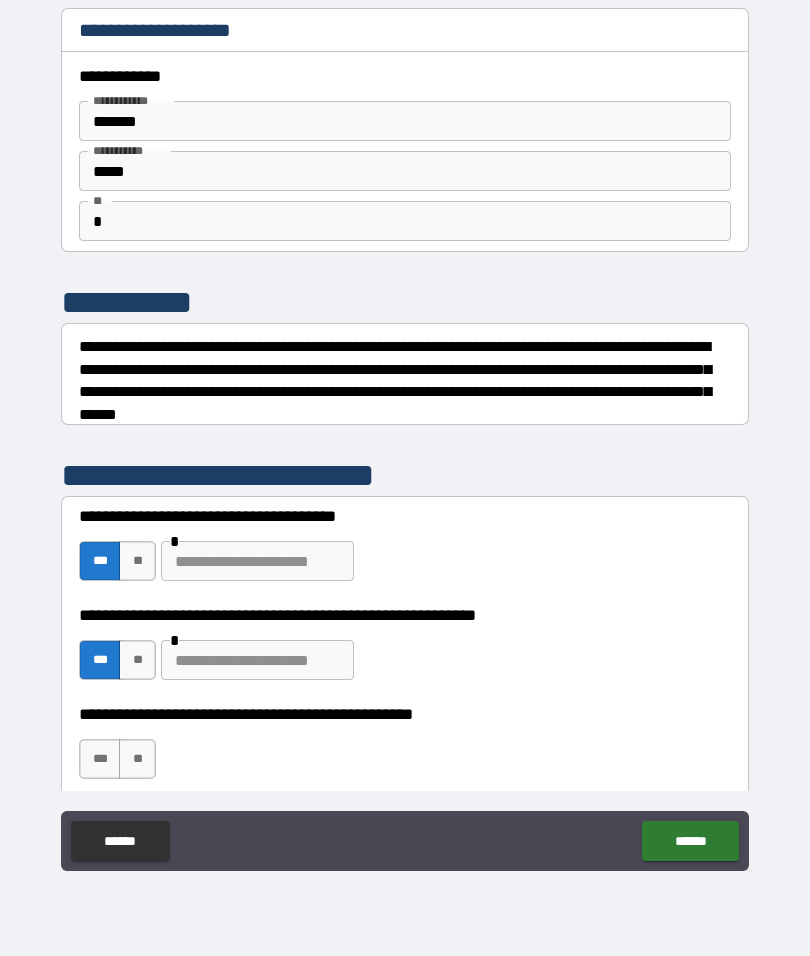 click on "**" at bounding box center [137, 759] 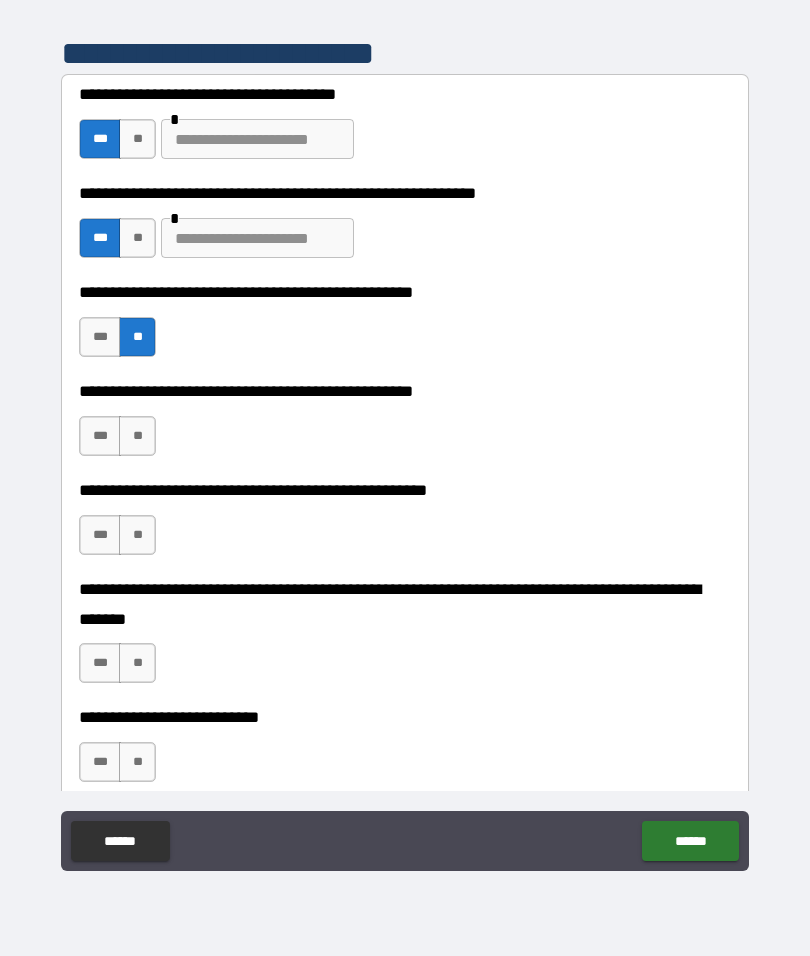 scroll, scrollTop: 423, scrollLeft: 0, axis: vertical 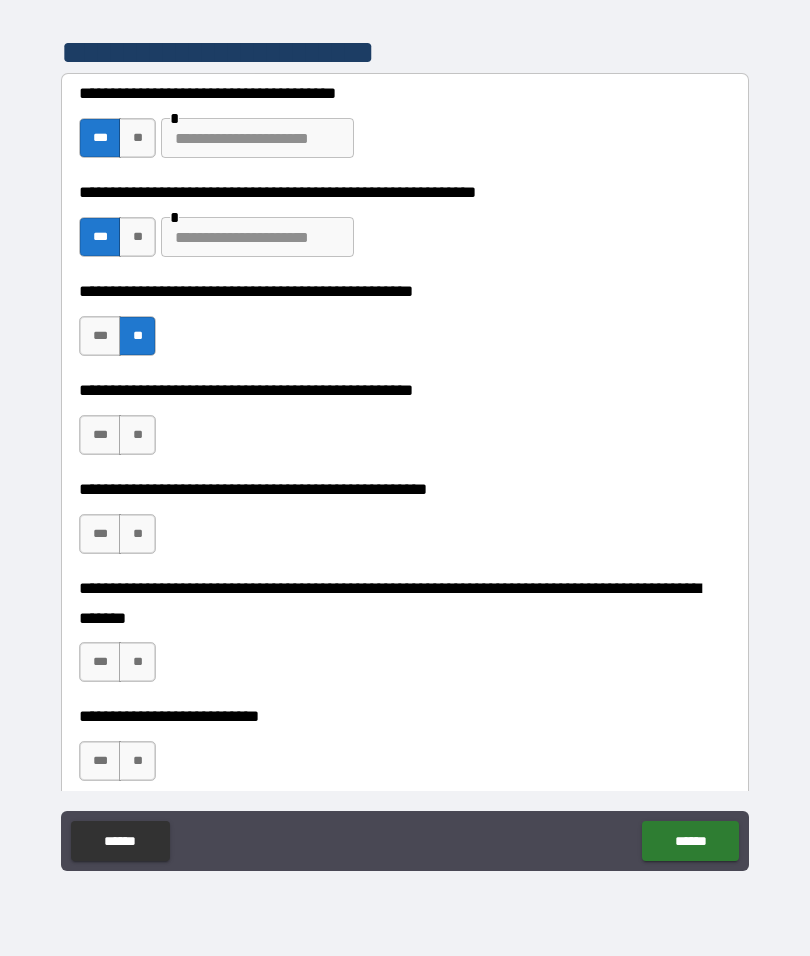 click on "***" at bounding box center (100, 435) 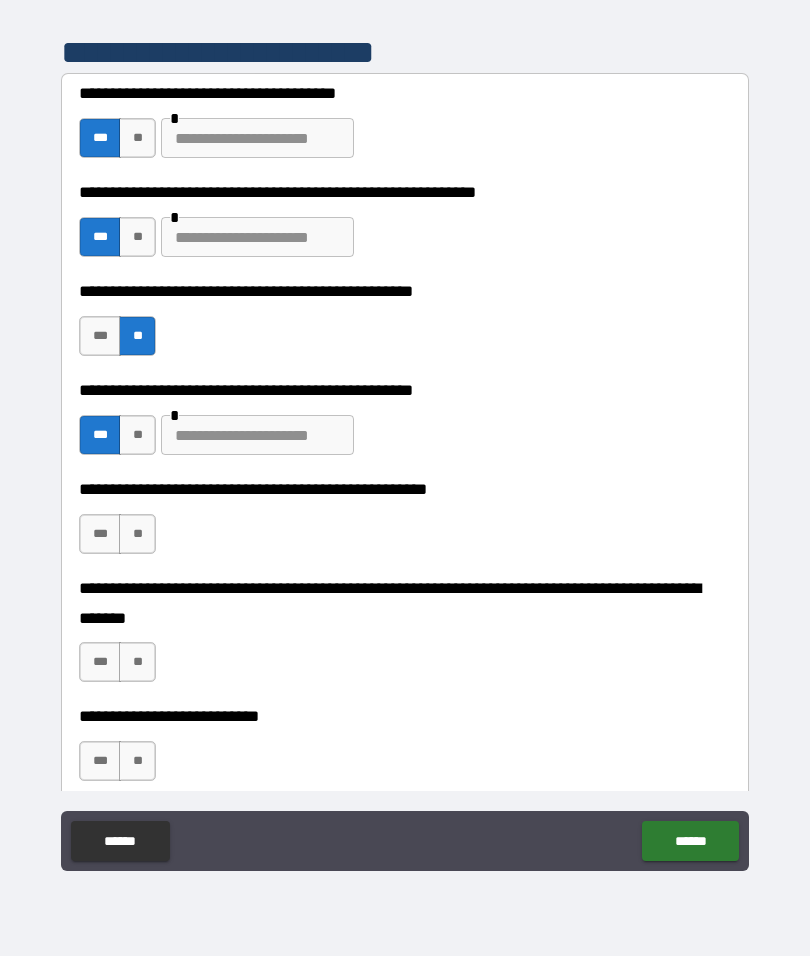 click on "**" at bounding box center (137, 534) 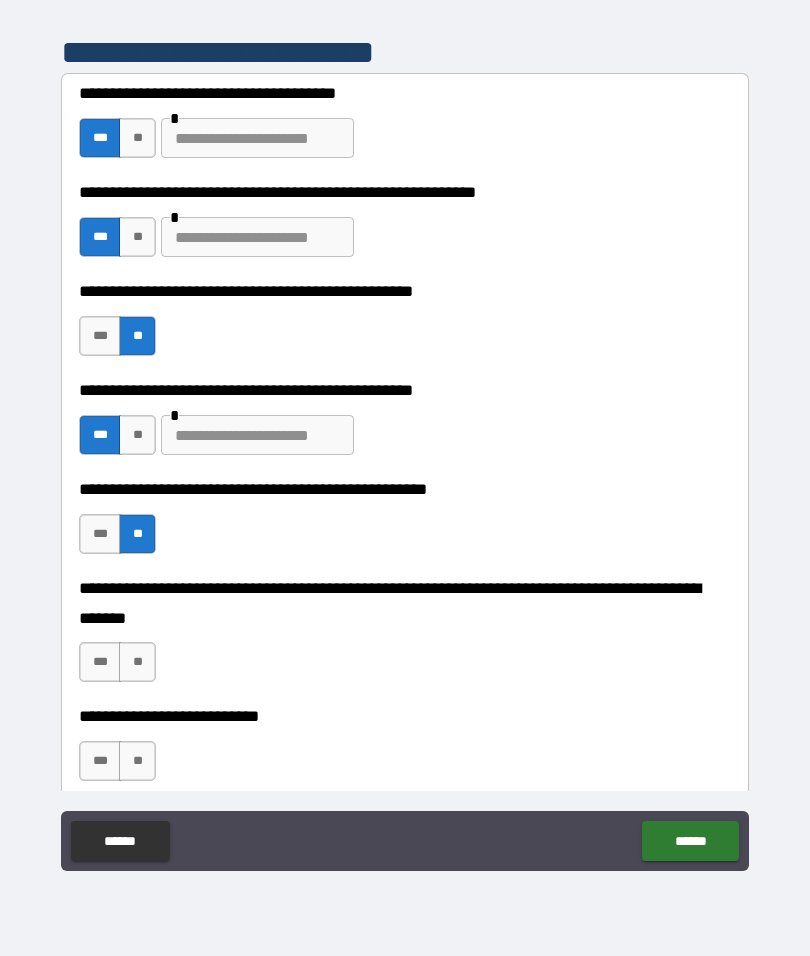 click on "**" at bounding box center (137, 662) 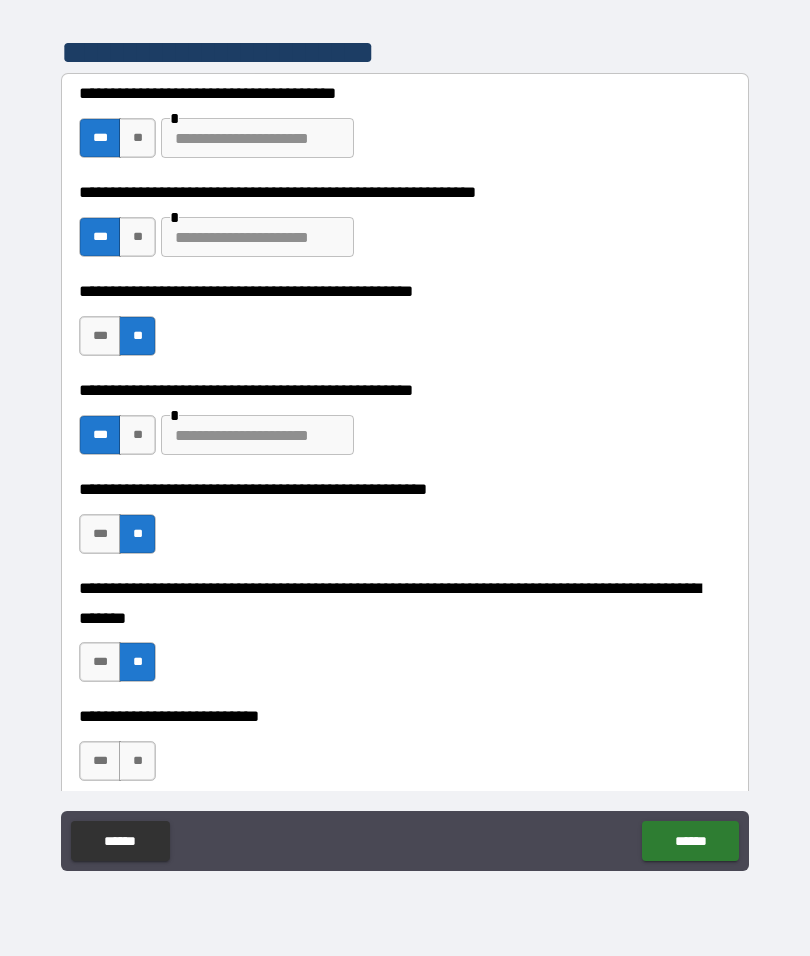click on "**" at bounding box center [137, 761] 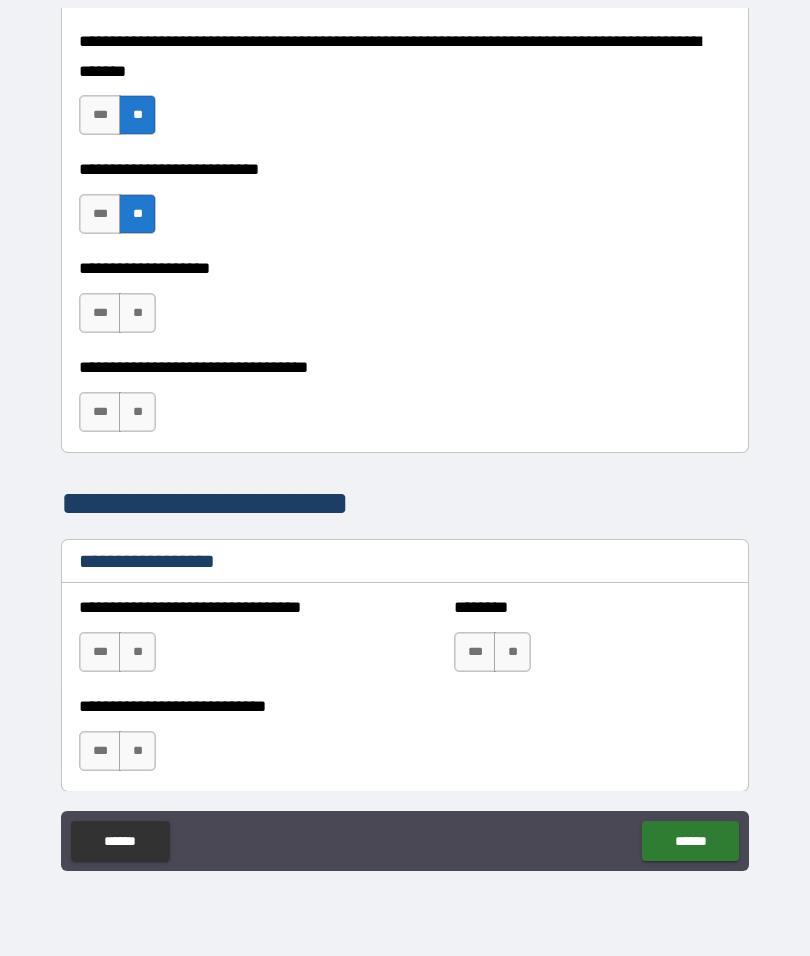 scroll, scrollTop: 971, scrollLeft: 0, axis: vertical 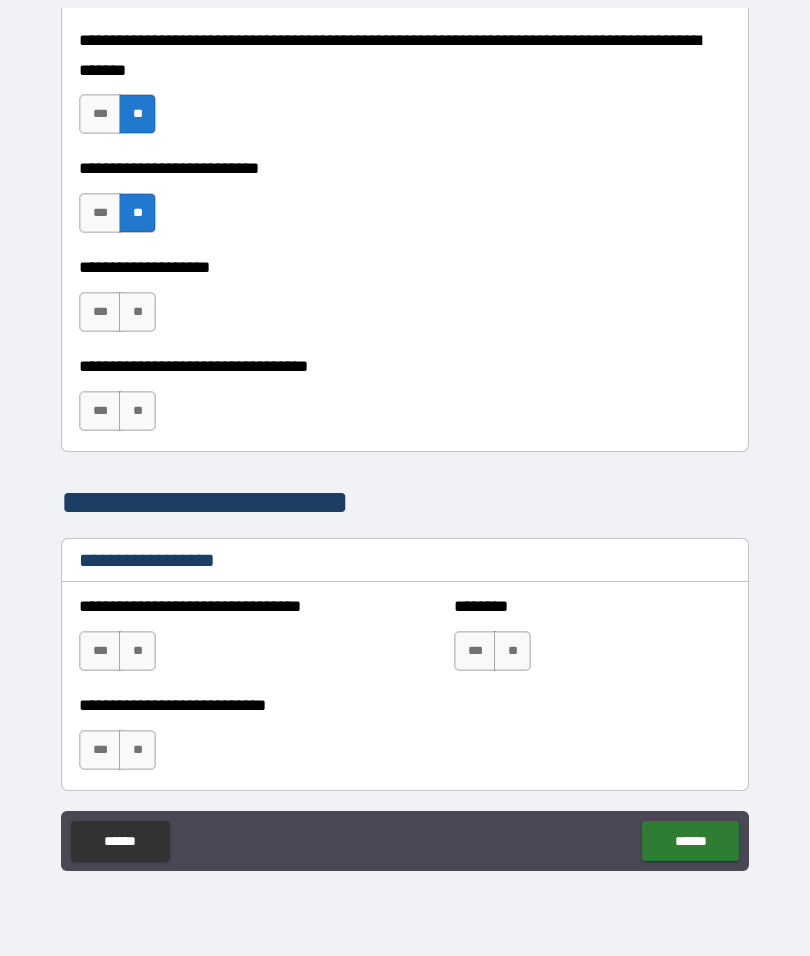 click on "**" at bounding box center (137, 312) 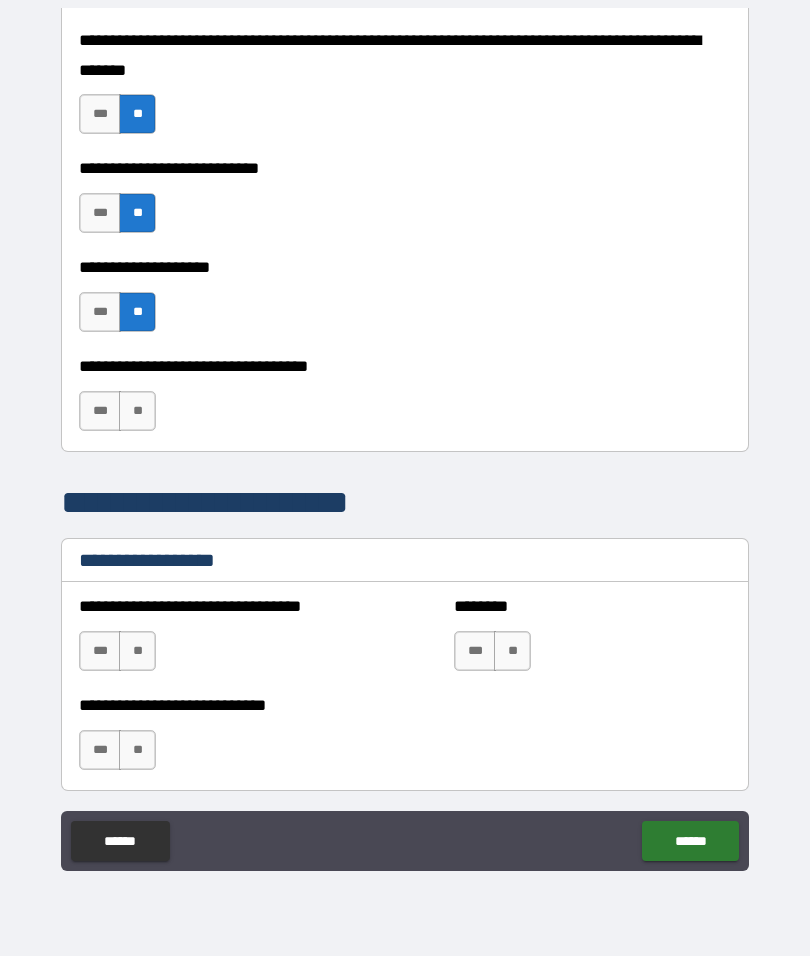 click on "**" at bounding box center (137, 411) 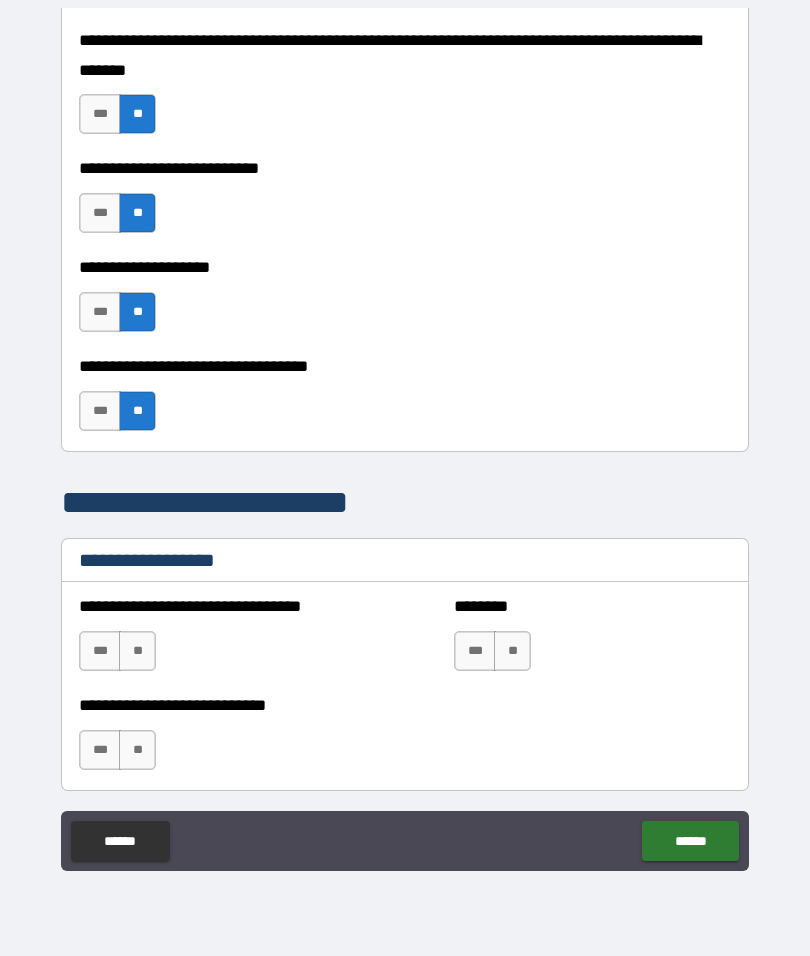 click on "**" at bounding box center (137, 651) 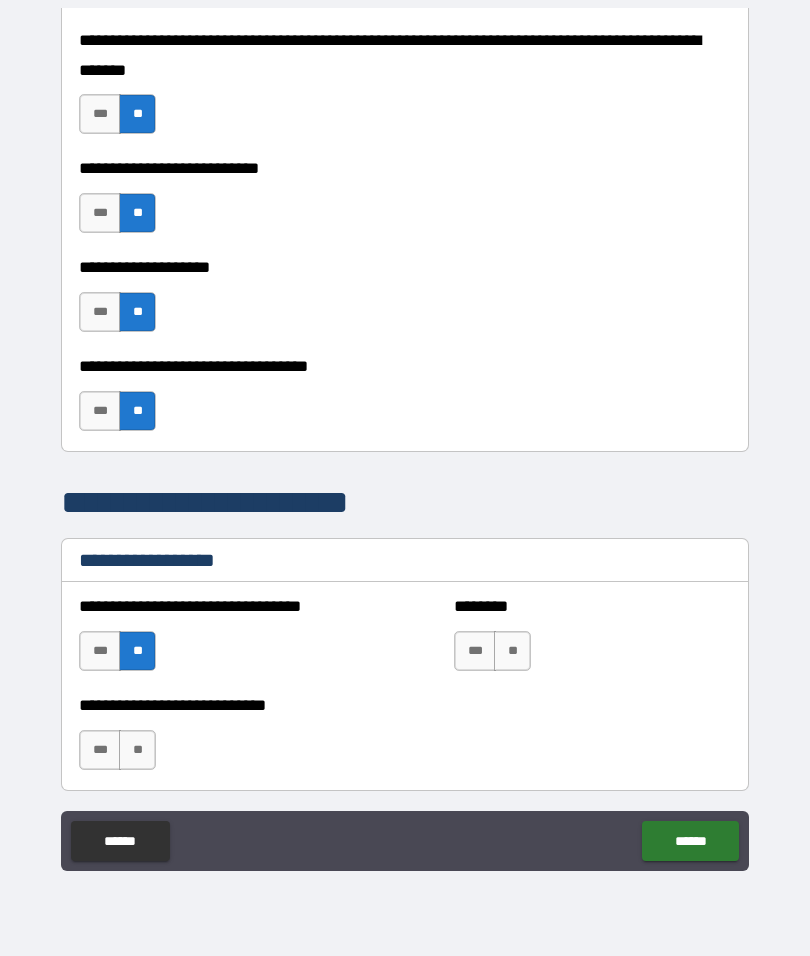 click on "**" at bounding box center [512, 651] 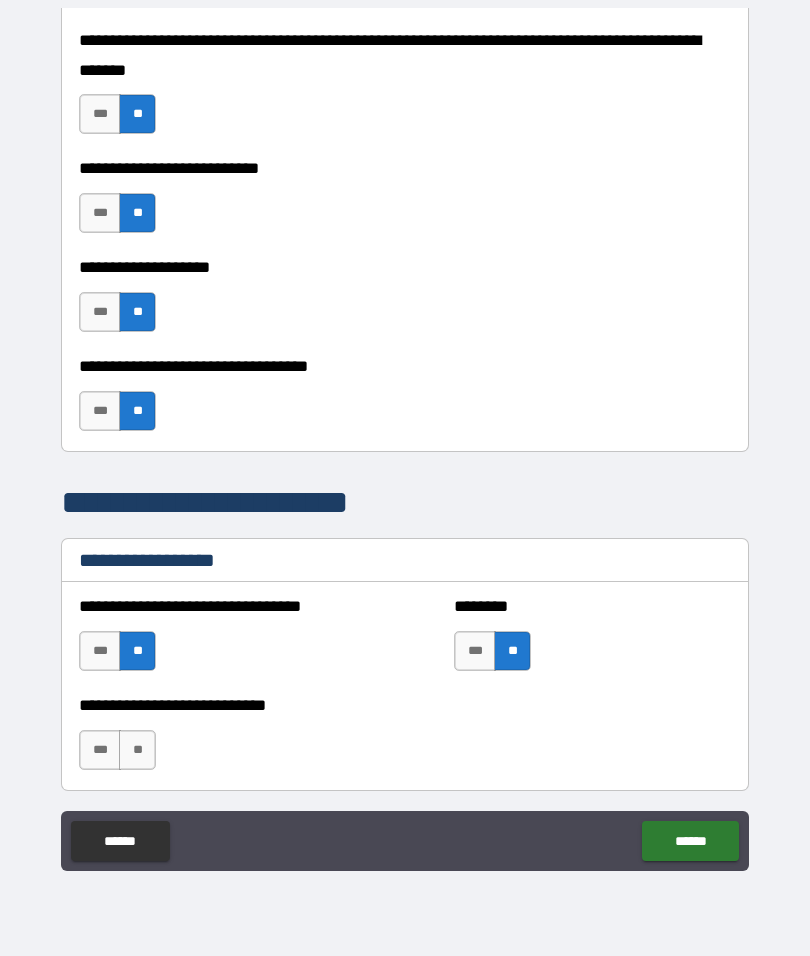 click on "**" at bounding box center [137, 750] 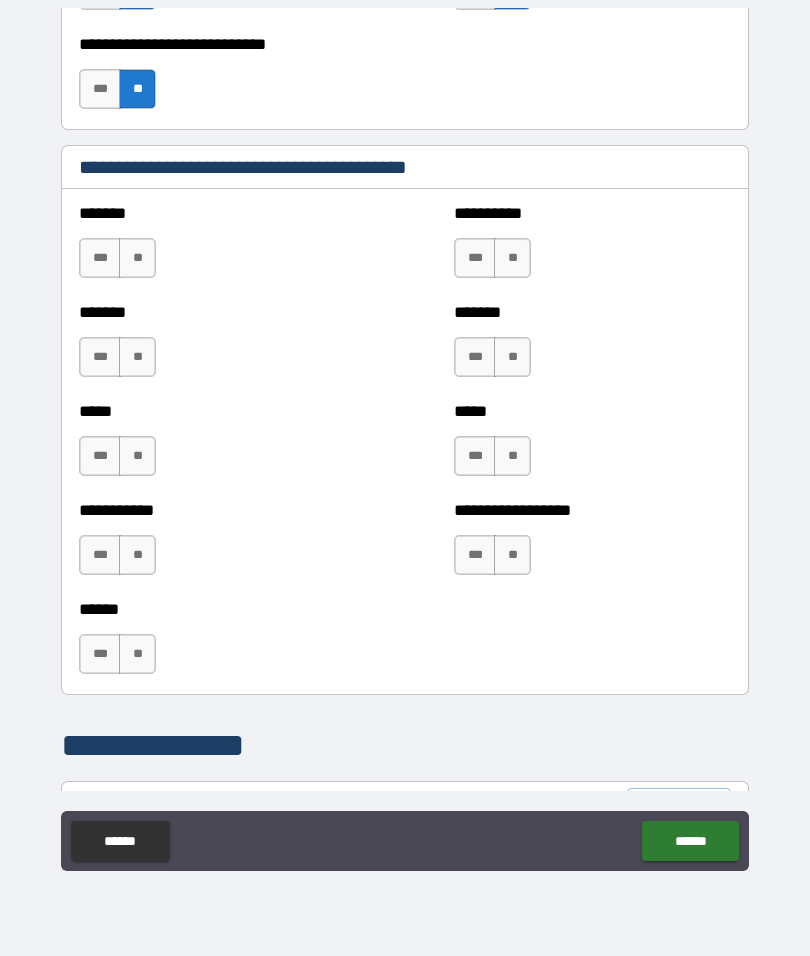 scroll, scrollTop: 1634, scrollLeft: 0, axis: vertical 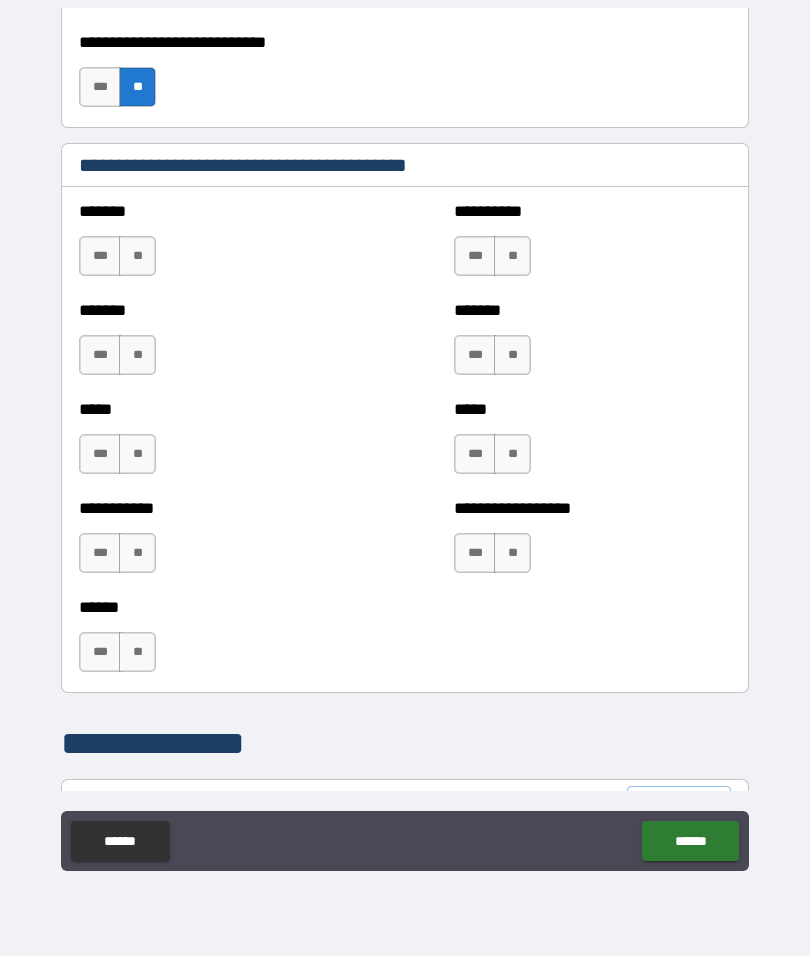 click on "**" at bounding box center (137, 256) 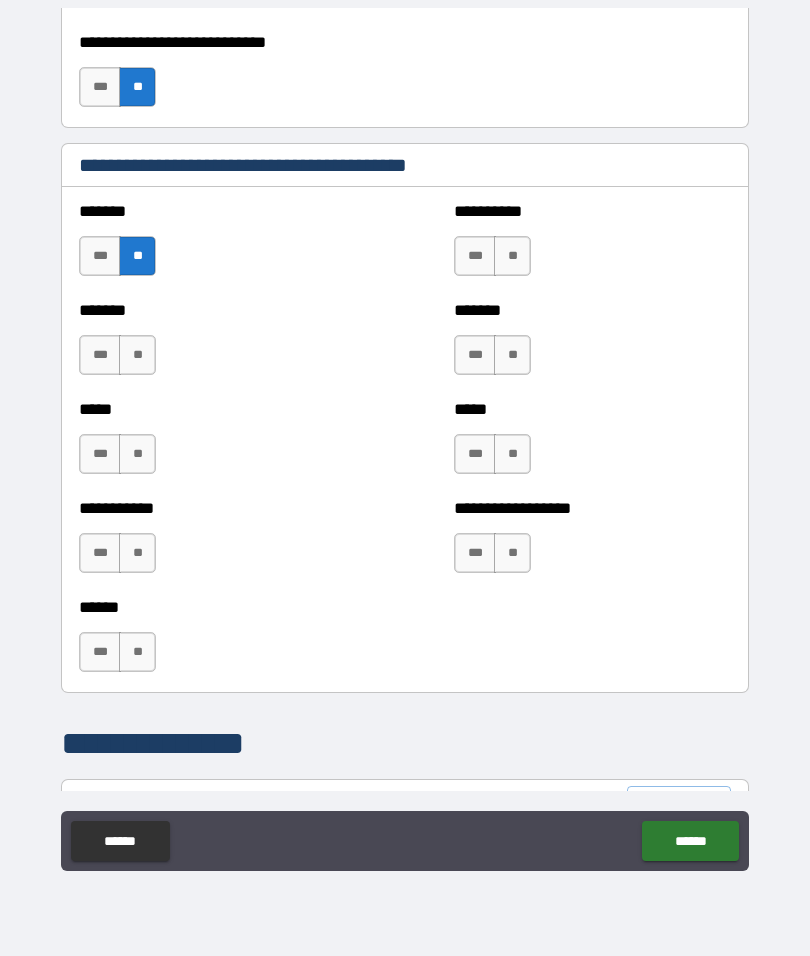 click on "**" at bounding box center (137, 355) 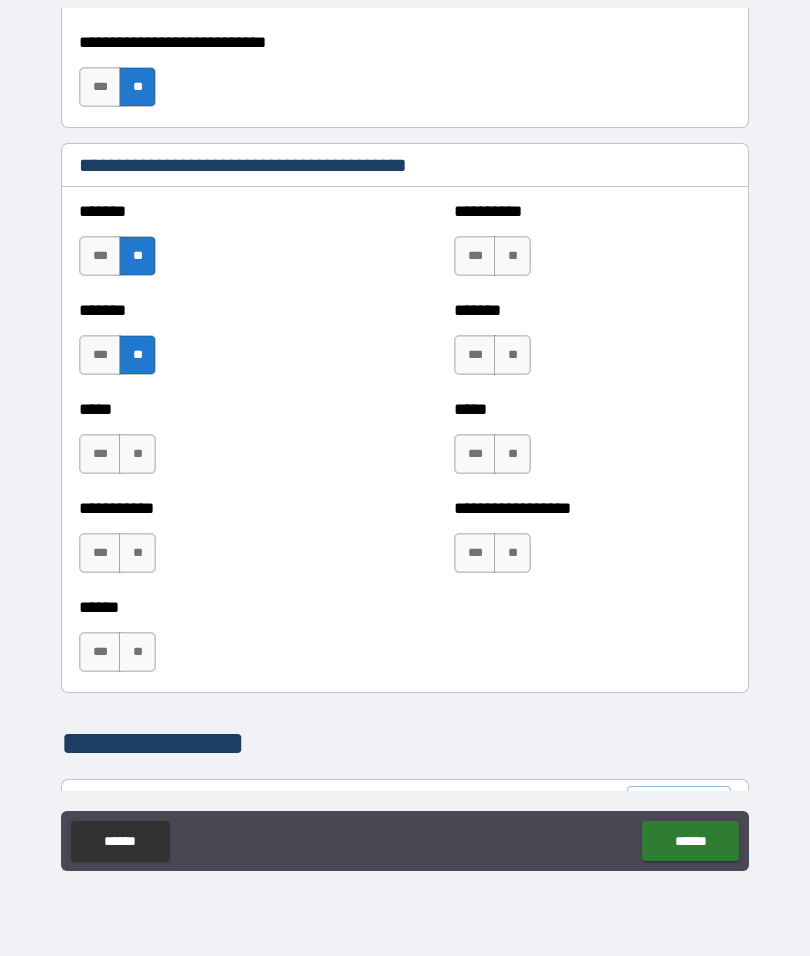 click on "**" at bounding box center [137, 454] 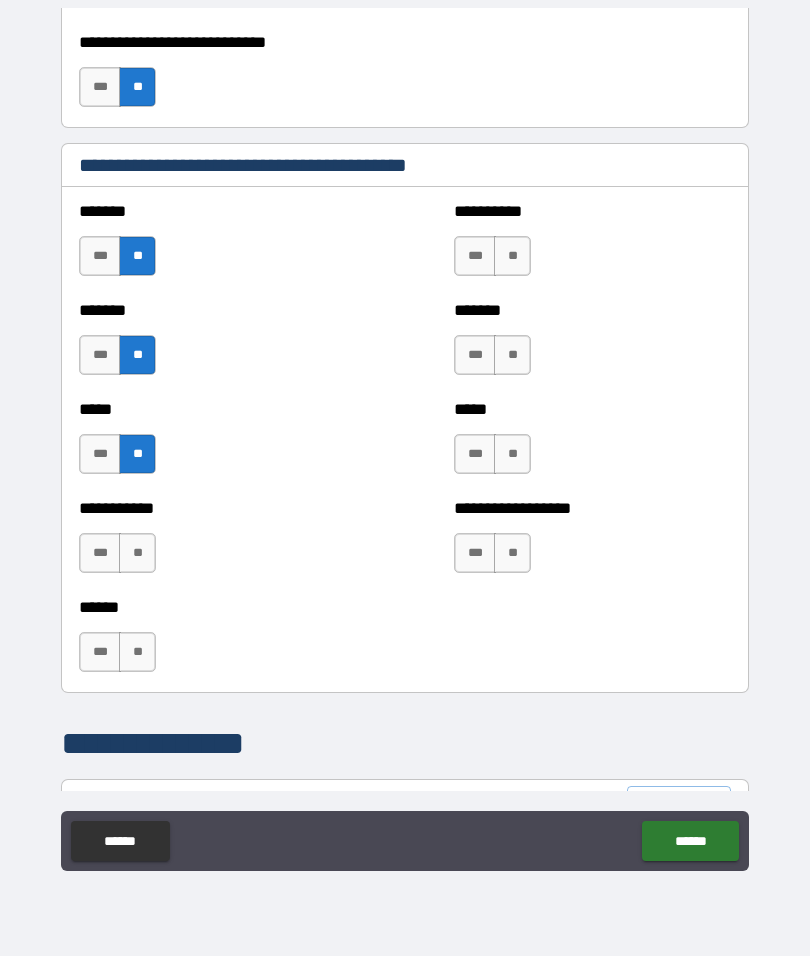 click on "**" at bounding box center (137, 553) 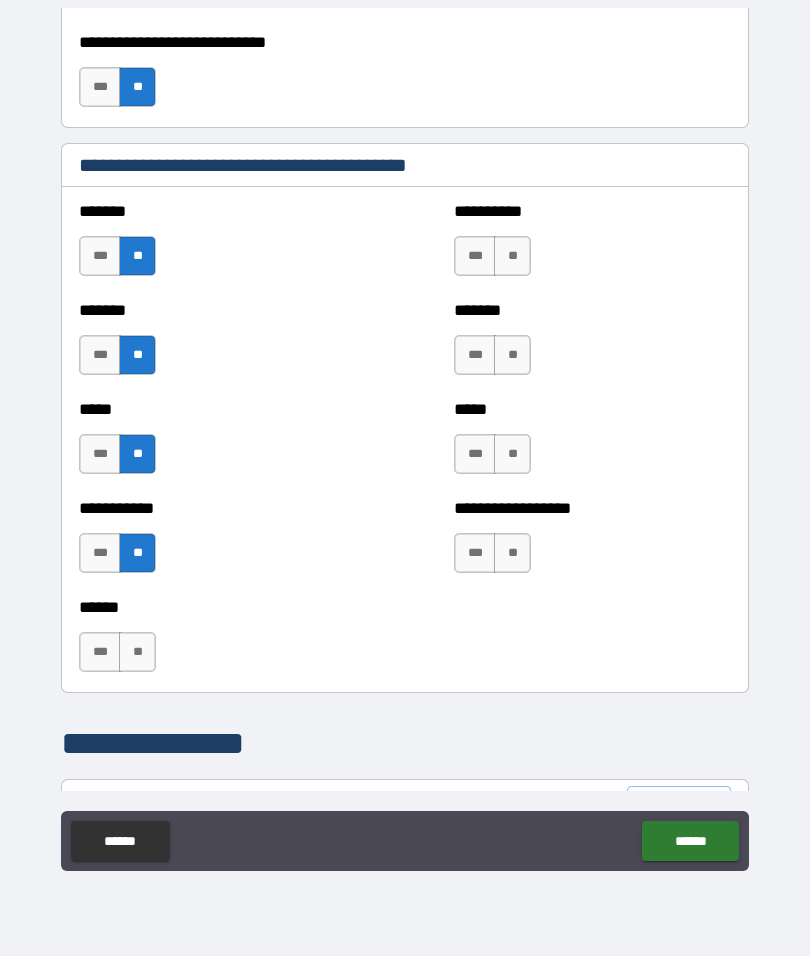 click on "***" at bounding box center (475, 256) 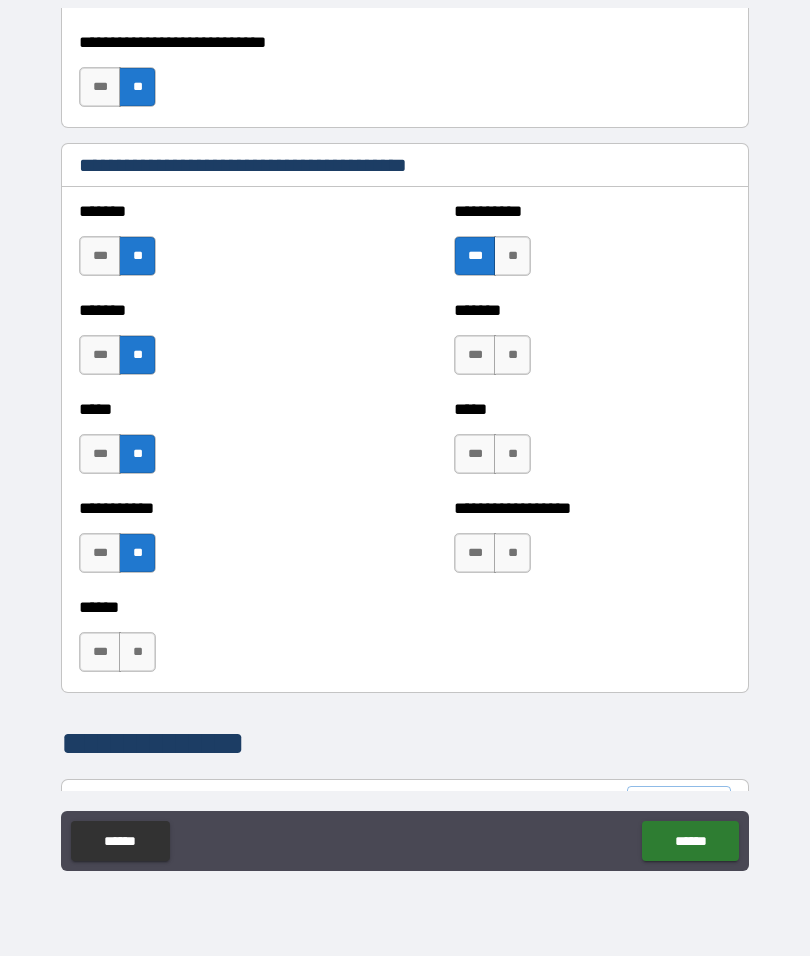 click on "**" at bounding box center [512, 454] 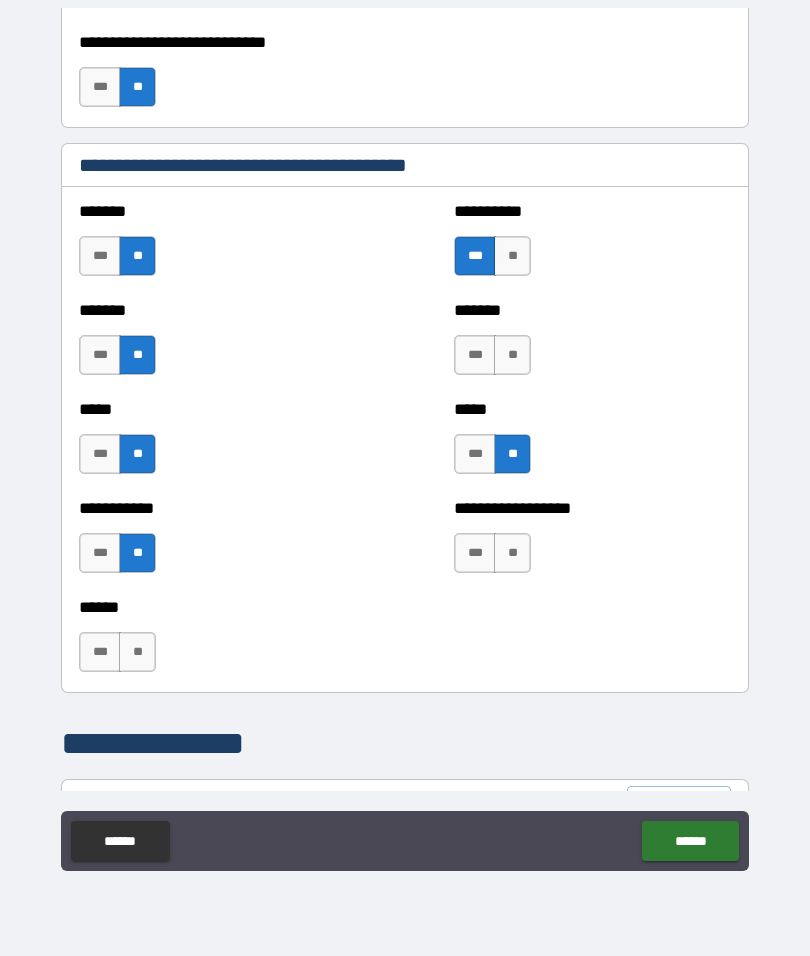 click on "**" at bounding box center (512, 553) 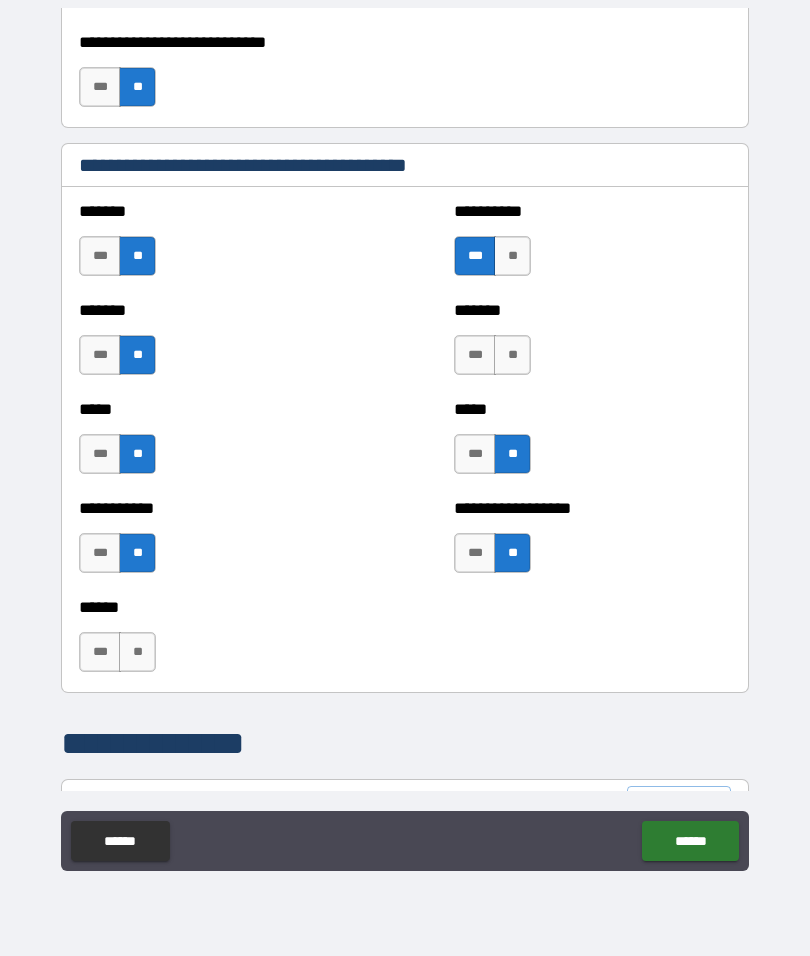 click on "***" at bounding box center [100, 652] 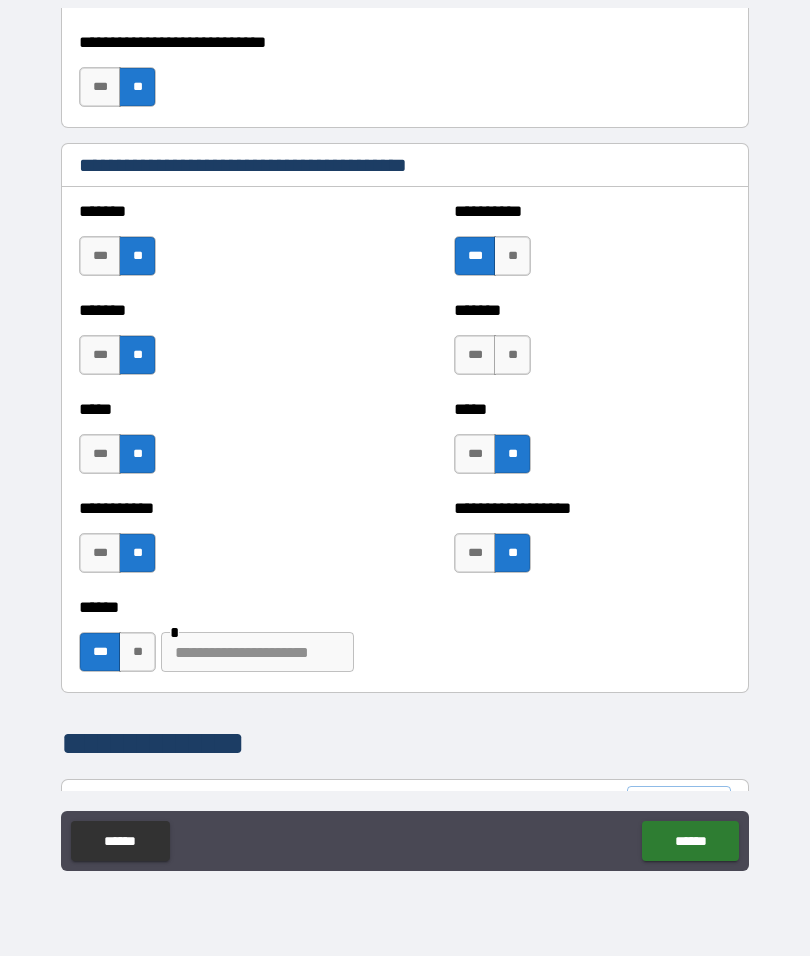 click at bounding box center (257, 652) 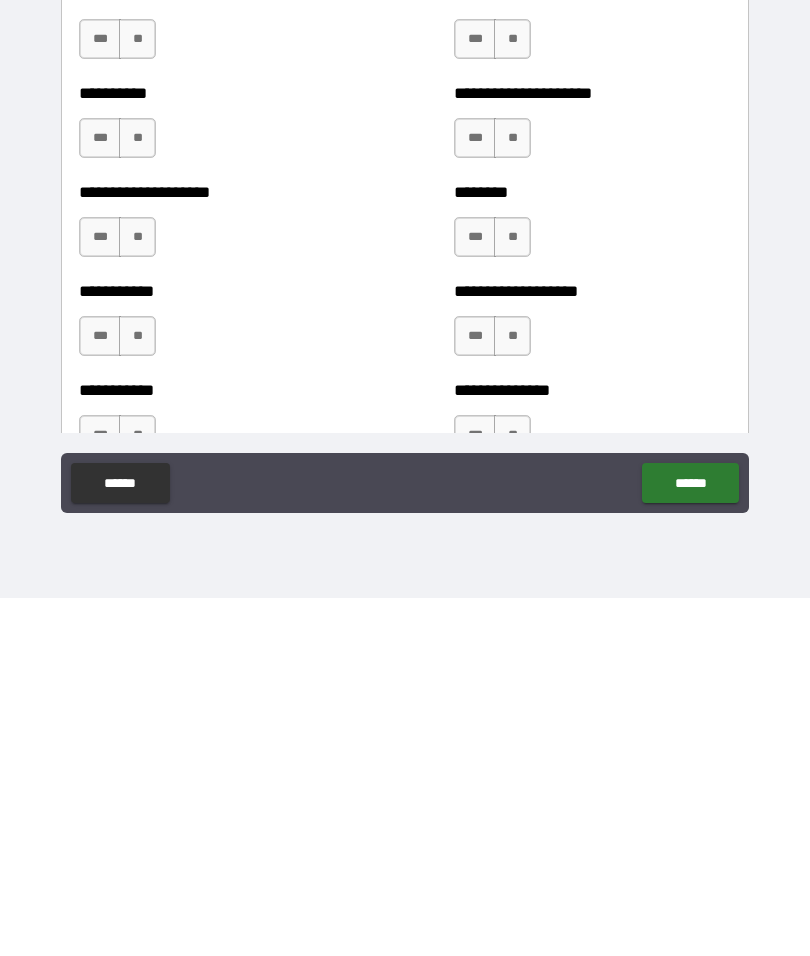 scroll, scrollTop: 2140, scrollLeft: 0, axis: vertical 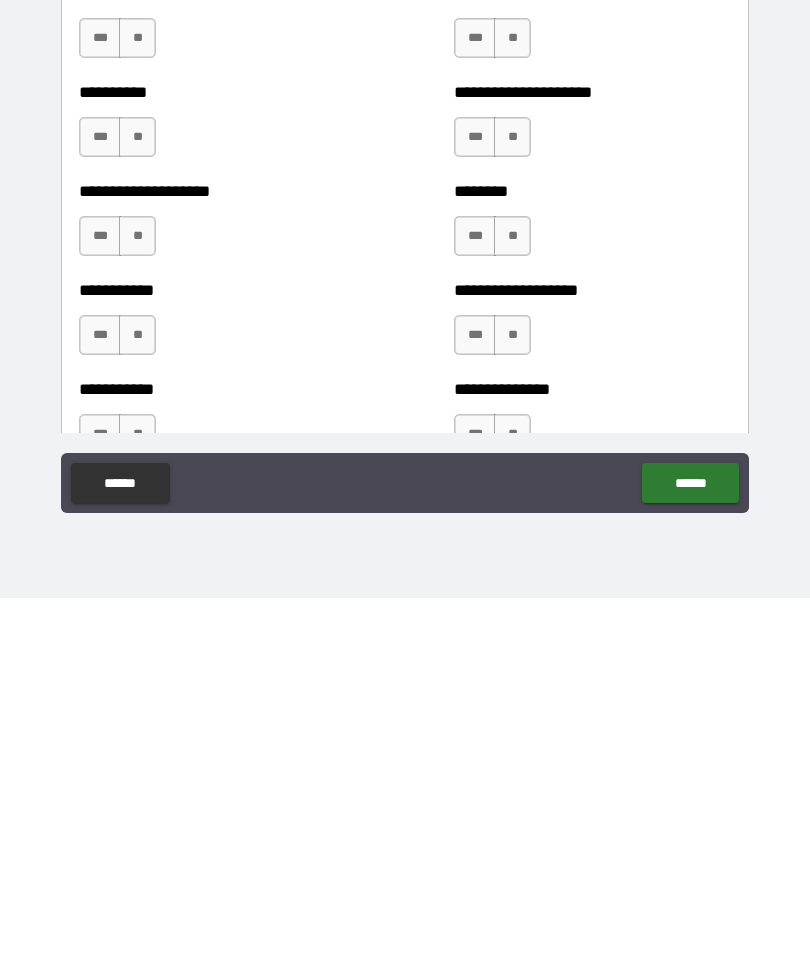 type on "**********" 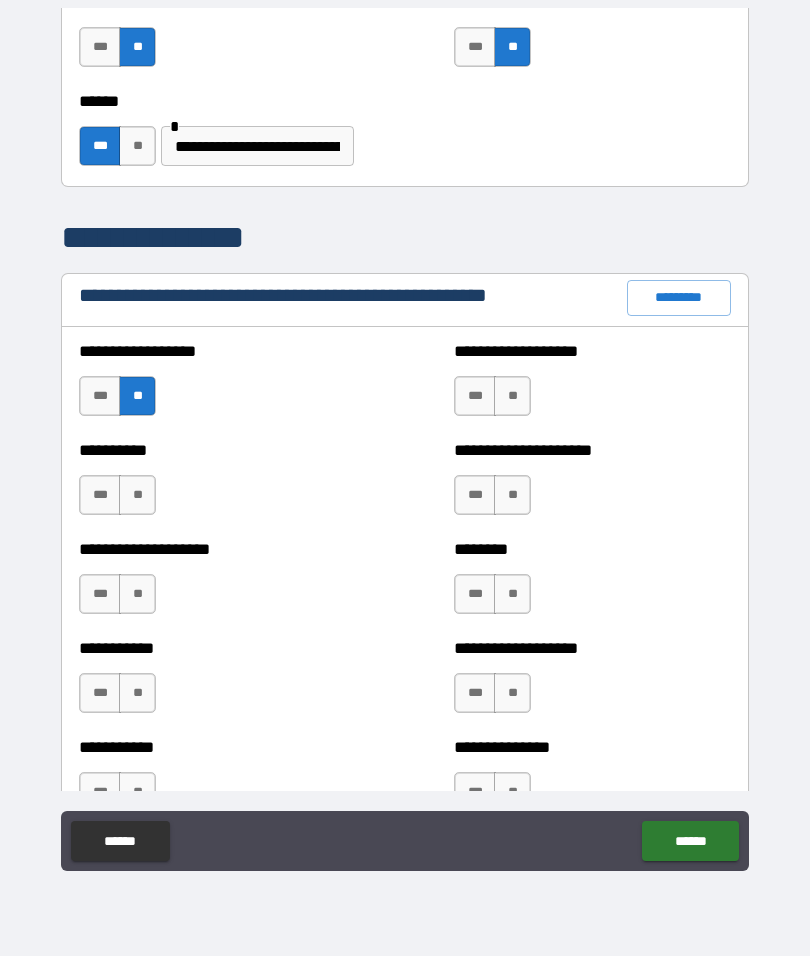 click on "**" at bounding box center (137, 594) 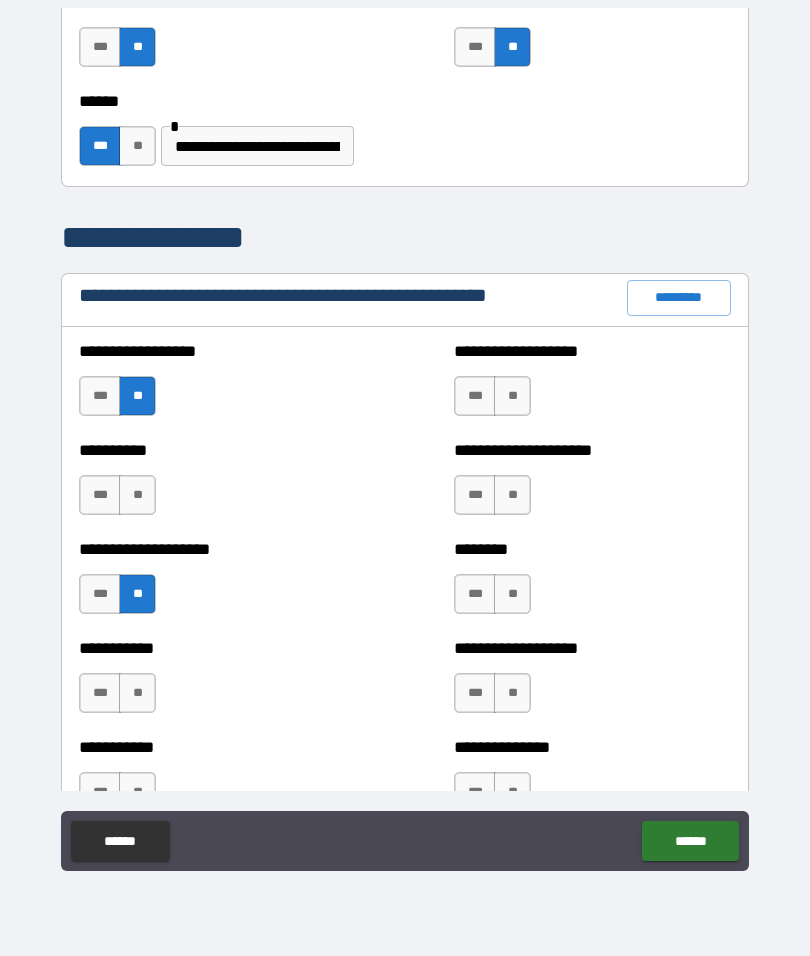 click on "**" at bounding box center [137, 495] 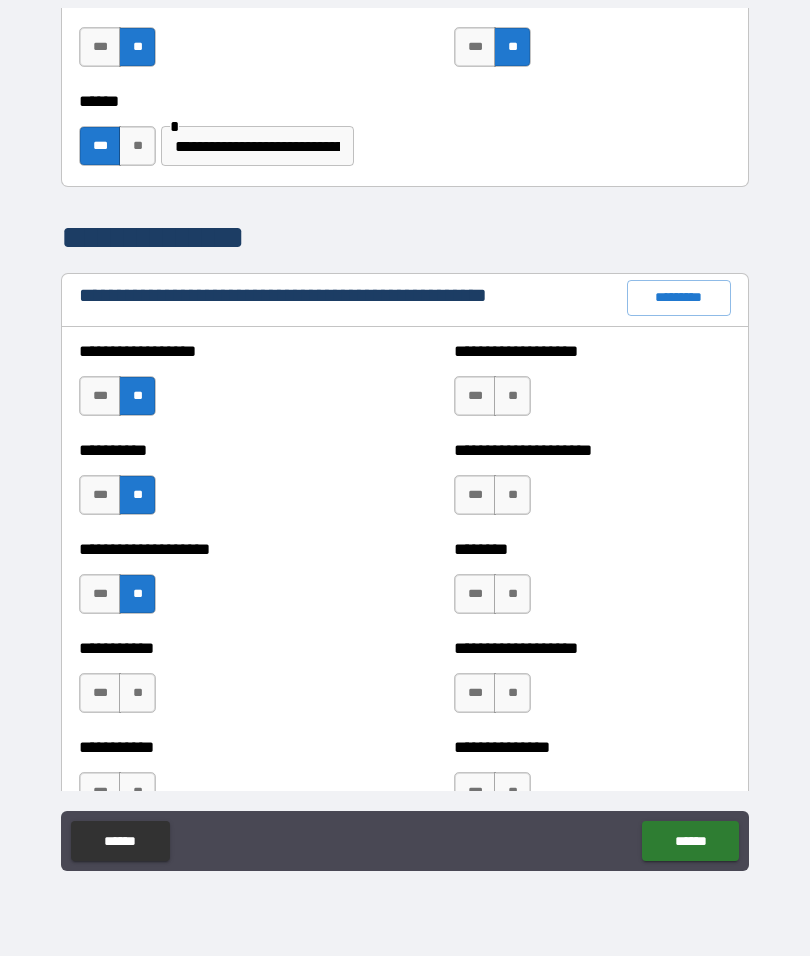 click on "**" at bounding box center [137, 693] 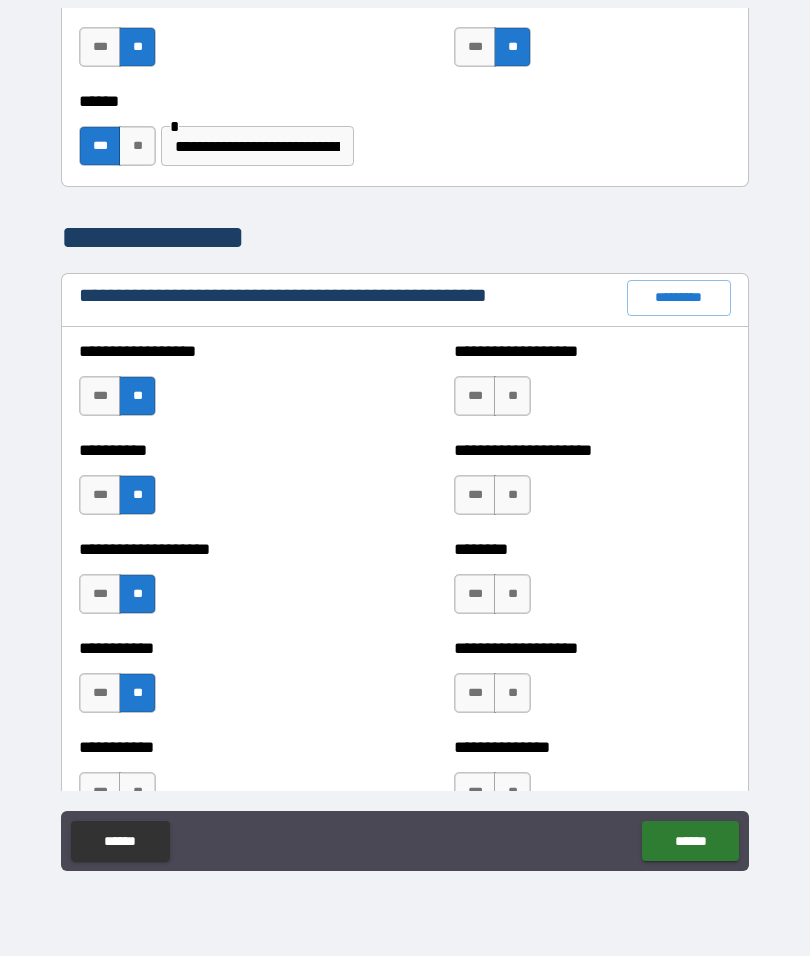 click on "**" at bounding box center [512, 396] 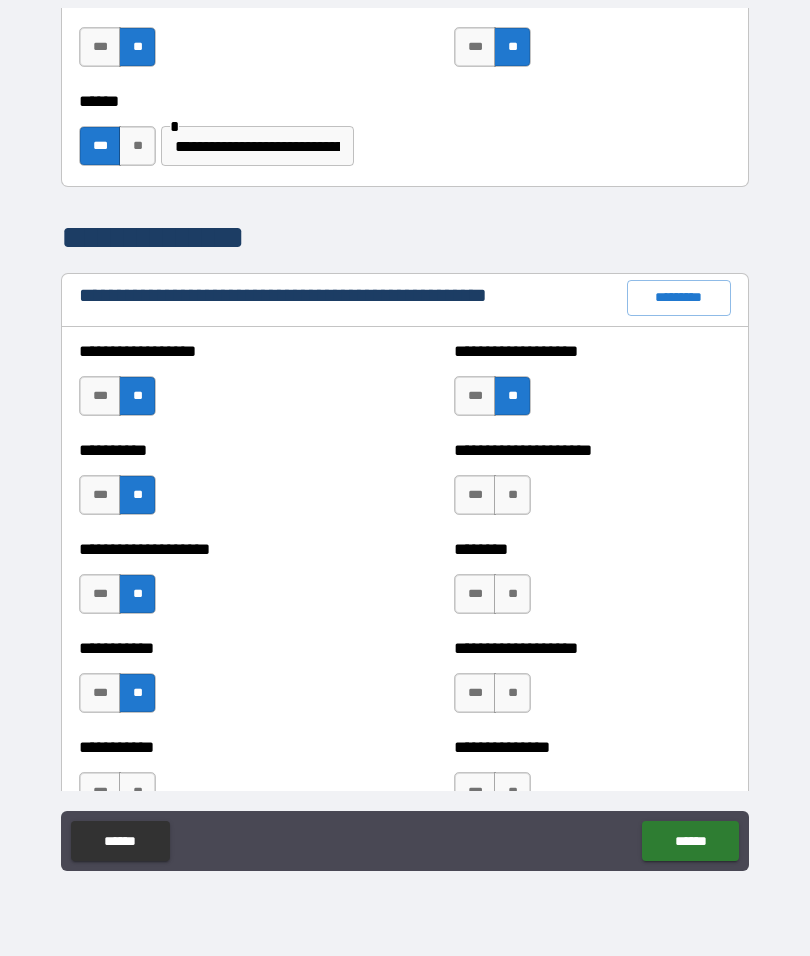 click on "**" at bounding box center (512, 495) 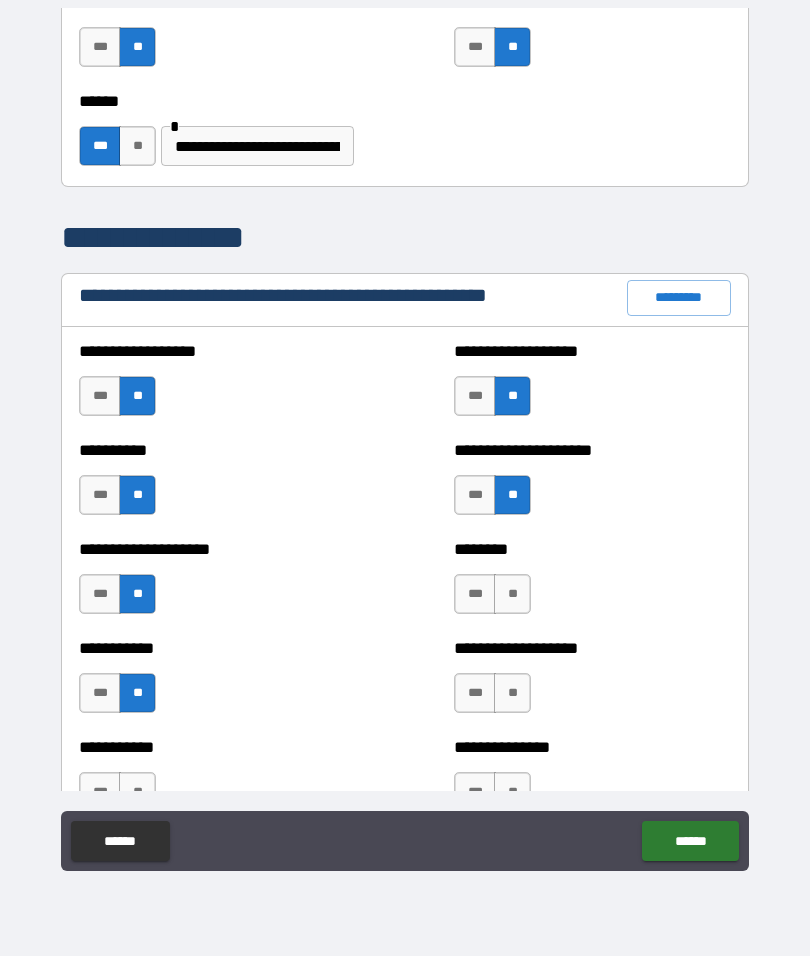 click on "**" at bounding box center [512, 594] 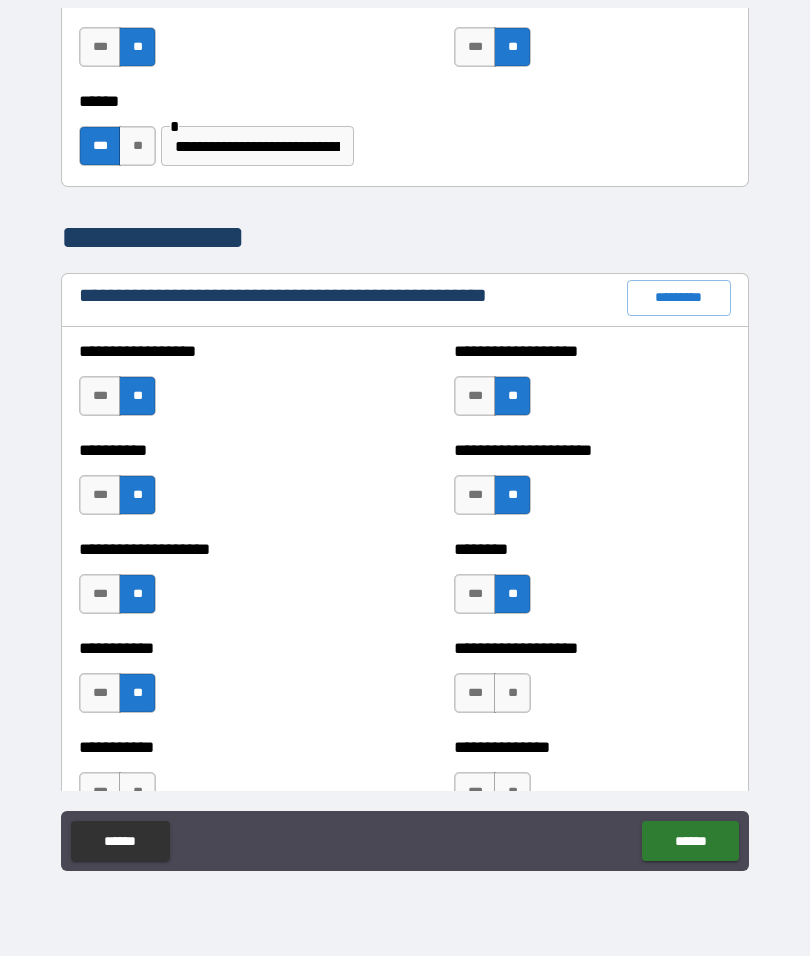click on "**" at bounding box center (512, 693) 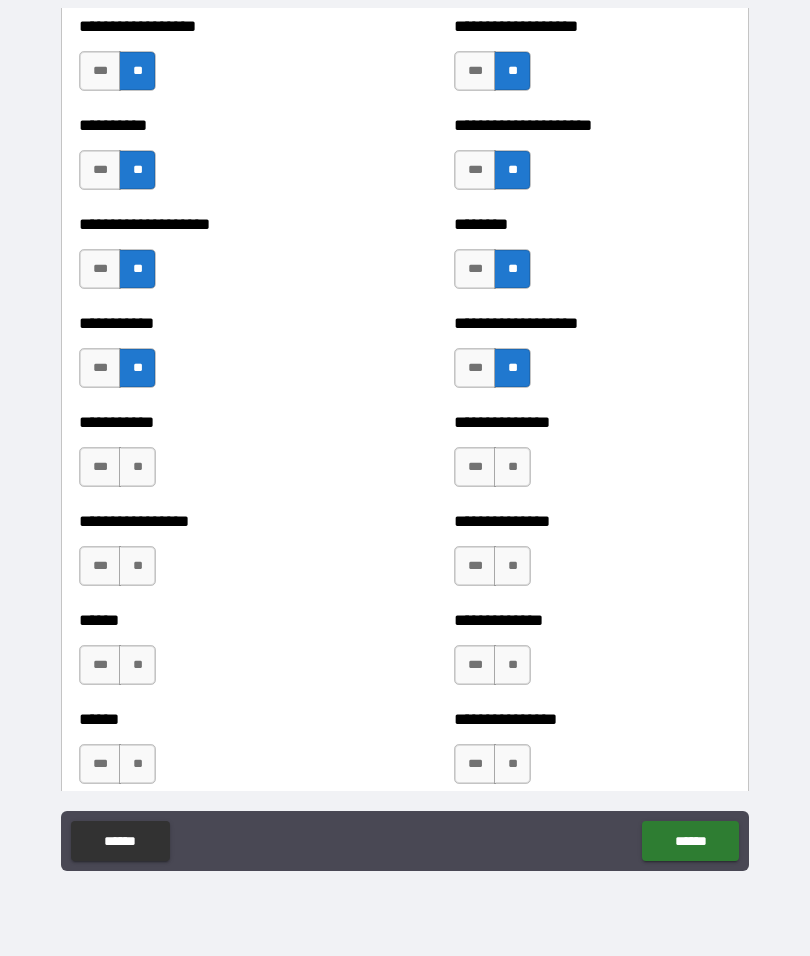 scroll, scrollTop: 2515, scrollLeft: 0, axis: vertical 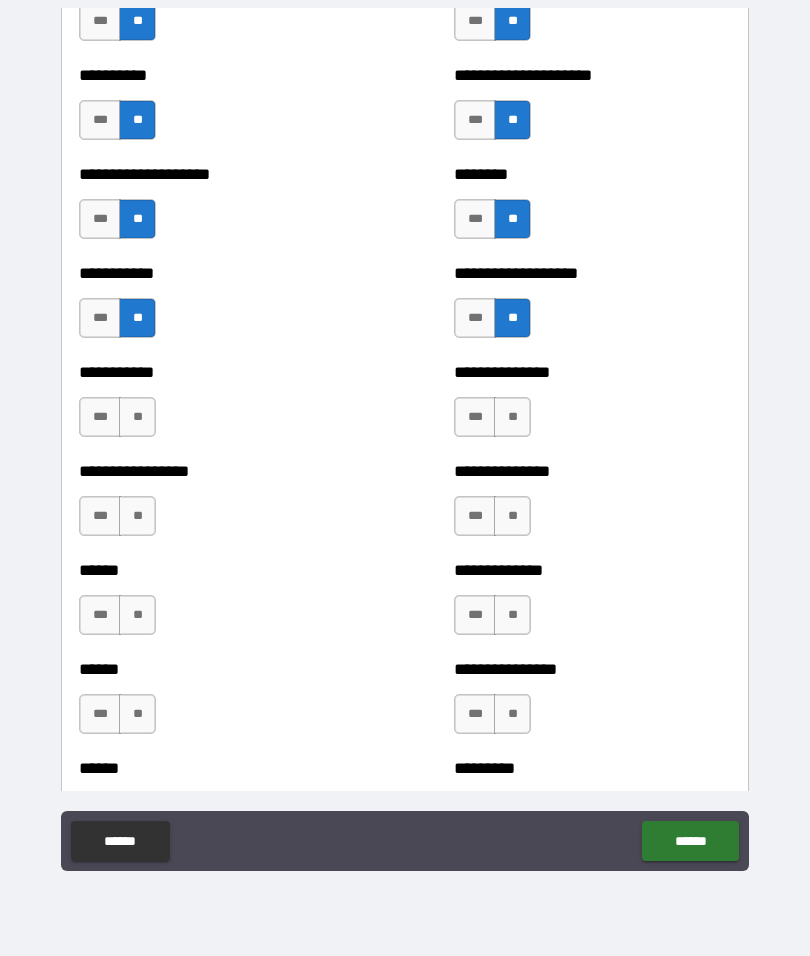 click on "**" at bounding box center [512, 417] 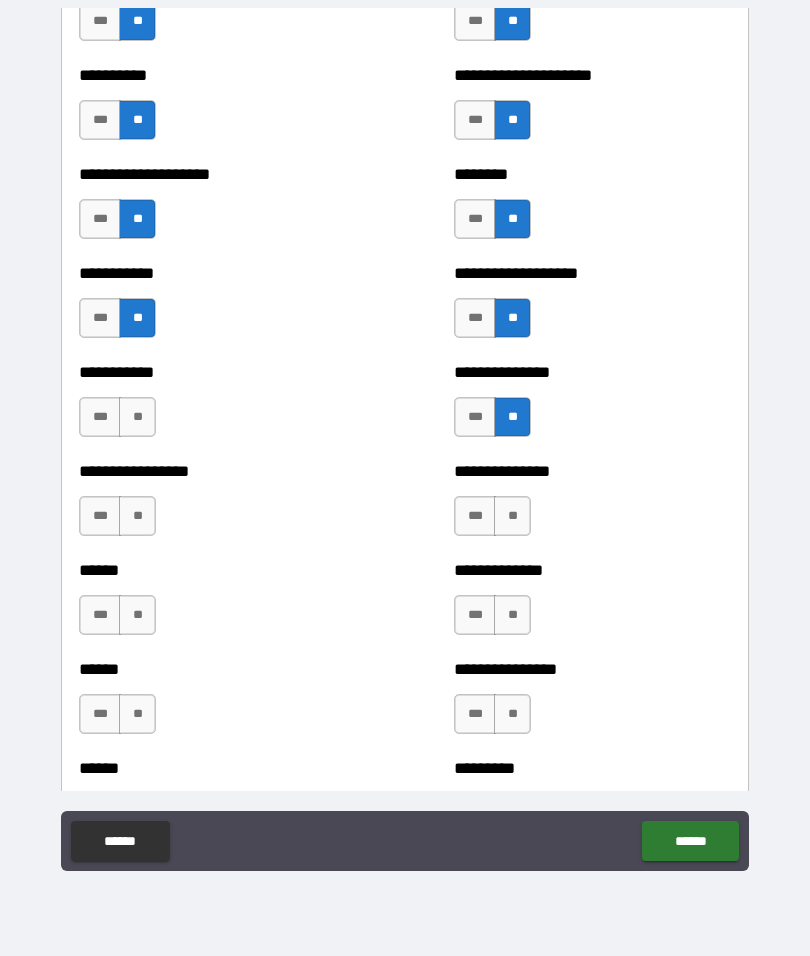 click on "**" at bounding box center [512, 516] 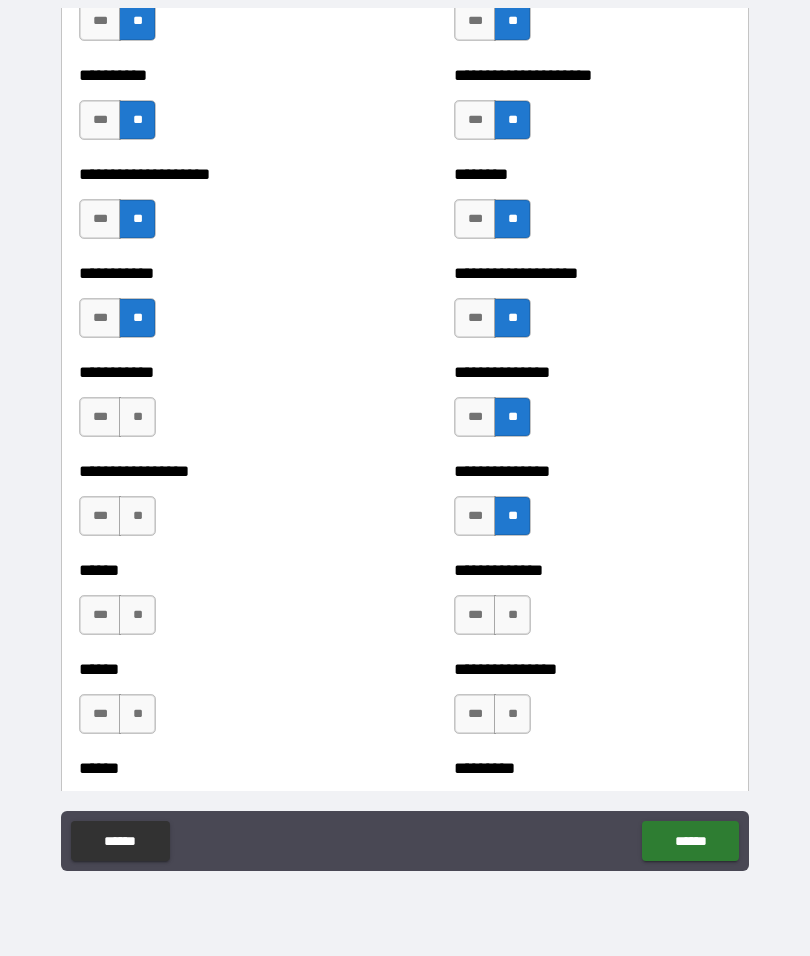 click on "**" at bounding box center (512, 615) 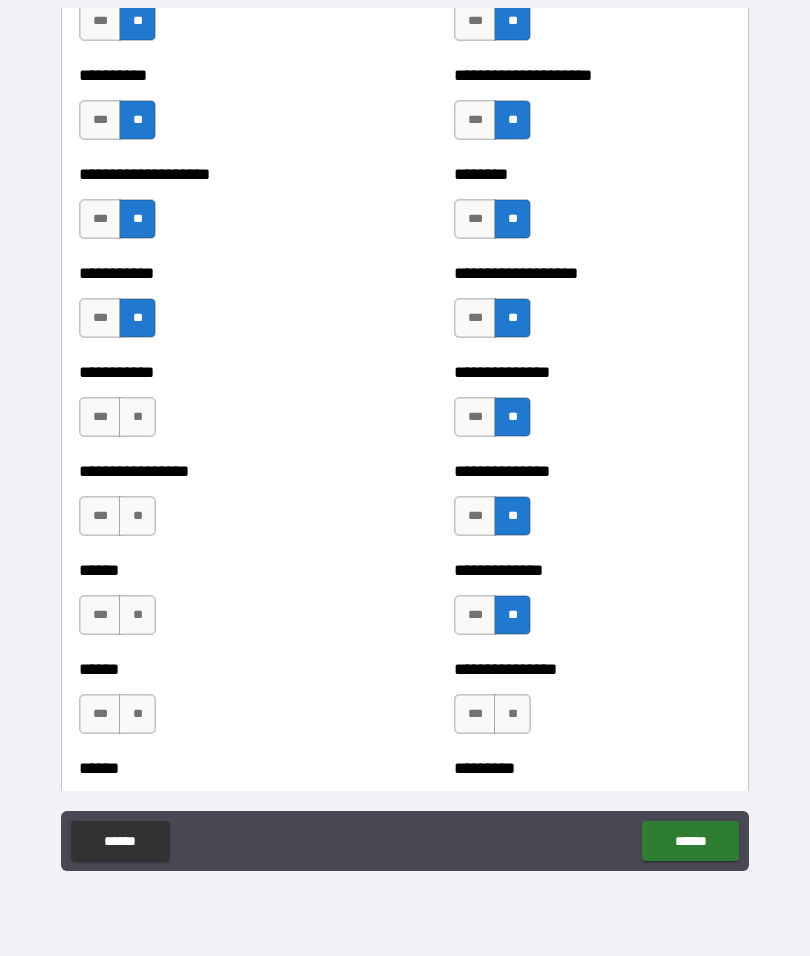 click on "**" at bounding box center (512, 714) 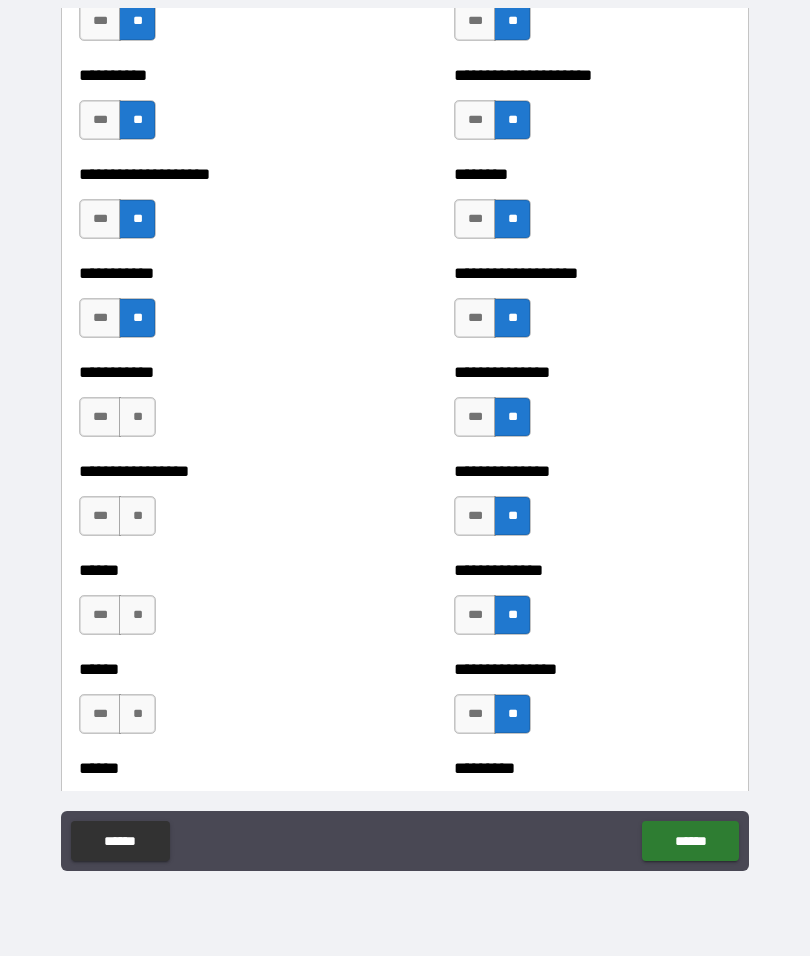 click on "**" at bounding box center (137, 417) 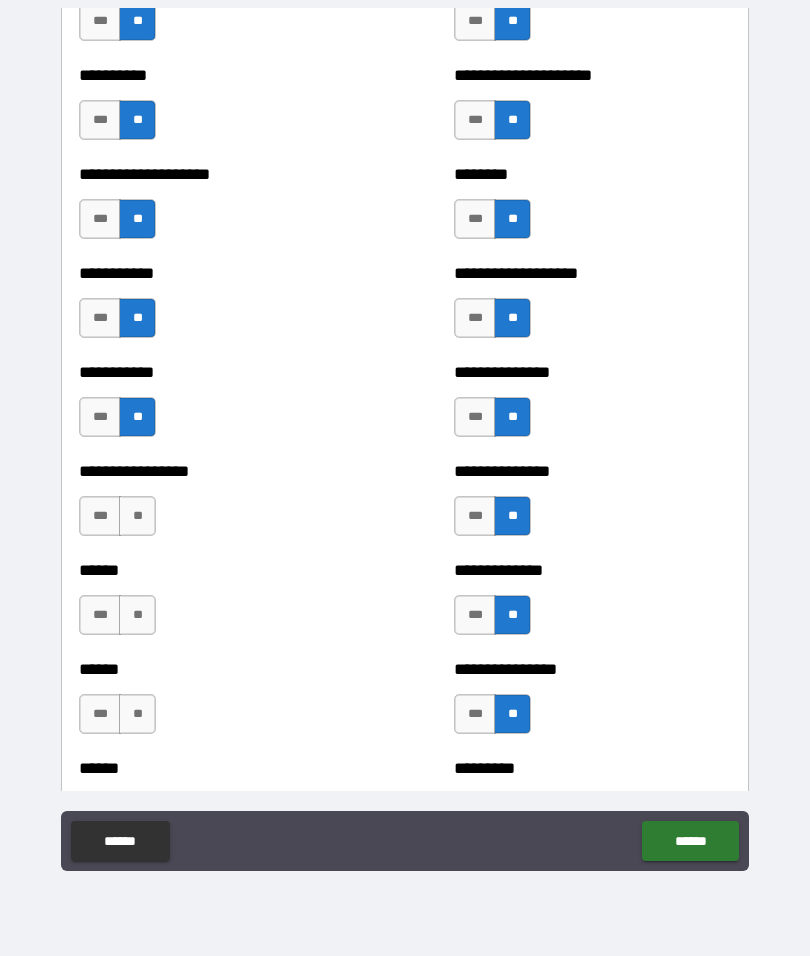 click on "**" at bounding box center [137, 516] 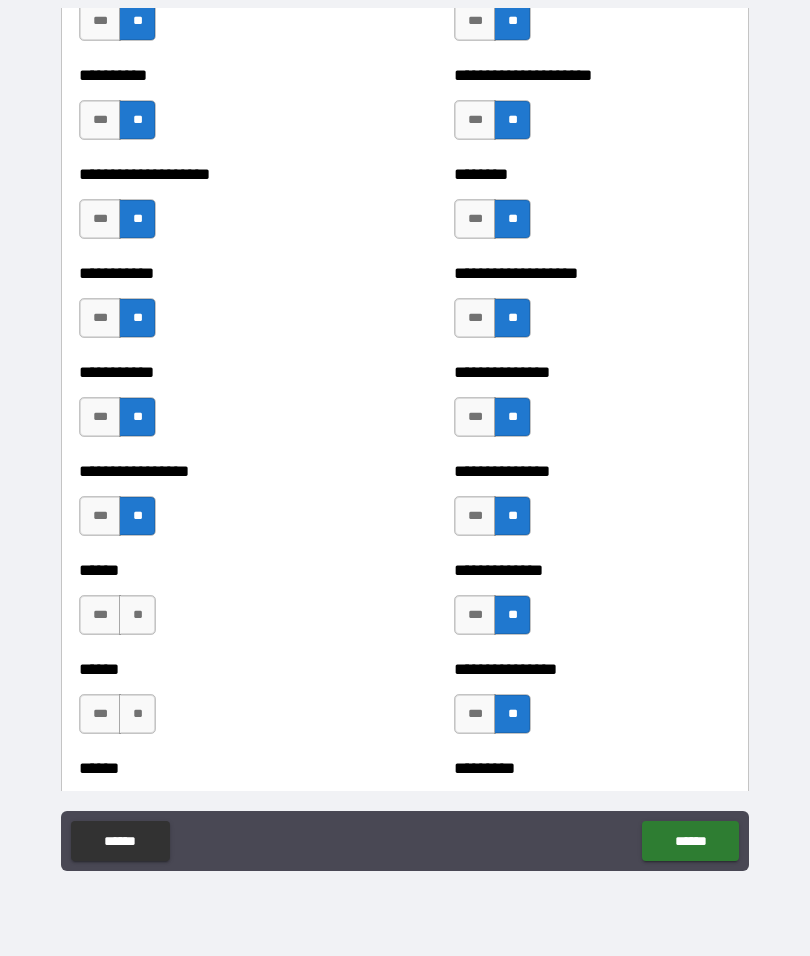 click on "**" at bounding box center (137, 615) 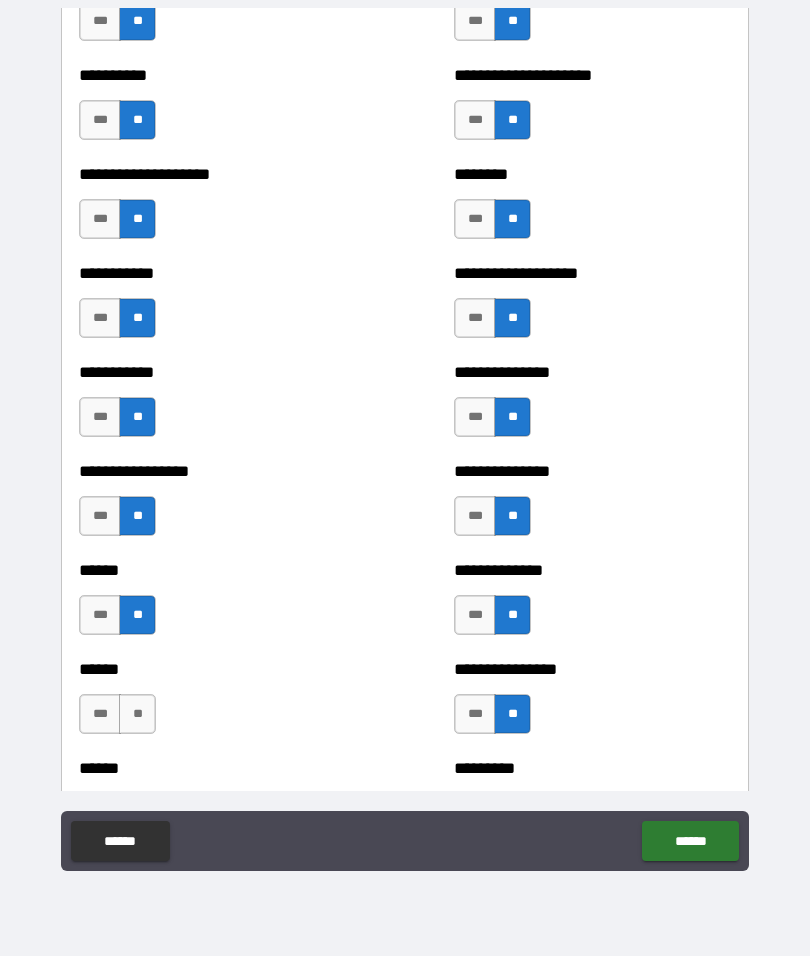 click on "**" at bounding box center [137, 714] 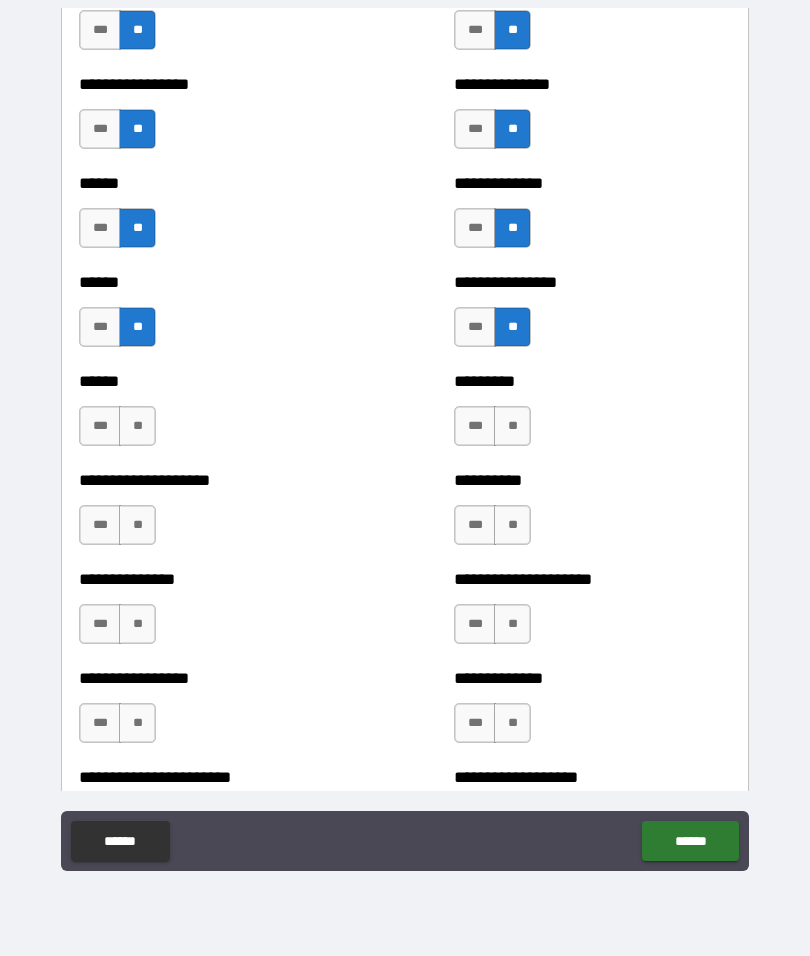 scroll, scrollTop: 2960, scrollLeft: 0, axis: vertical 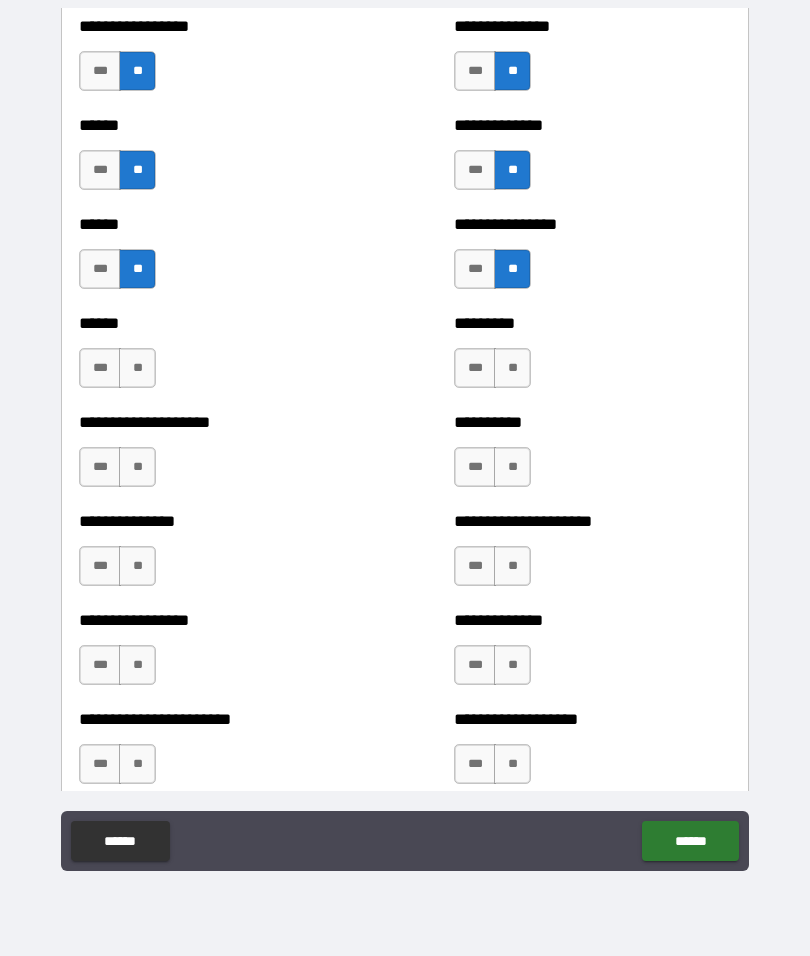click on "**" at bounding box center (137, 368) 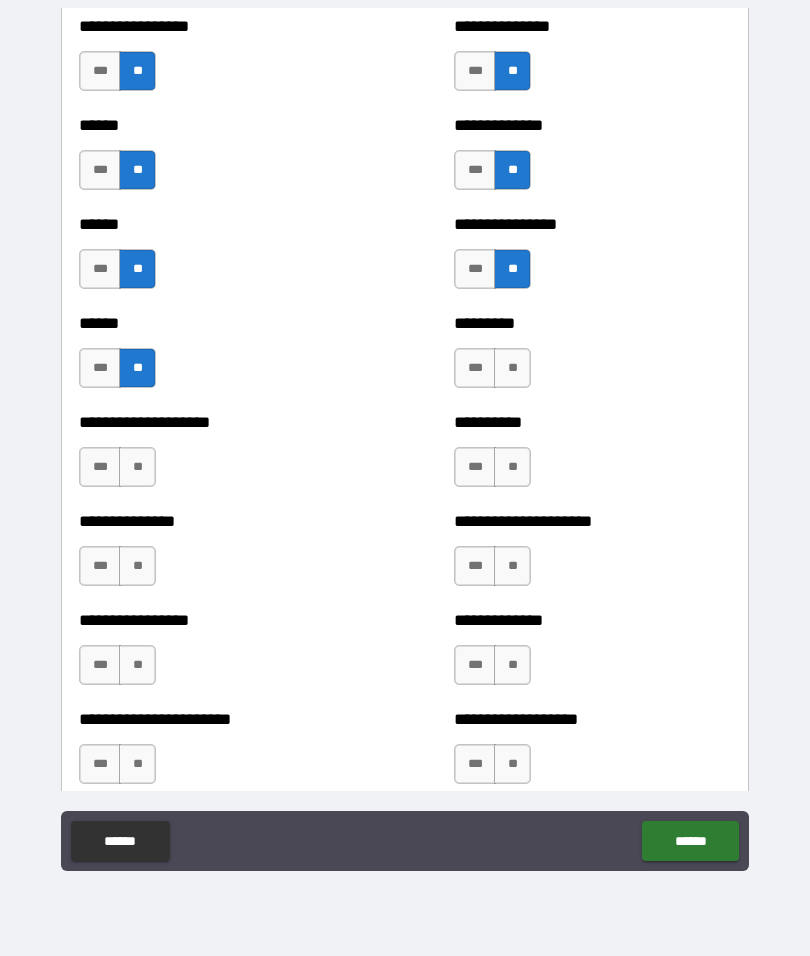 click on "**" at bounding box center [137, 467] 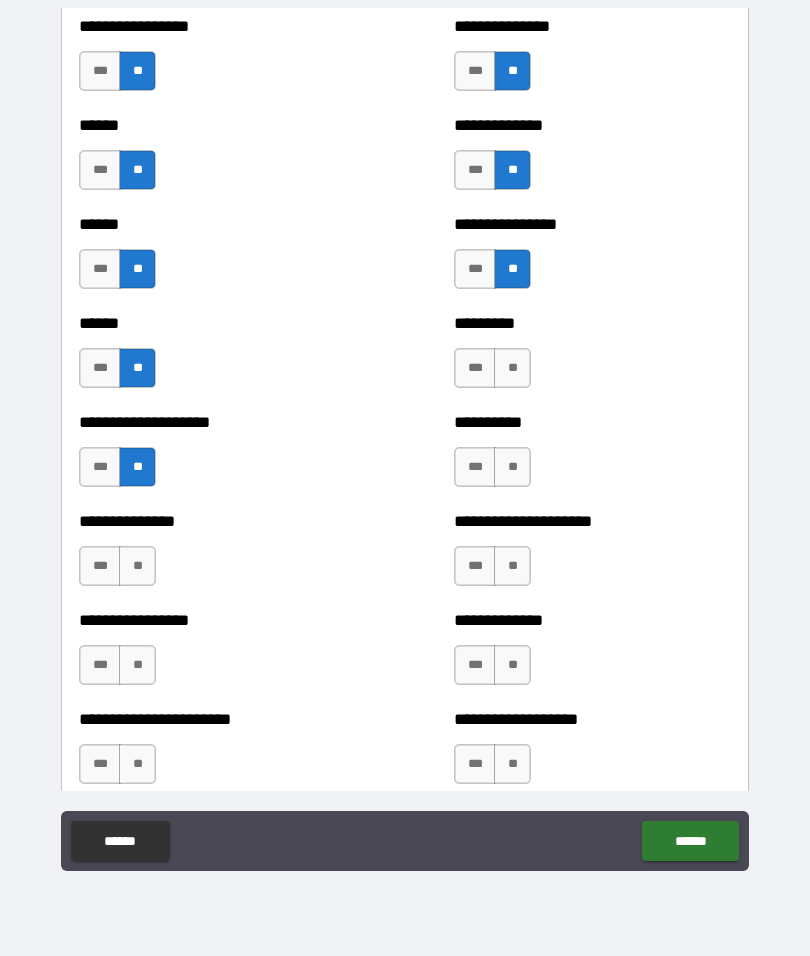 click on "***" at bounding box center [100, 566] 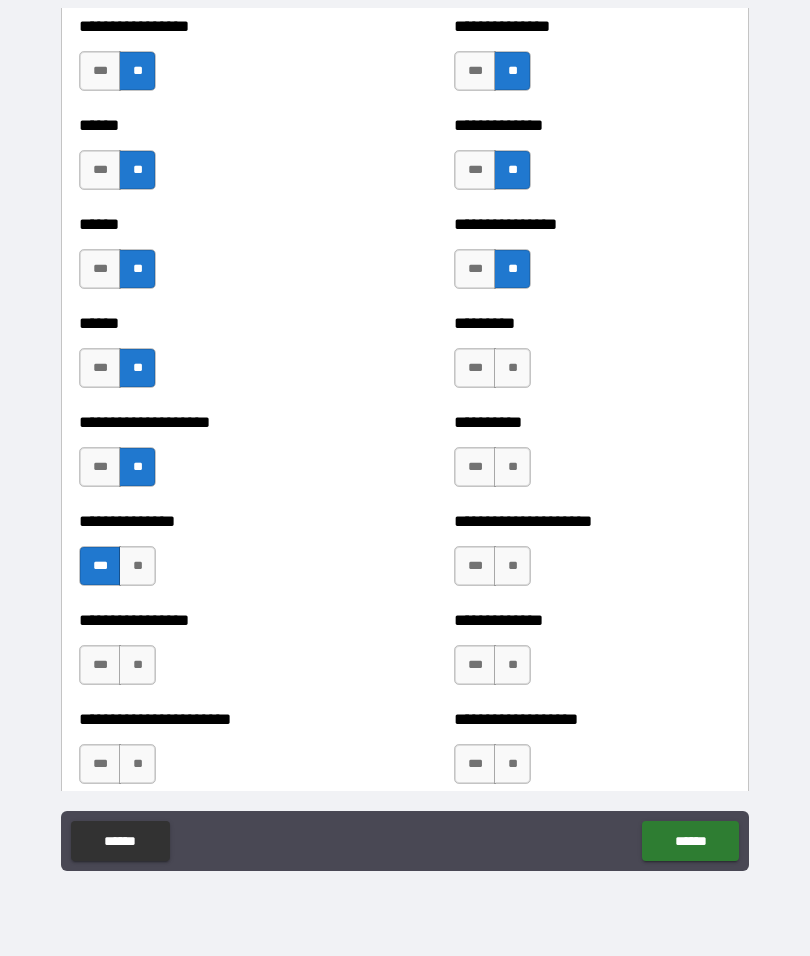 click on "***" at bounding box center [100, 665] 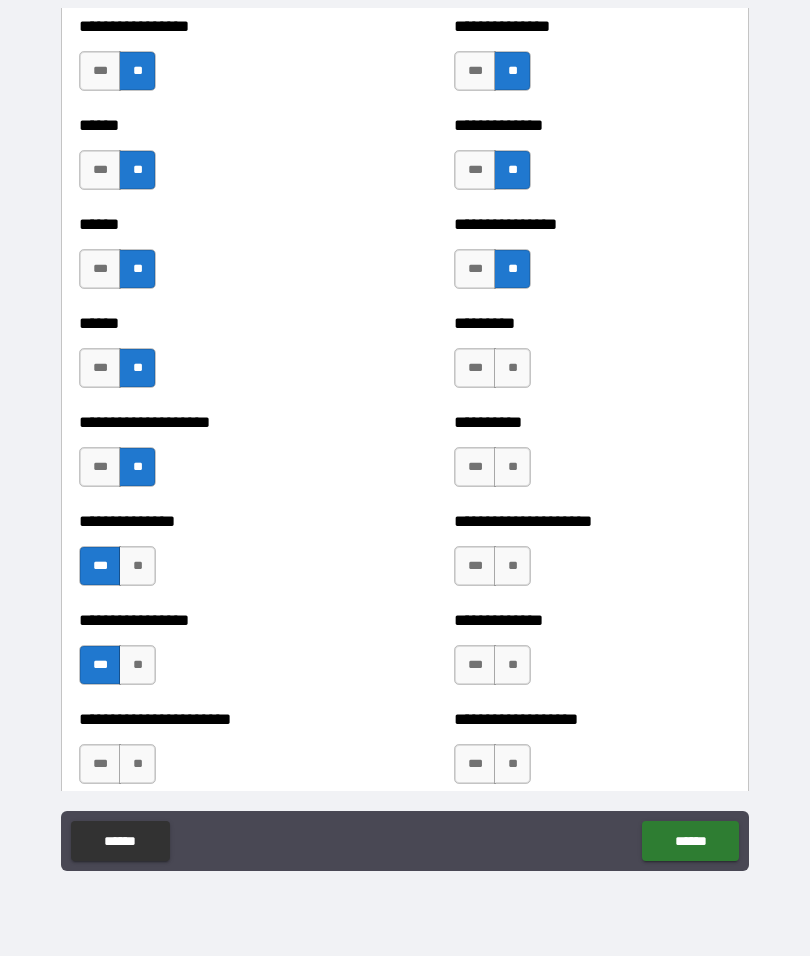 click on "**" at bounding box center [137, 764] 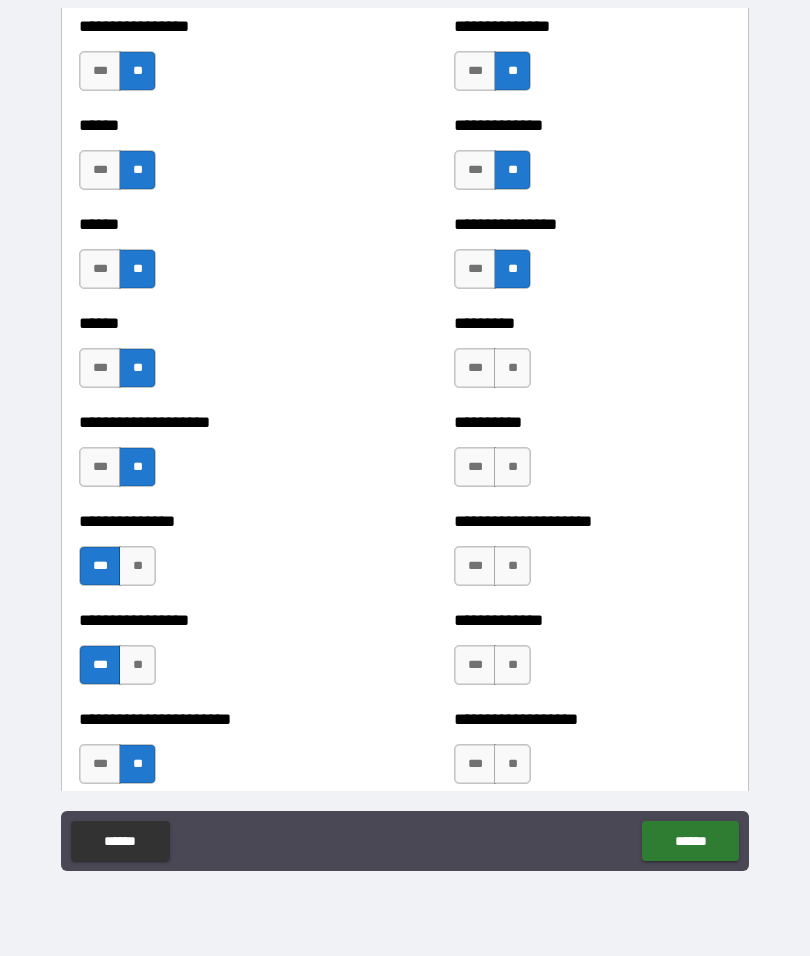click on "**" at bounding box center (512, 368) 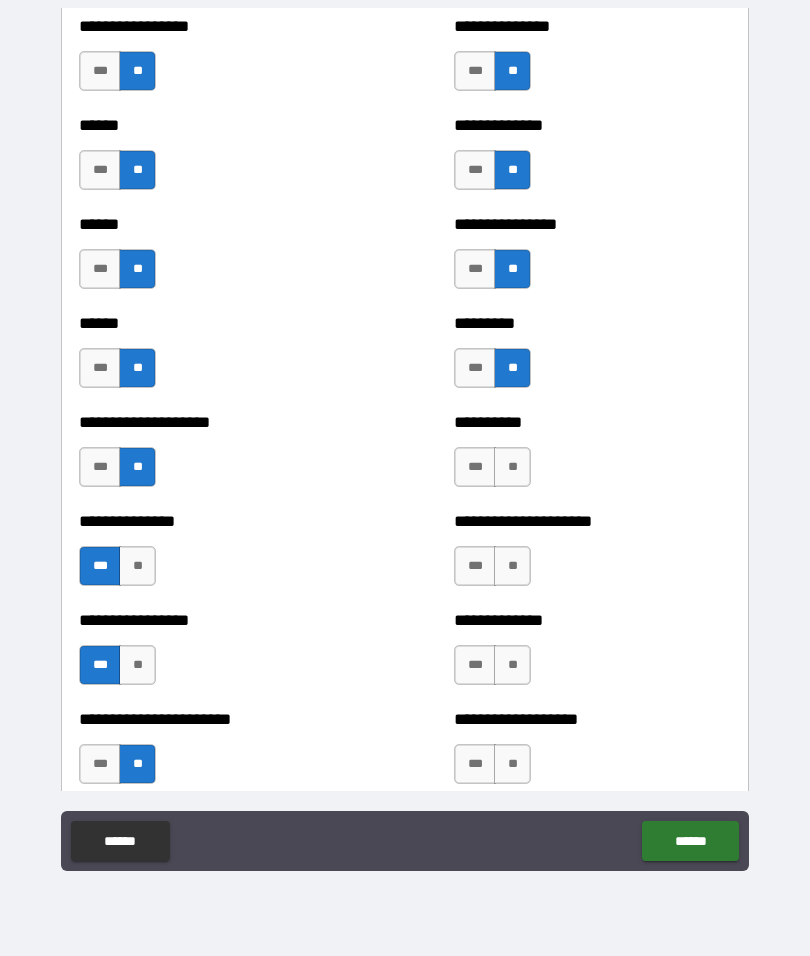 click on "**" at bounding box center (512, 467) 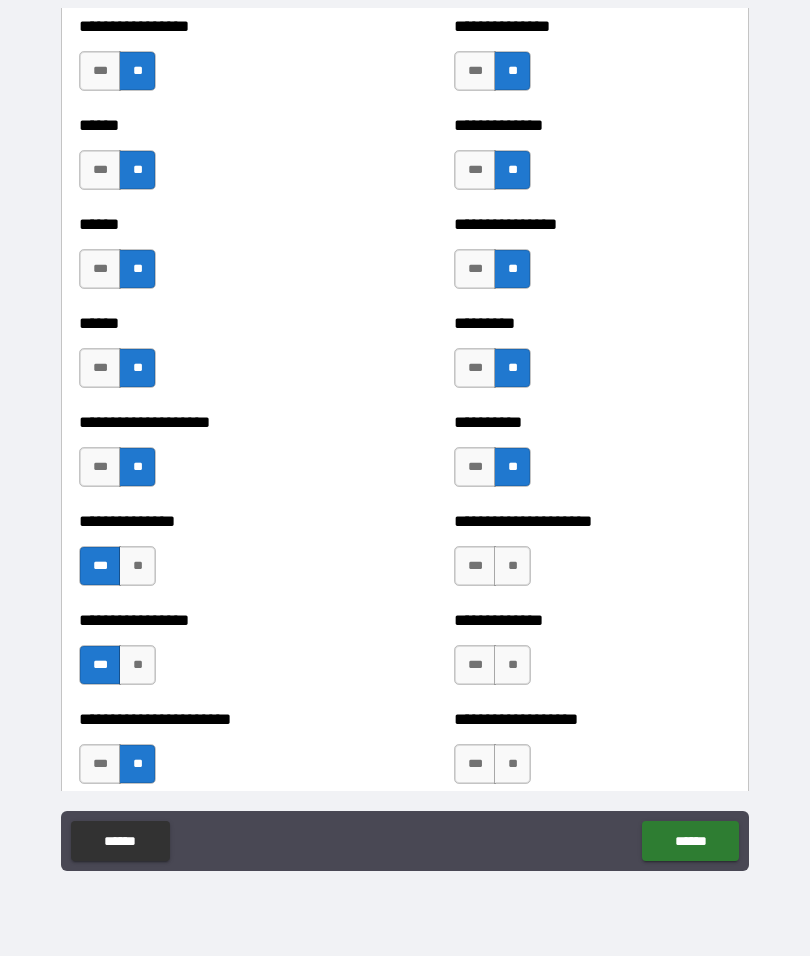 click on "**" at bounding box center [512, 566] 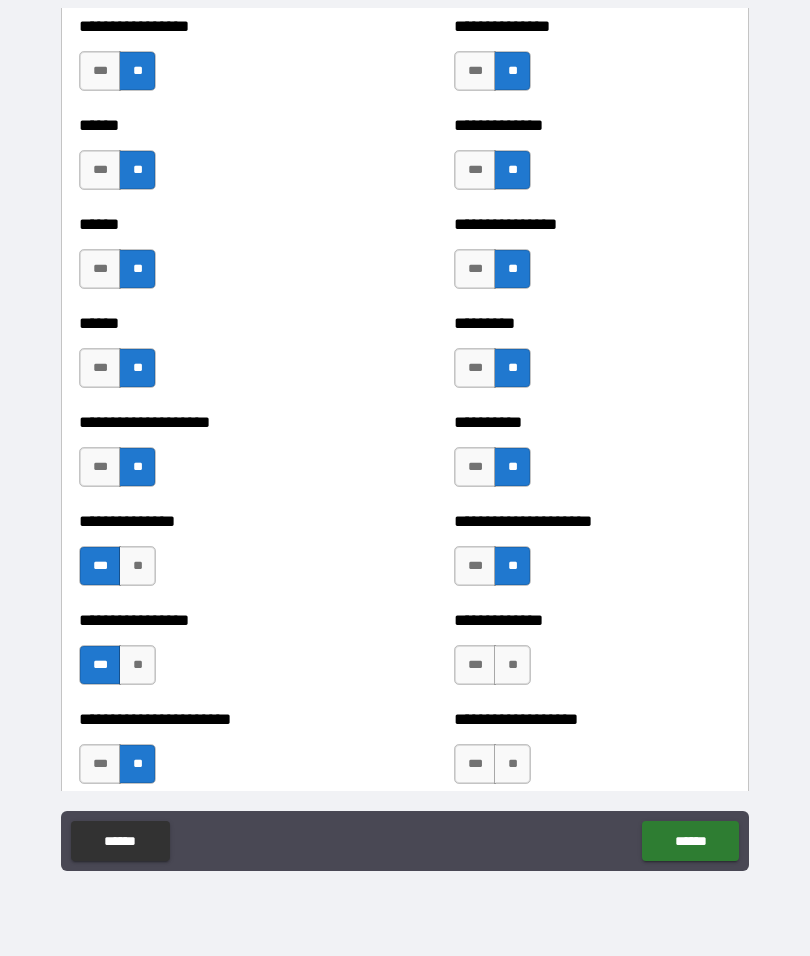 click on "**" at bounding box center [512, 665] 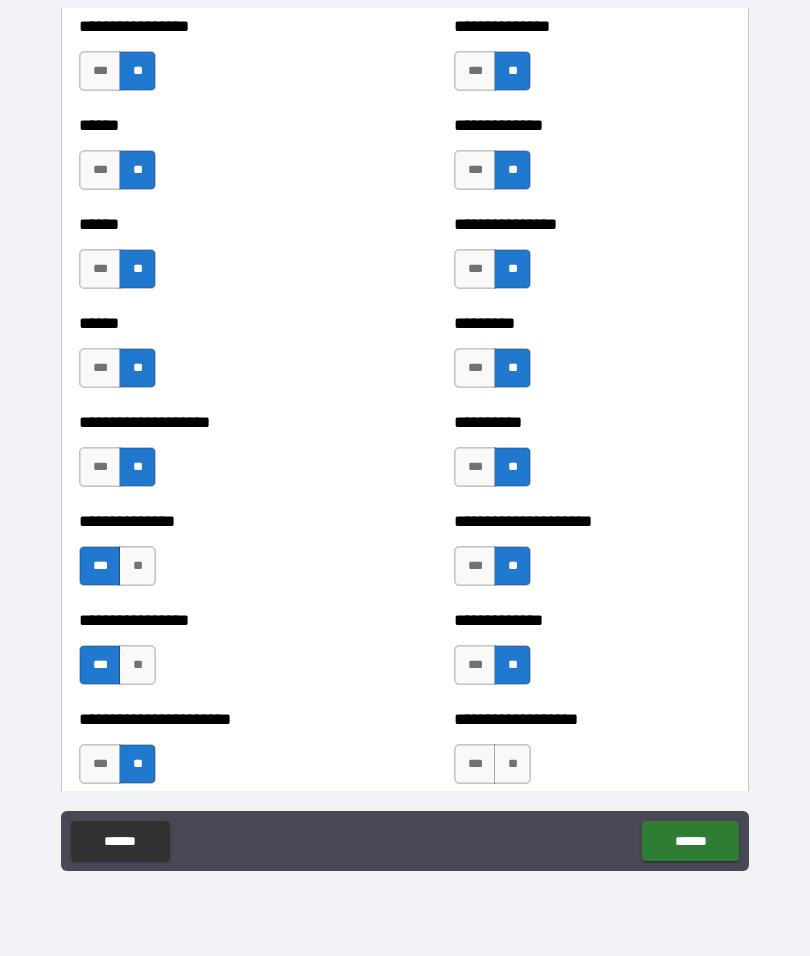 click on "**" at bounding box center [512, 764] 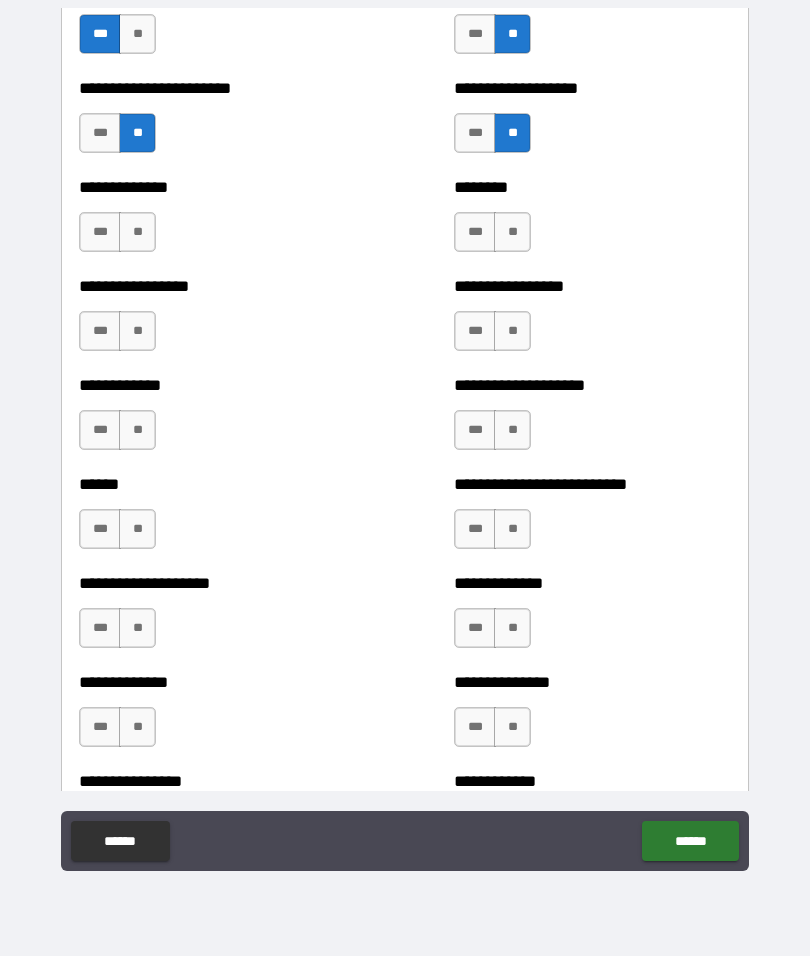 scroll, scrollTop: 3592, scrollLeft: 0, axis: vertical 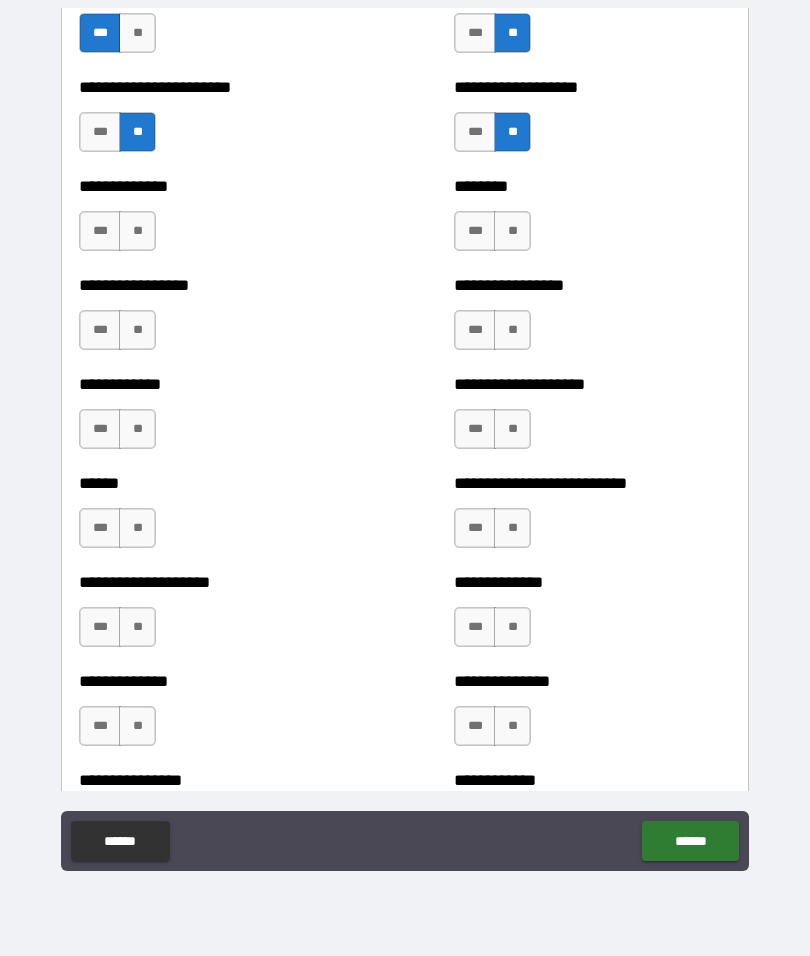 click on "**" at bounding box center [137, 231] 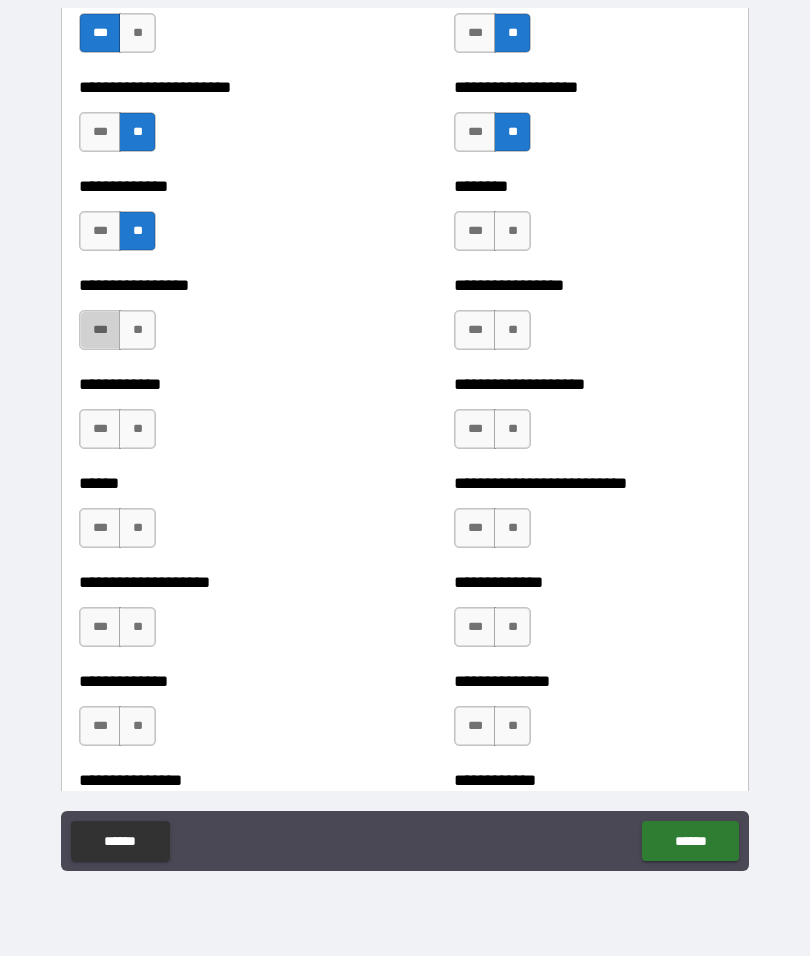 click on "***" at bounding box center (100, 330) 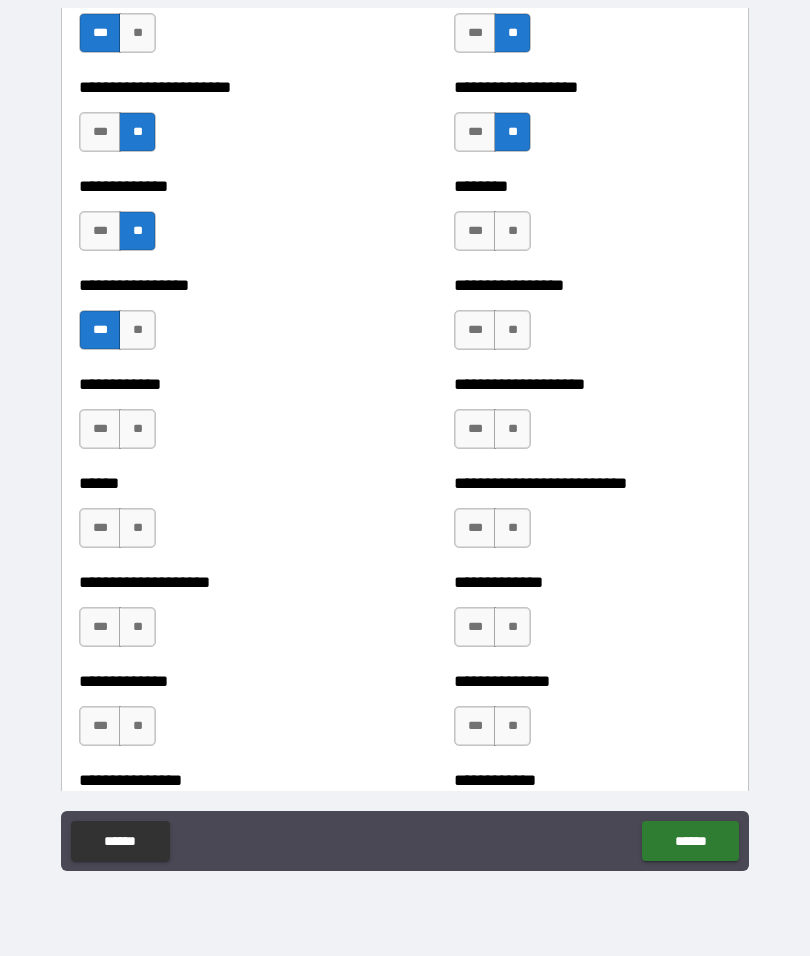 click on "**" at bounding box center [137, 429] 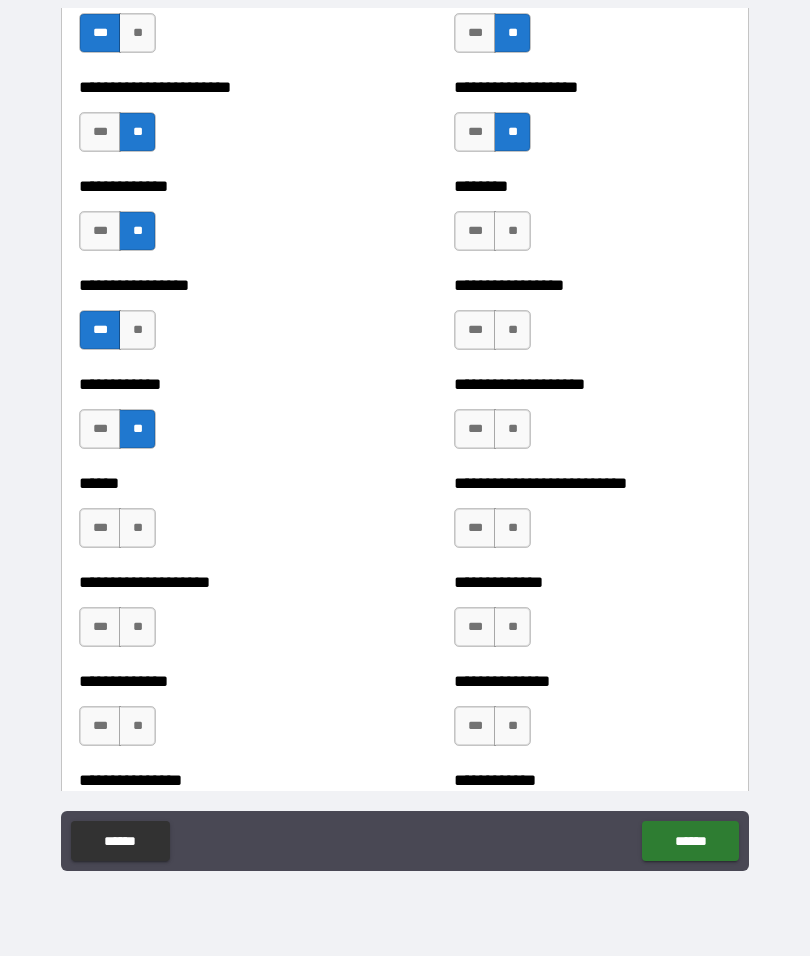 click on "**" at bounding box center [137, 528] 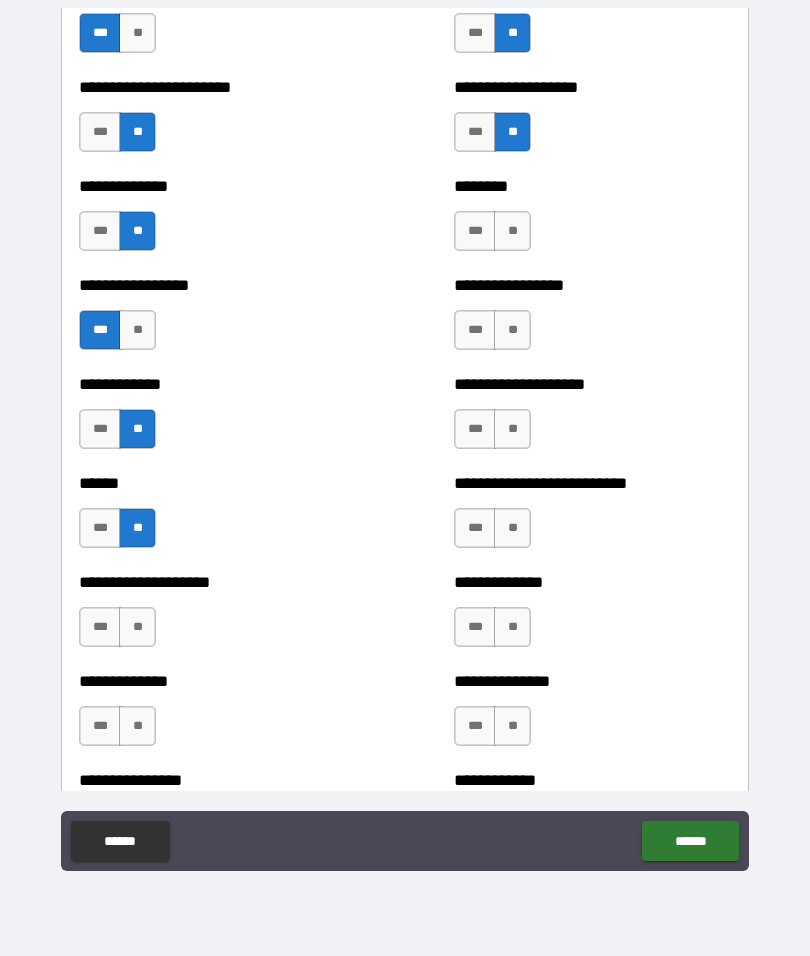 click on "**" at bounding box center (137, 627) 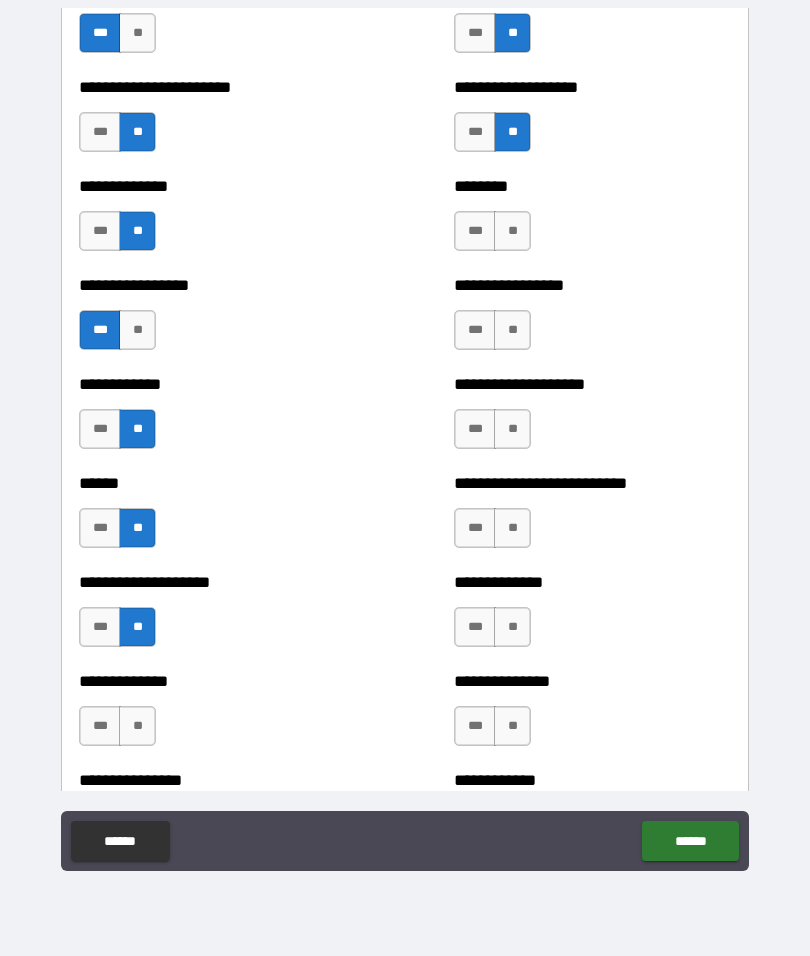 click on "**" at bounding box center (137, 726) 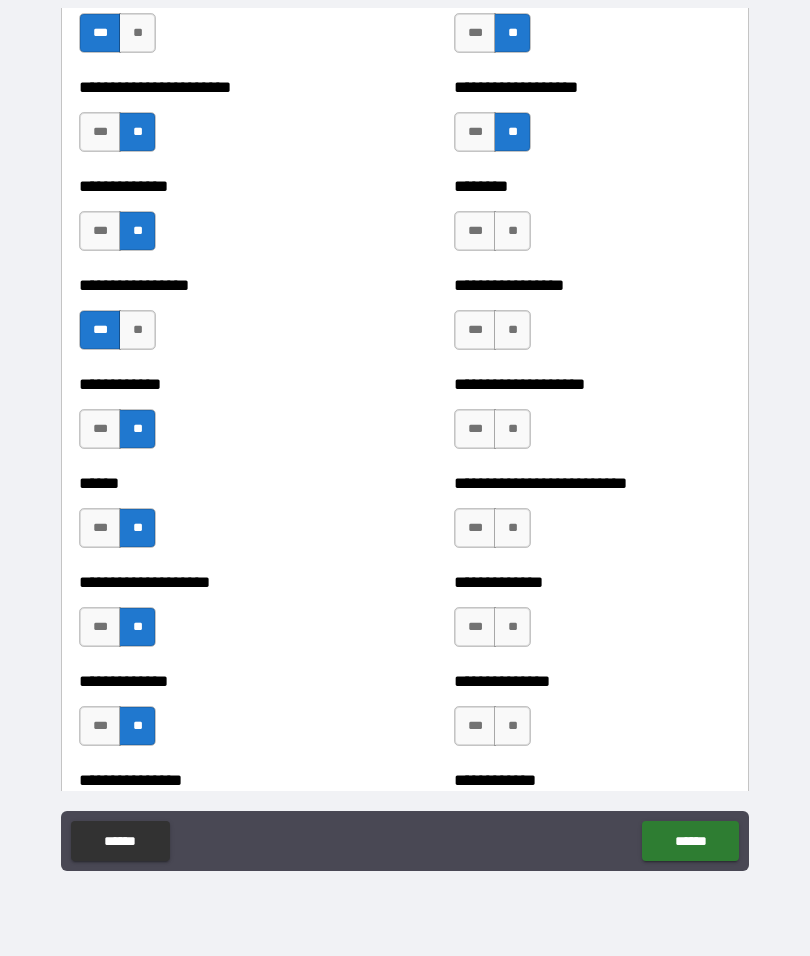 click on "**" at bounding box center (512, 231) 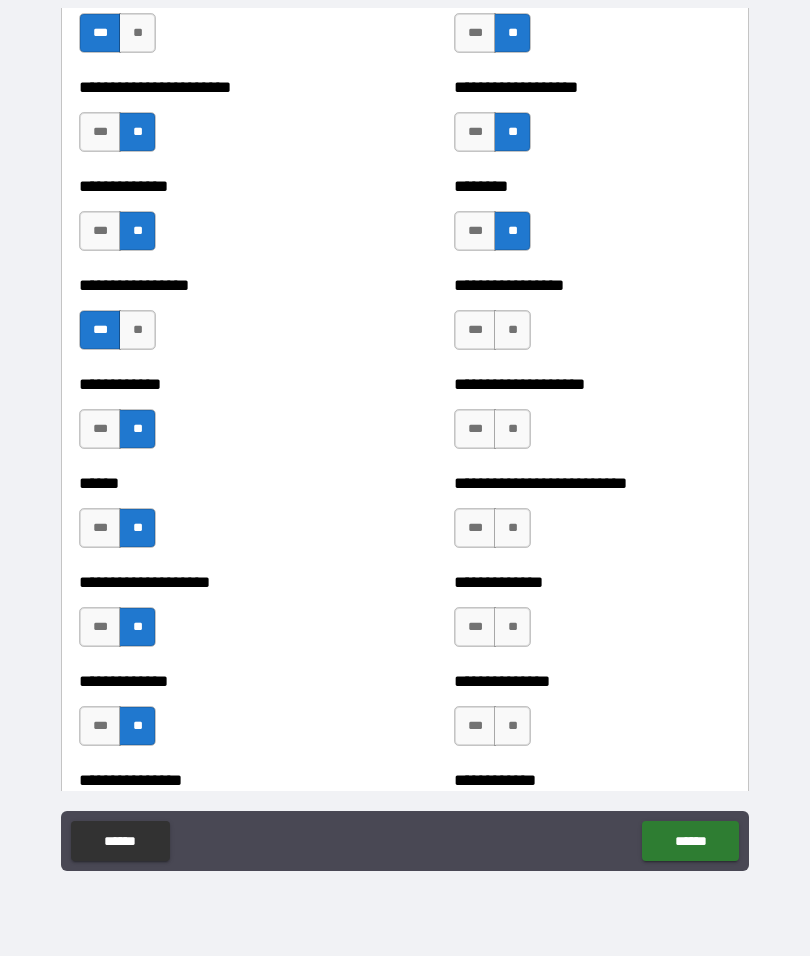 click on "**" at bounding box center [512, 330] 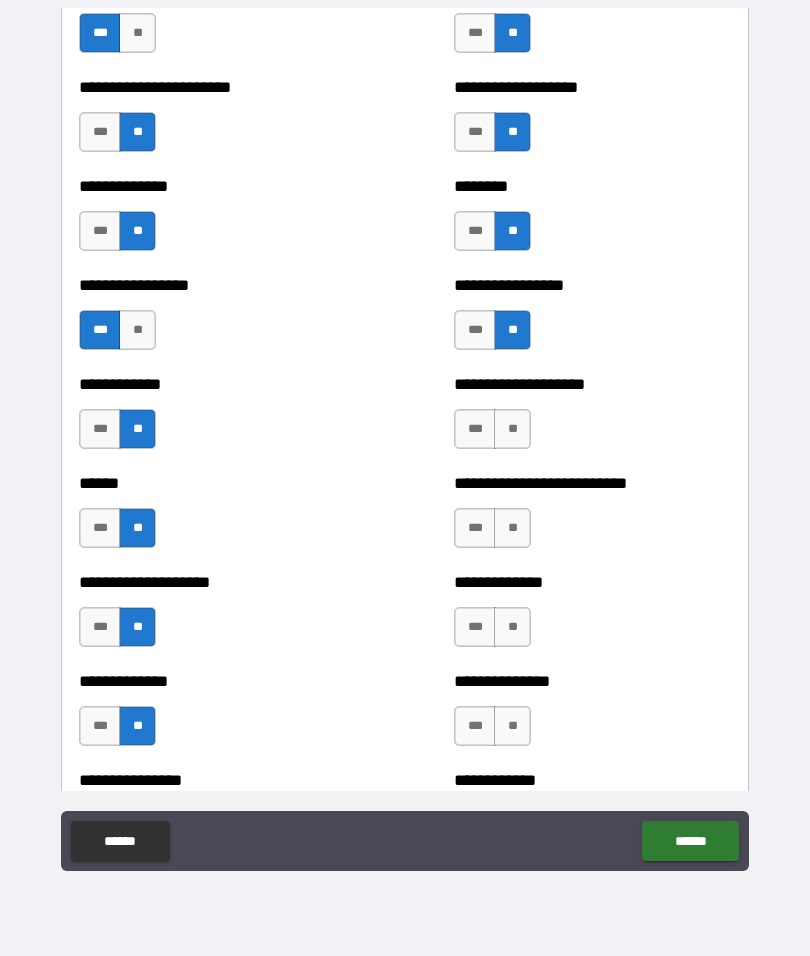 click on "**" at bounding box center (512, 429) 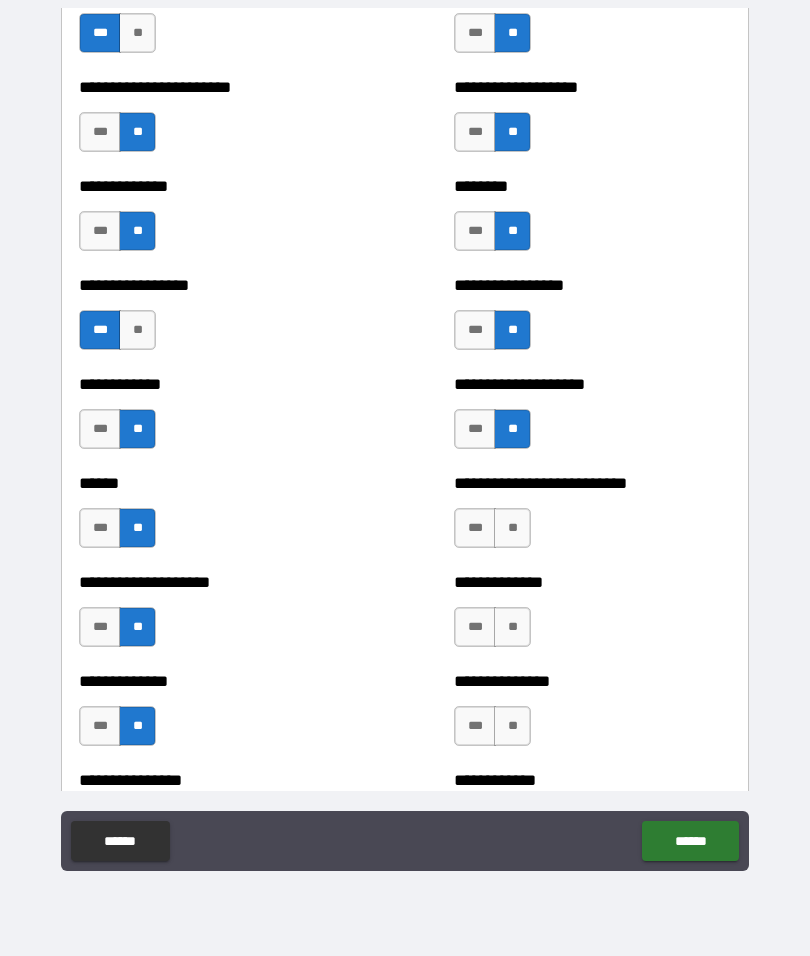 click on "**" at bounding box center [512, 528] 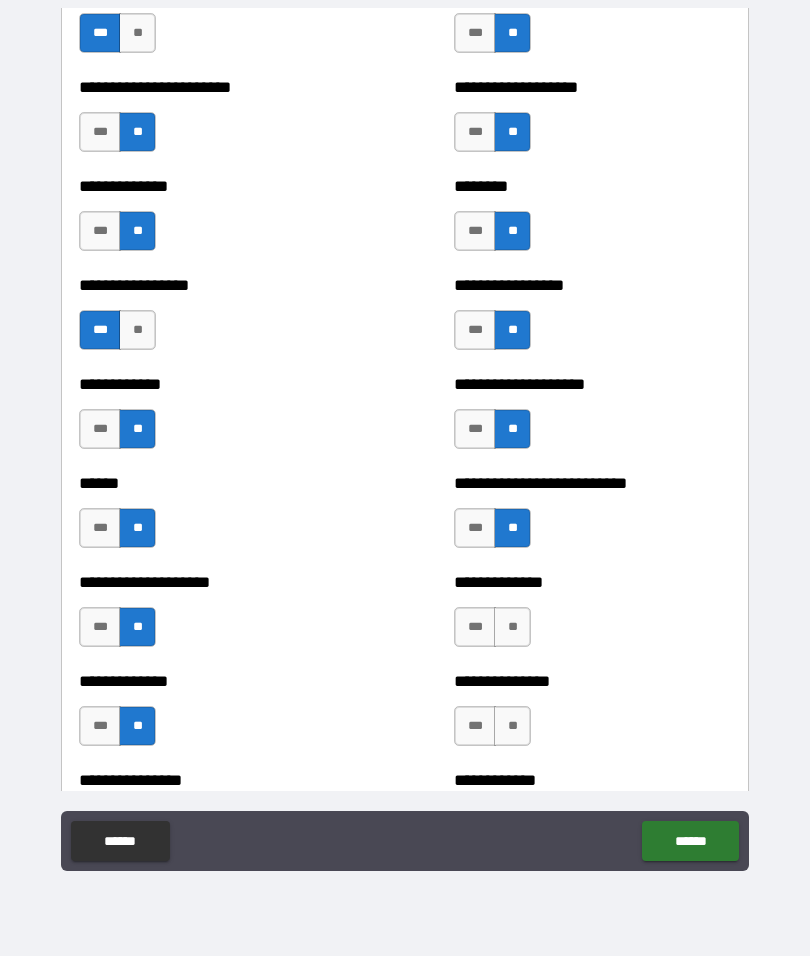 click on "**" at bounding box center (512, 627) 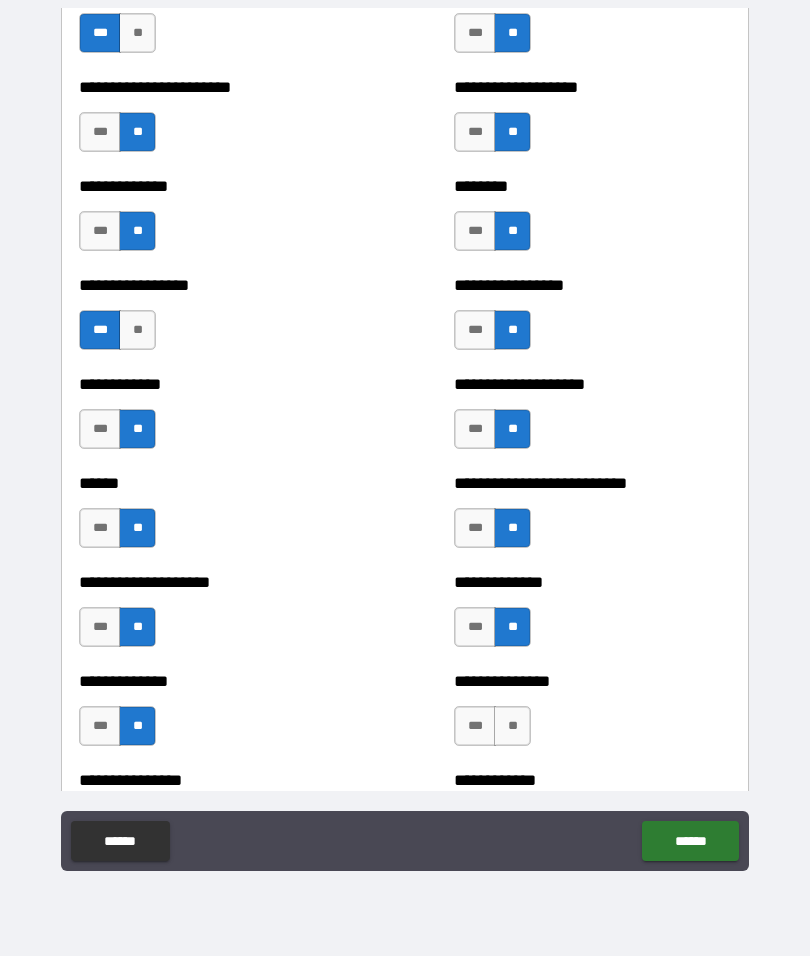 click on "**" at bounding box center [512, 726] 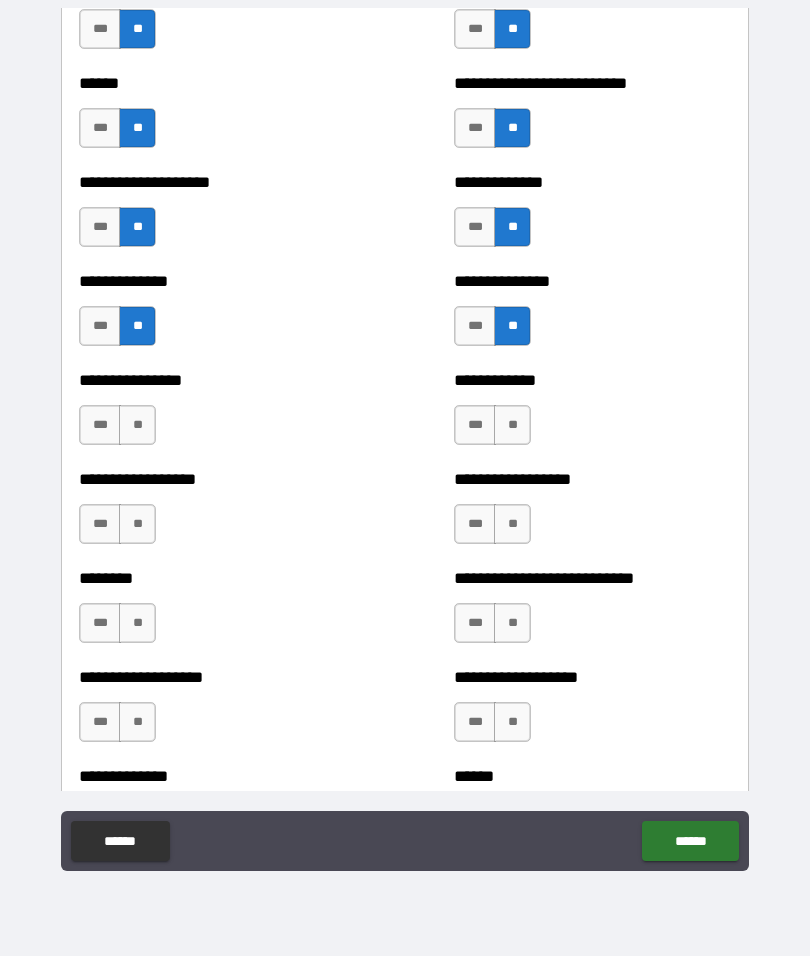 scroll, scrollTop: 4095, scrollLeft: 0, axis: vertical 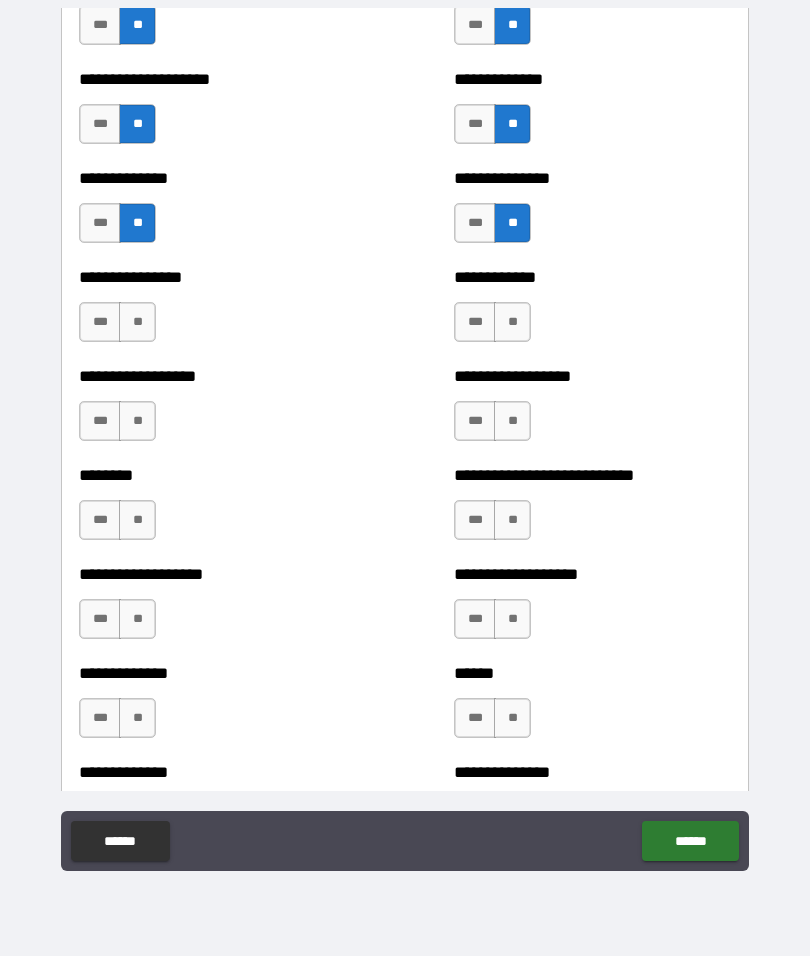 click on "**" at bounding box center (137, 322) 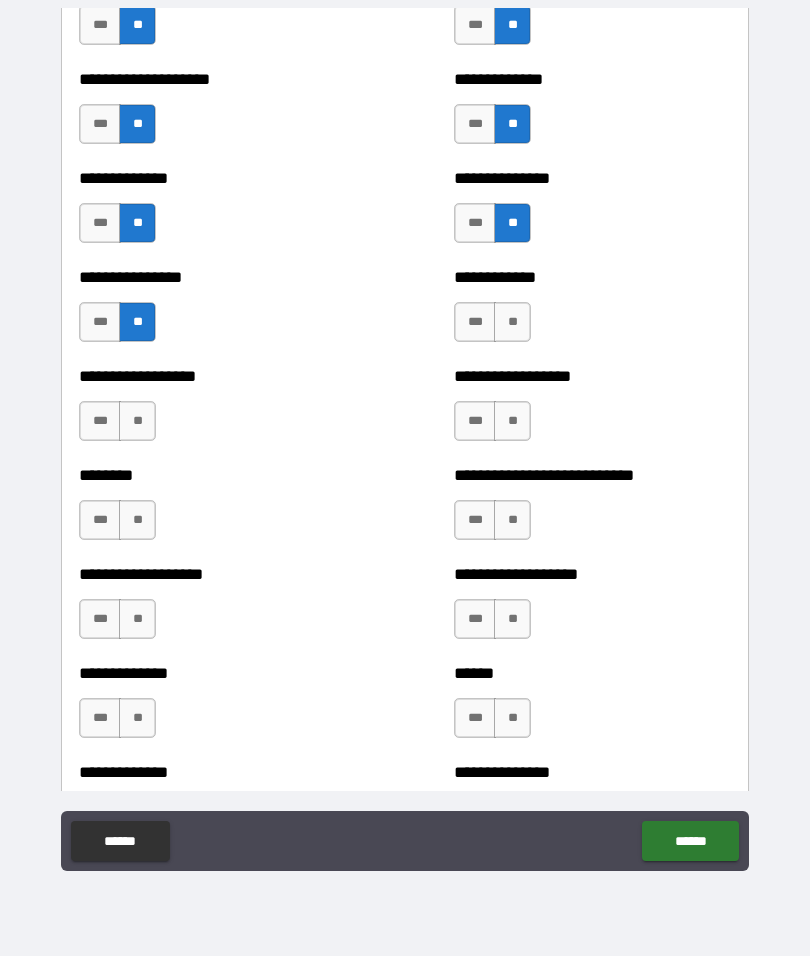 click on "**" at bounding box center (137, 421) 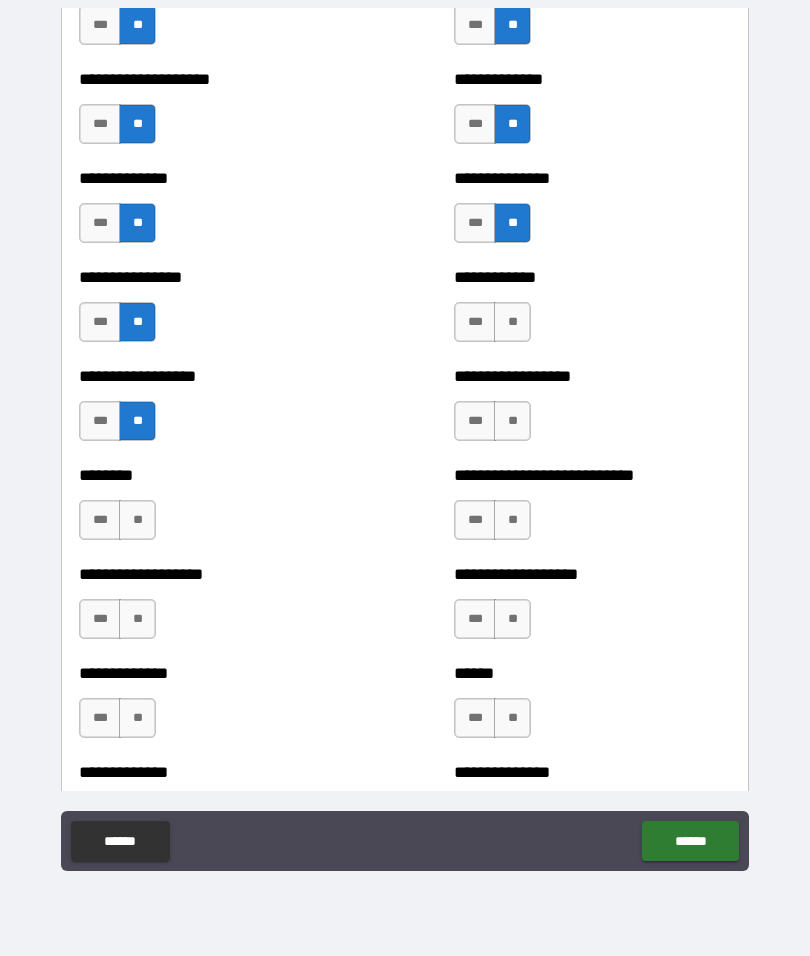 click on "**" at bounding box center [137, 520] 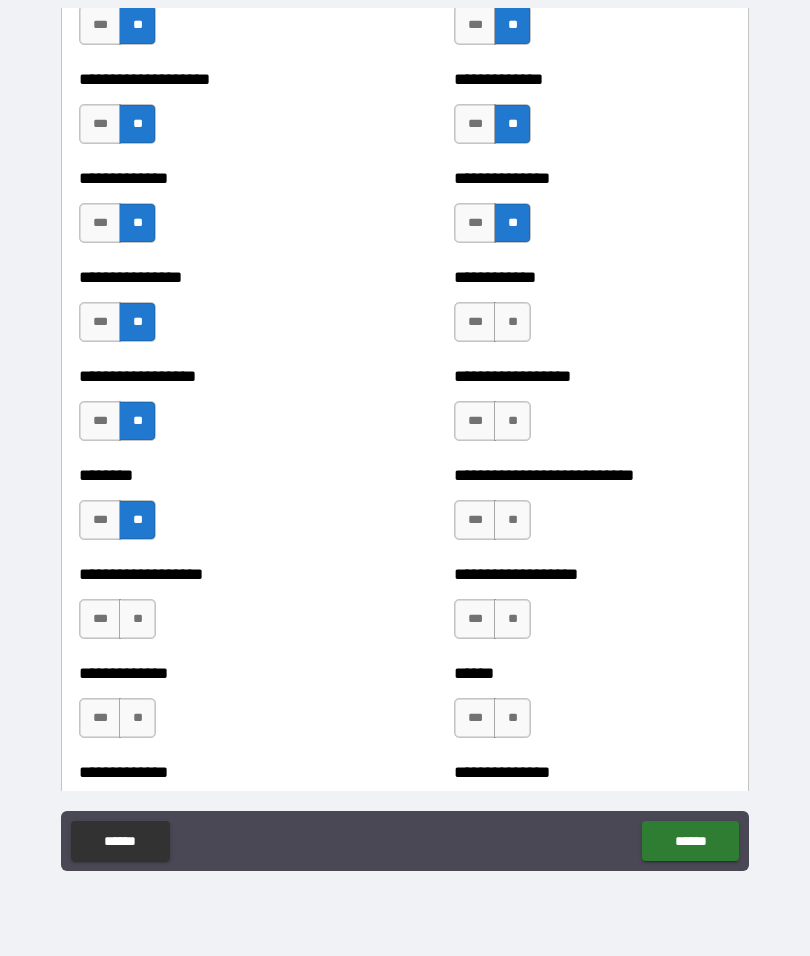 click on "**" at bounding box center (137, 619) 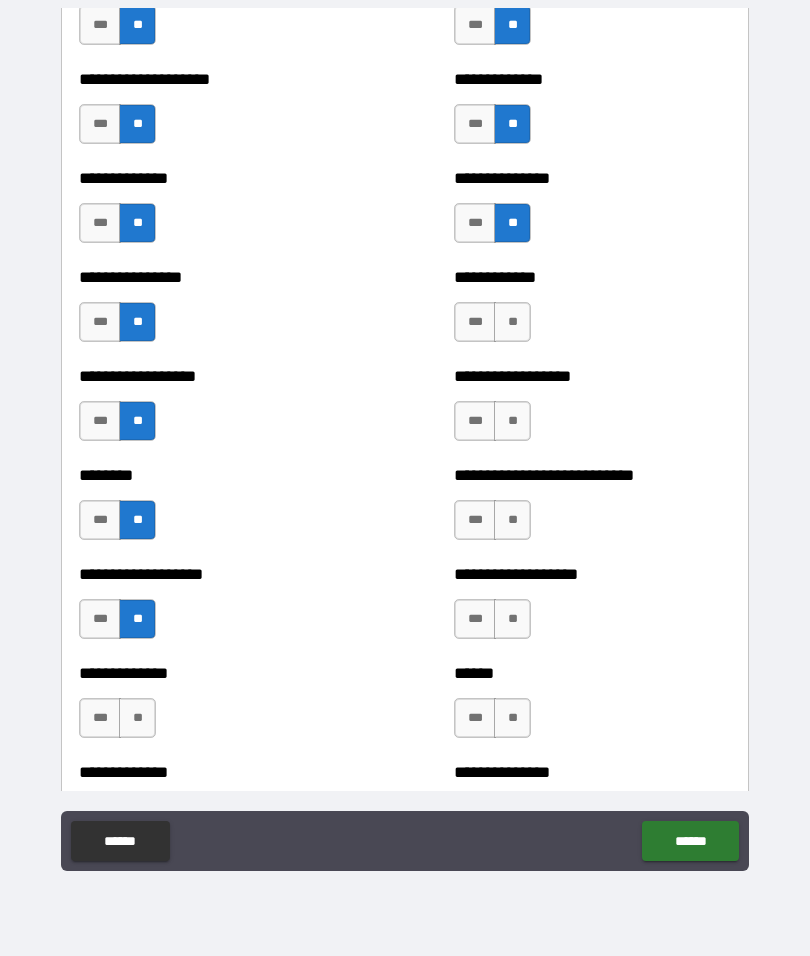 click on "**" at bounding box center (137, 718) 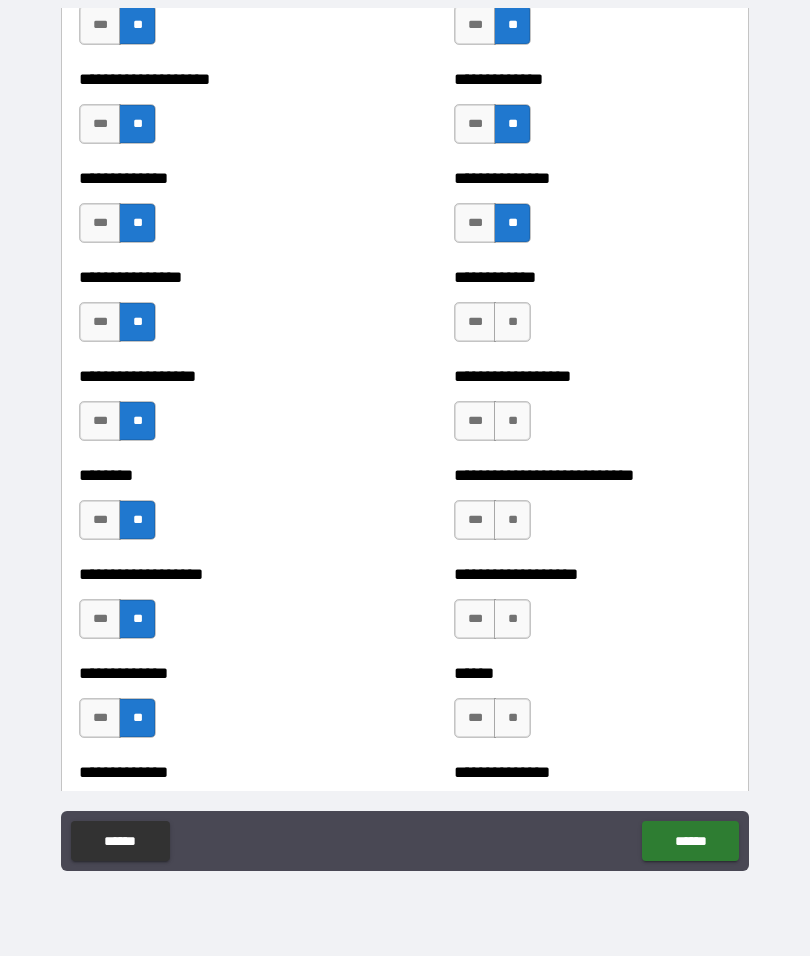 click on "**" at bounding box center [512, 322] 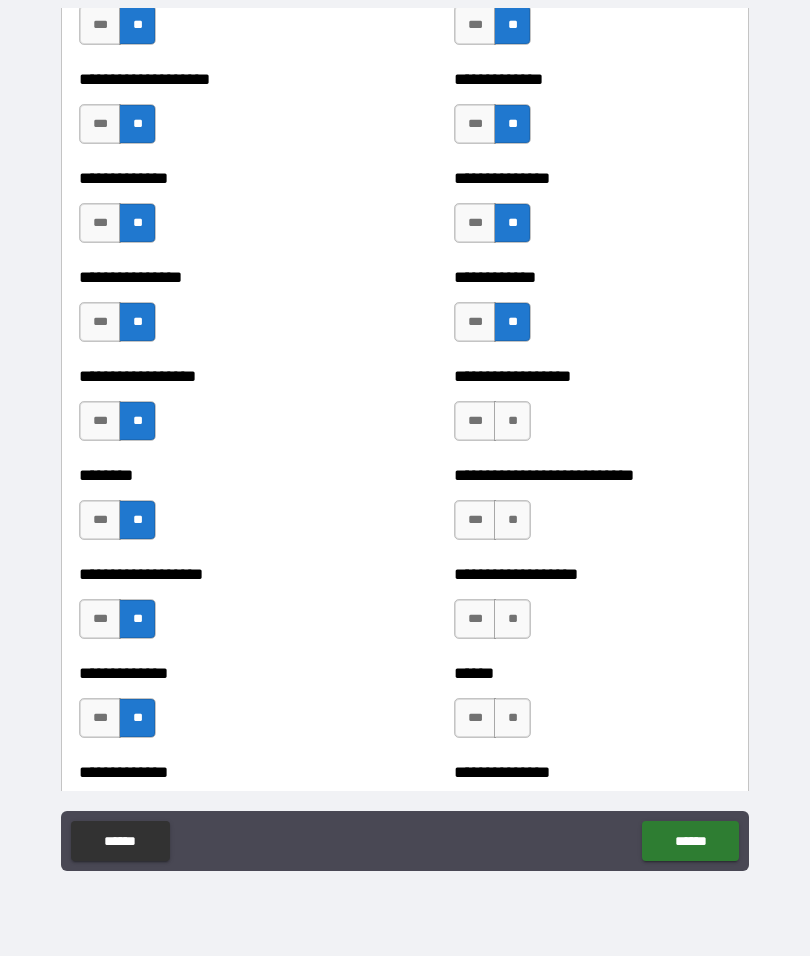 click on "**" at bounding box center [512, 421] 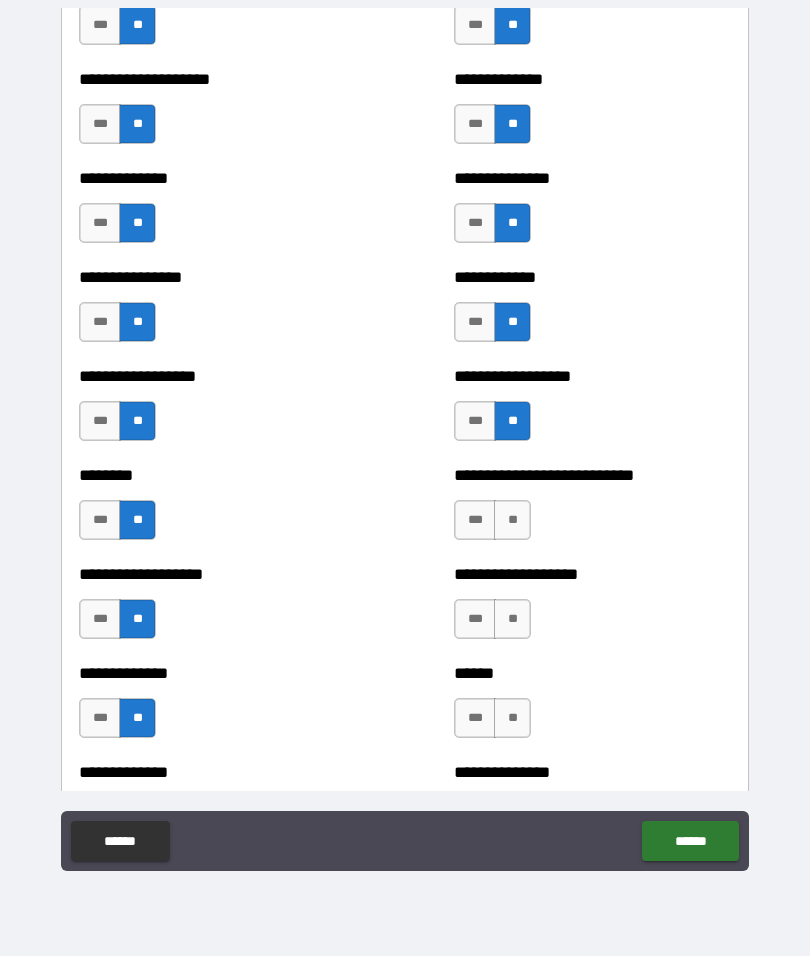 click on "**" at bounding box center (512, 520) 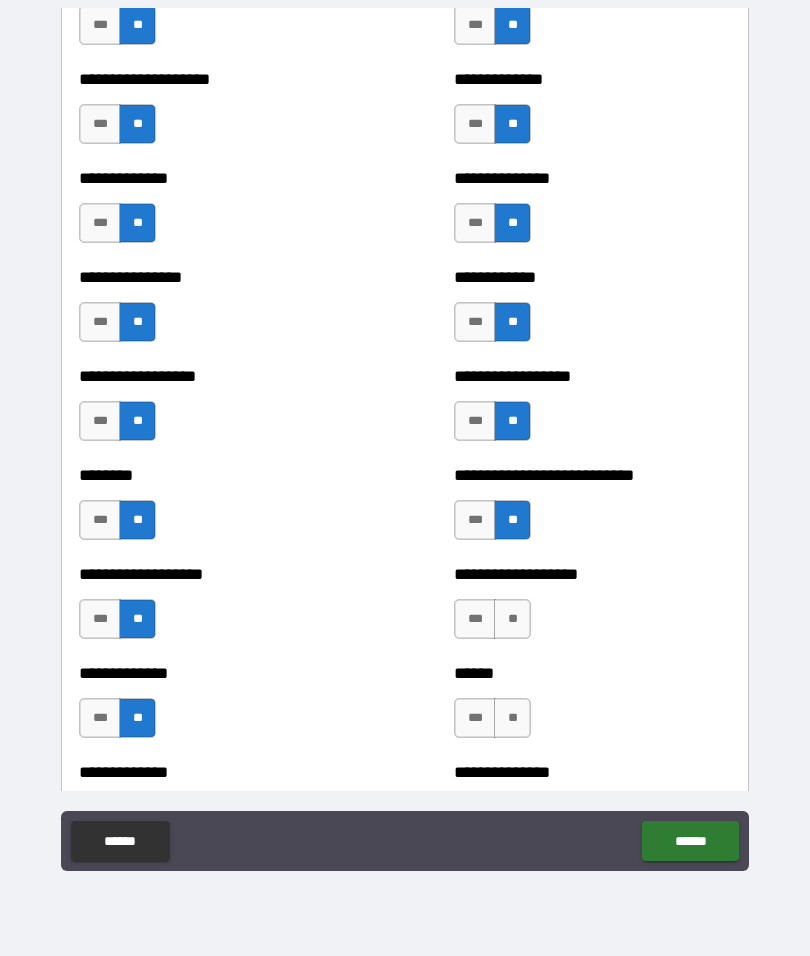 click on "**" at bounding box center [512, 619] 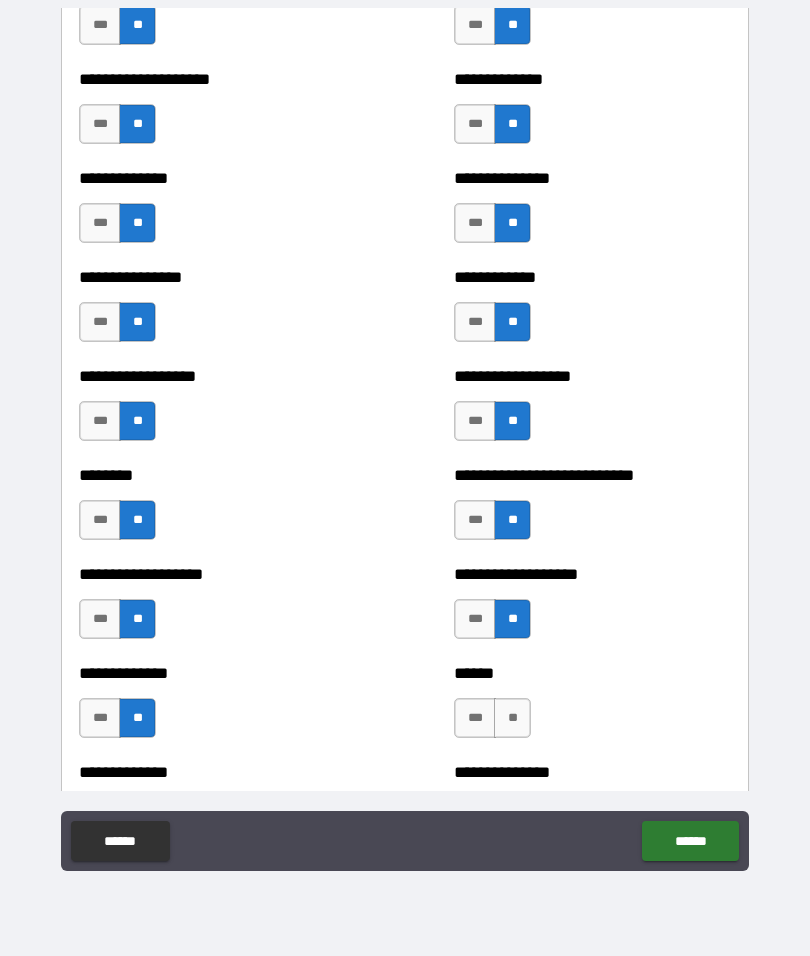 click on "**" at bounding box center (512, 718) 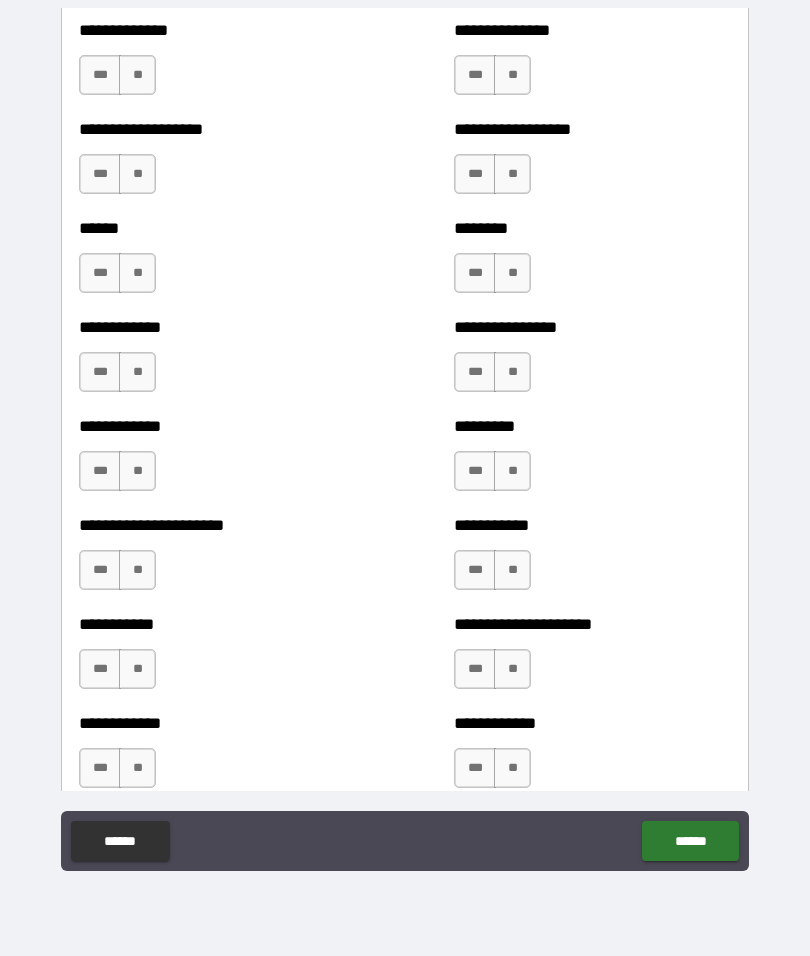 scroll, scrollTop: 4838, scrollLeft: 0, axis: vertical 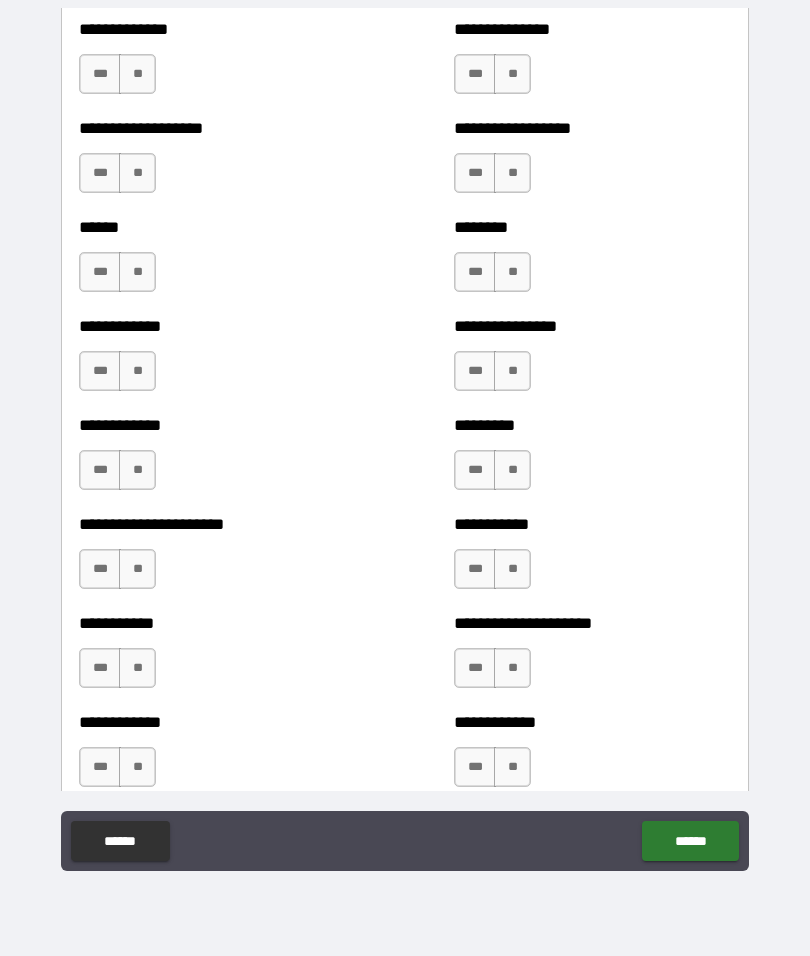 click on "**" at bounding box center (137, 74) 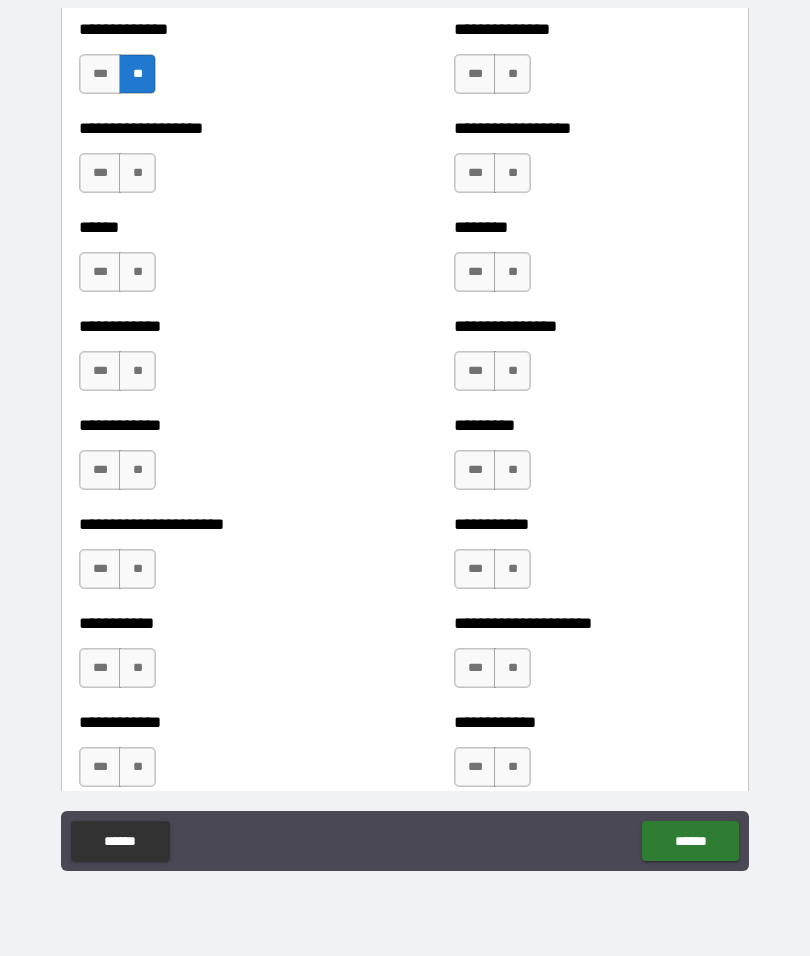 click on "**" at bounding box center (137, 173) 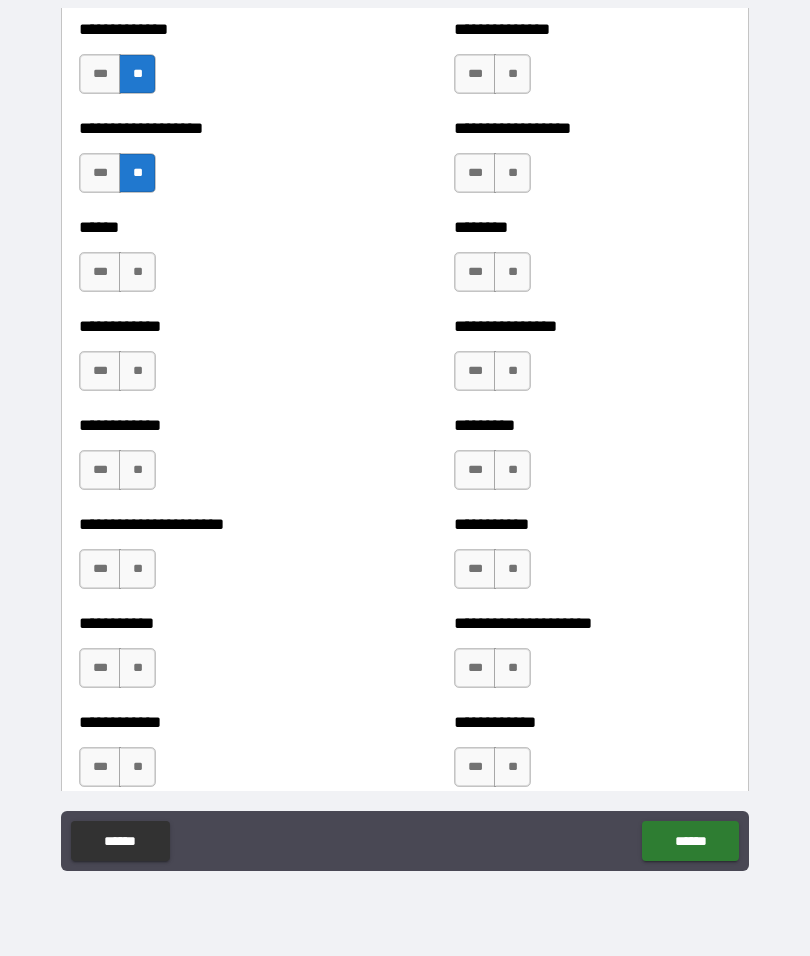 click on "**" at bounding box center [137, 371] 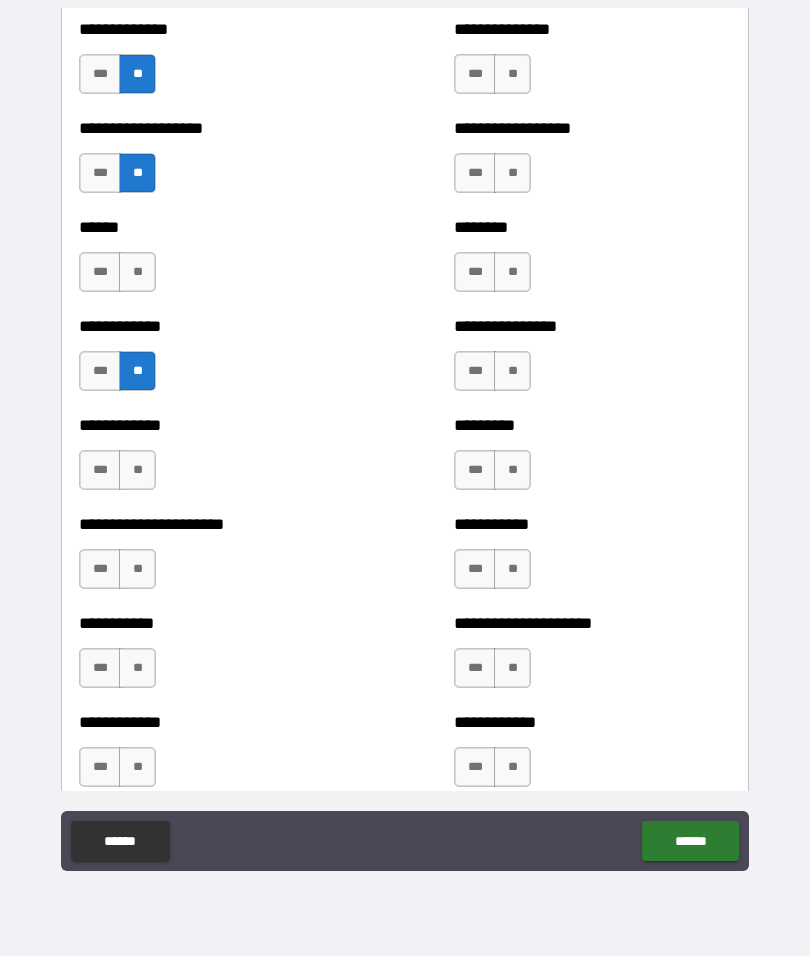 click on "**" at bounding box center [137, 272] 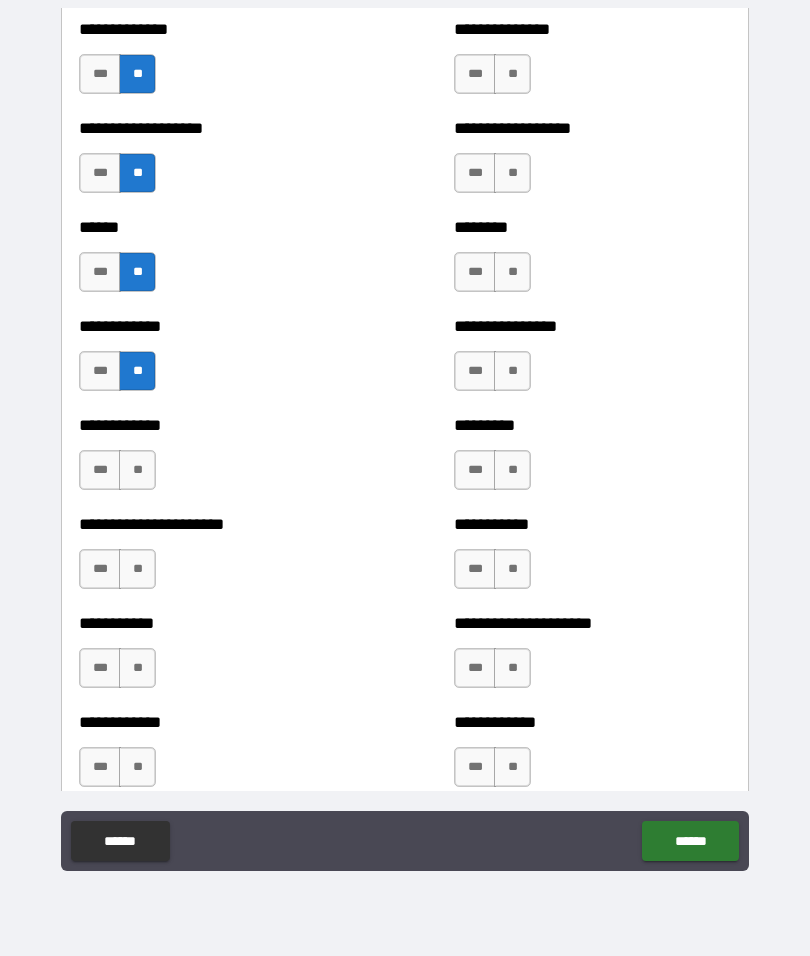 click on "**" at bounding box center [137, 470] 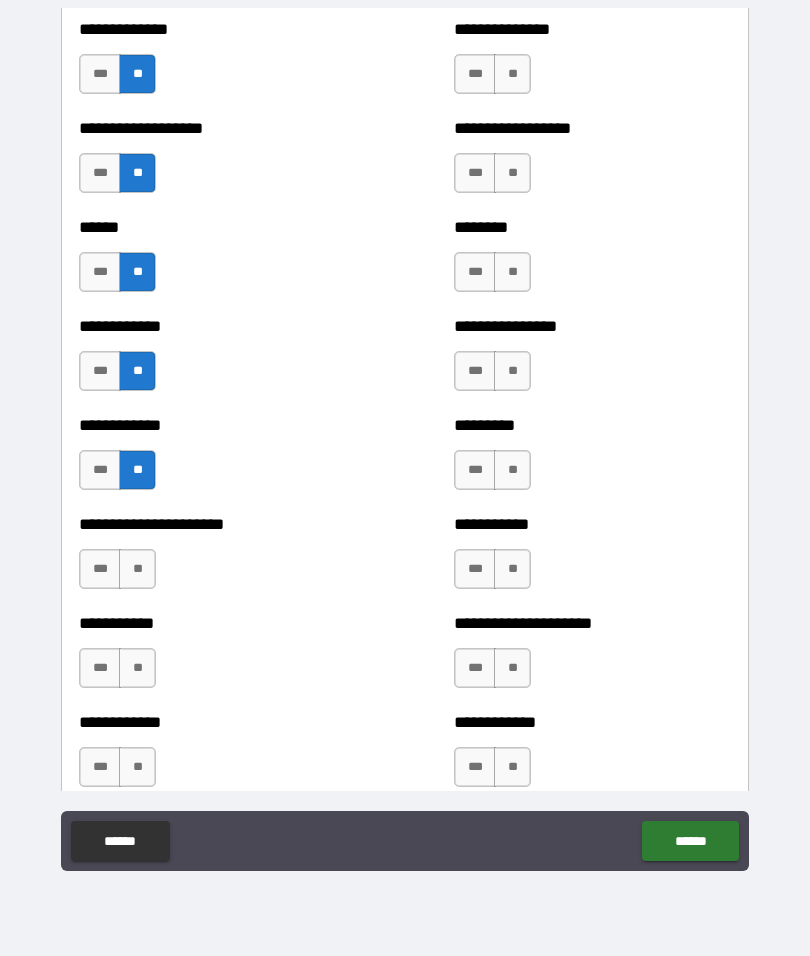 click on "**" at bounding box center (137, 569) 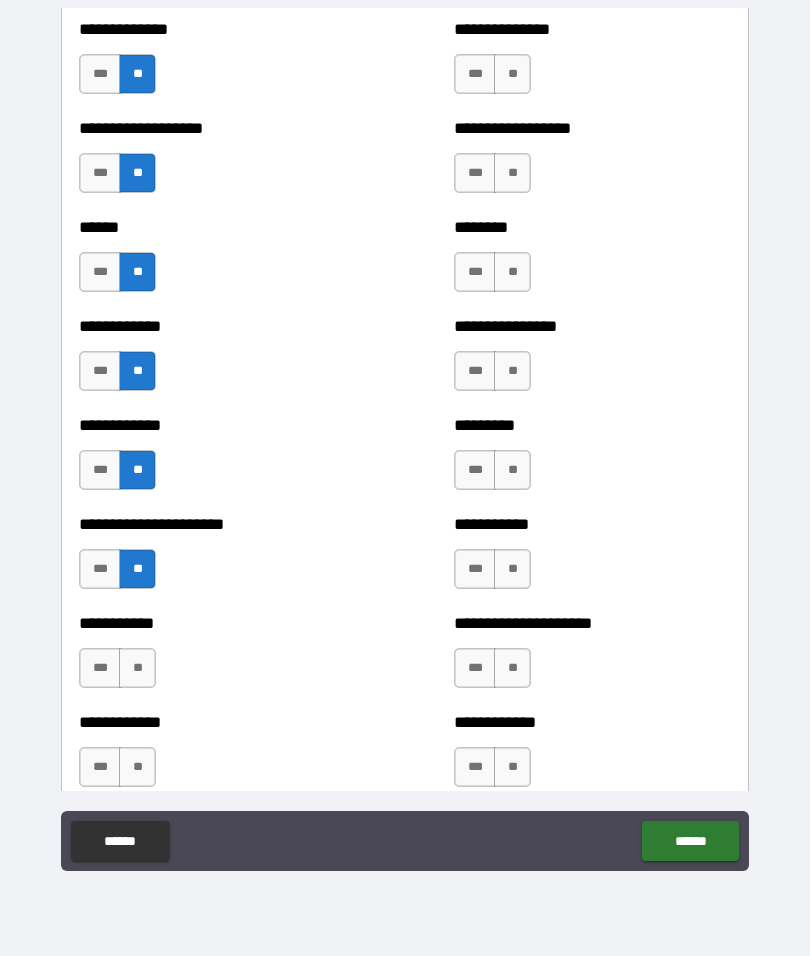 click on "**" at bounding box center [137, 668] 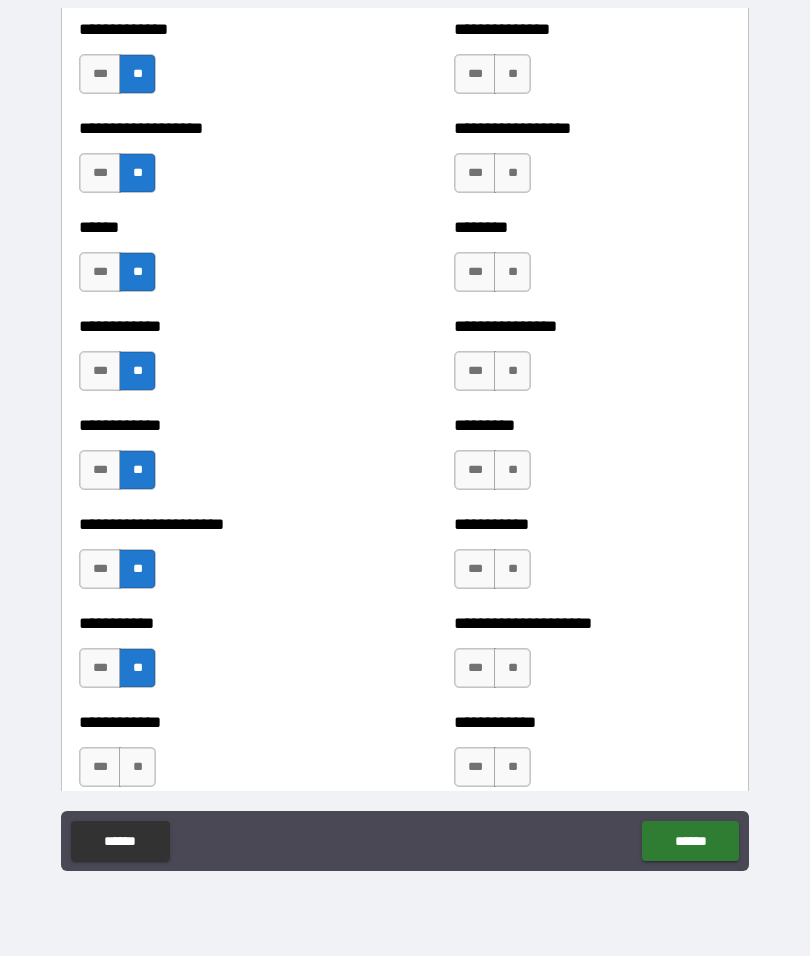 click on "**" at bounding box center [137, 767] 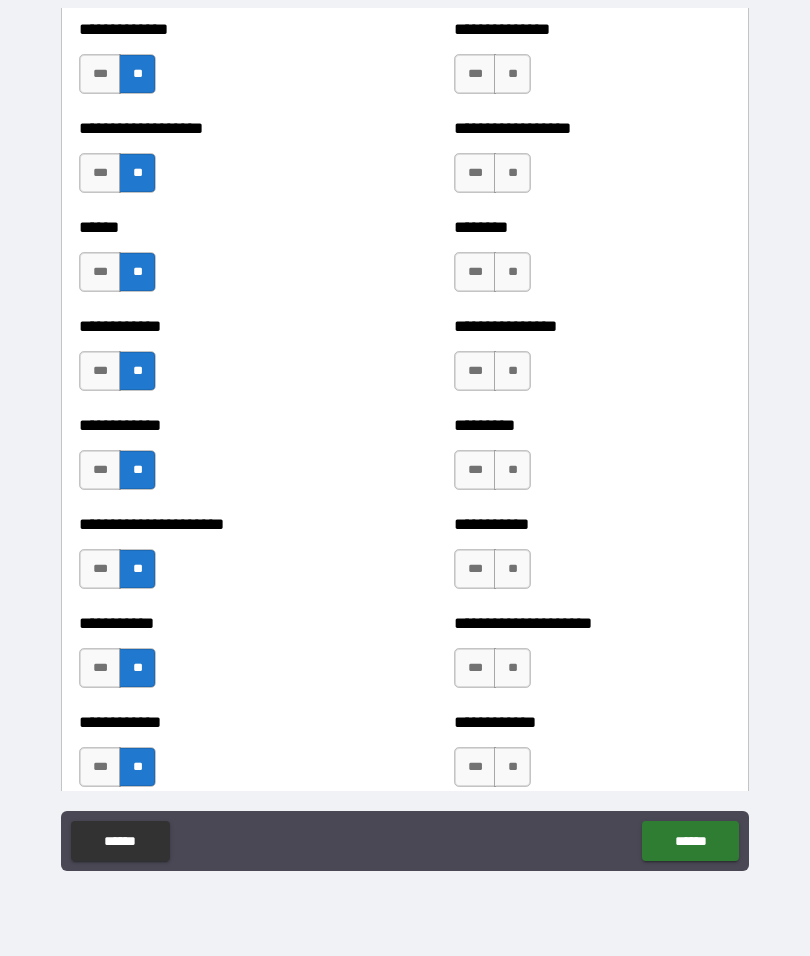 click on "***" at bounding box center (100, 767) 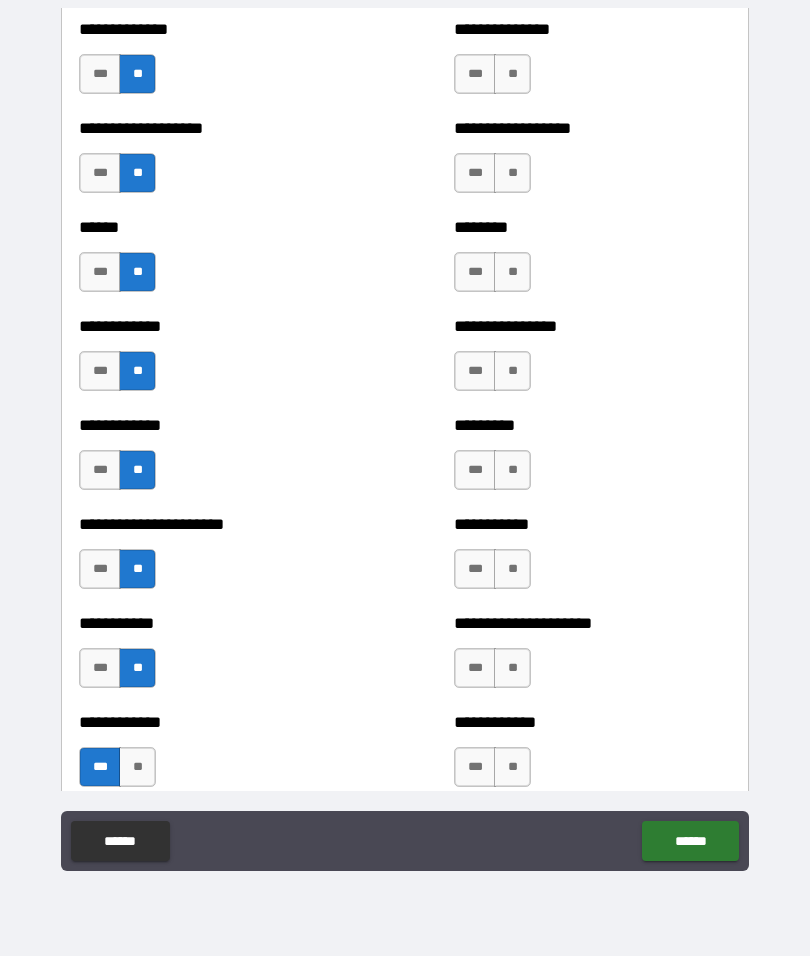 click on "**" at bounding box center (512, 74) 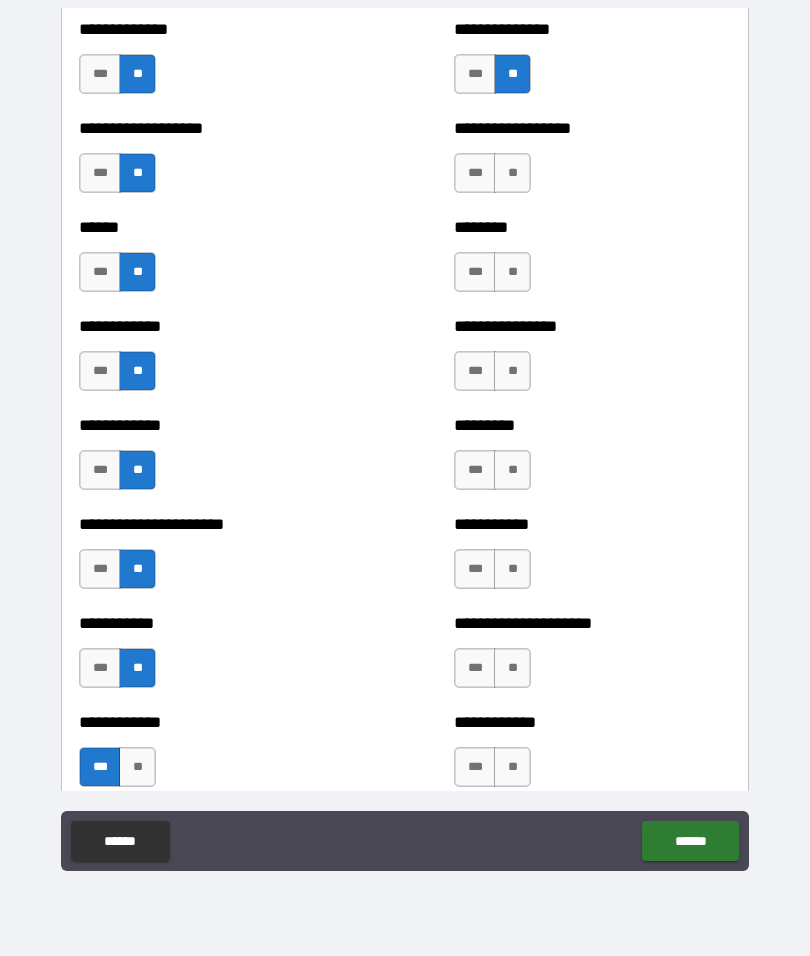 click on "**" at bounding box center [512, 173] 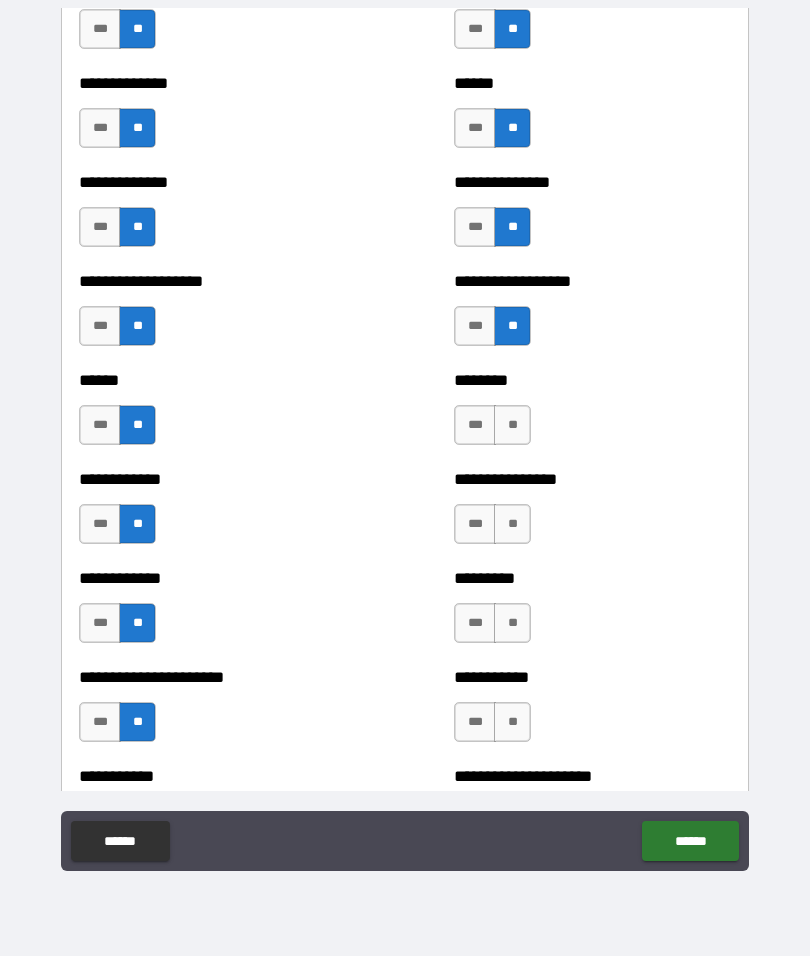 scroll, scrollTop: 4686, scrollLeft: 0, axis: vertical 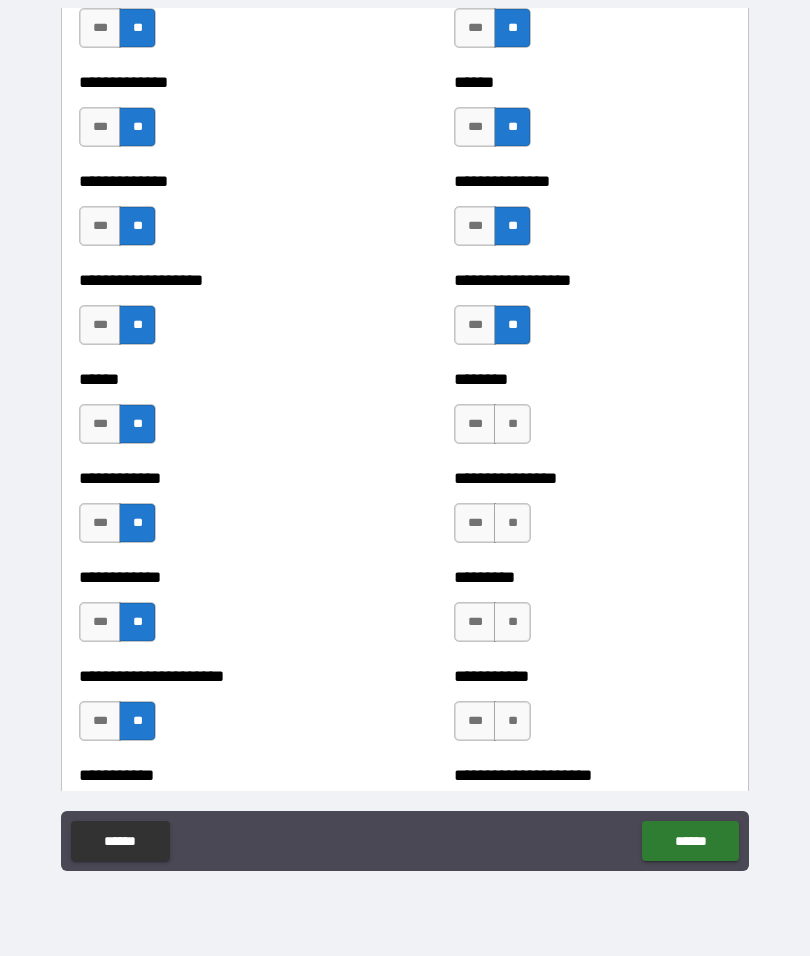 click on "**" at bounding box center (512, 424) 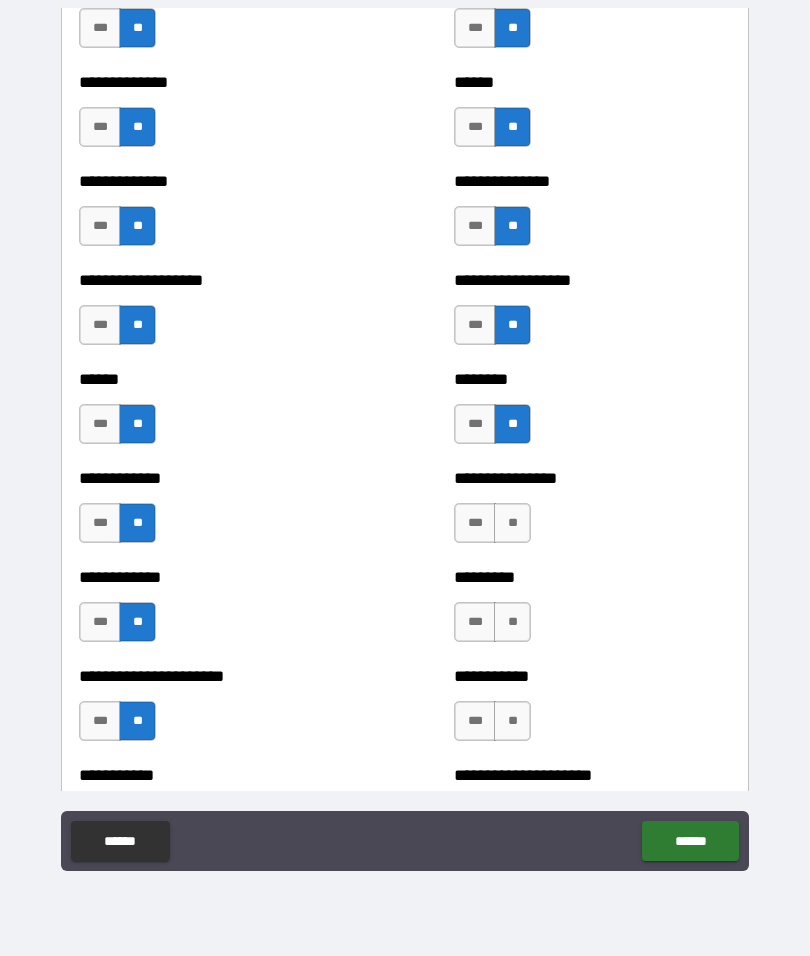click on "***" at bounding box center (475, 523) 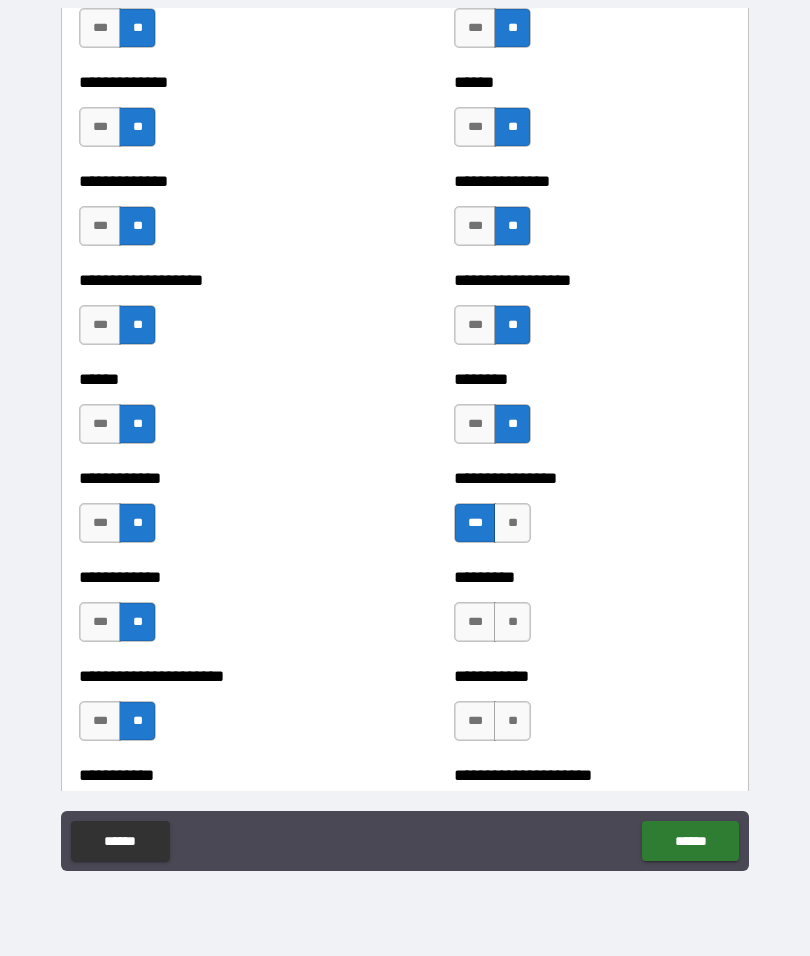 click on "**" at bounding box center (512, 622) 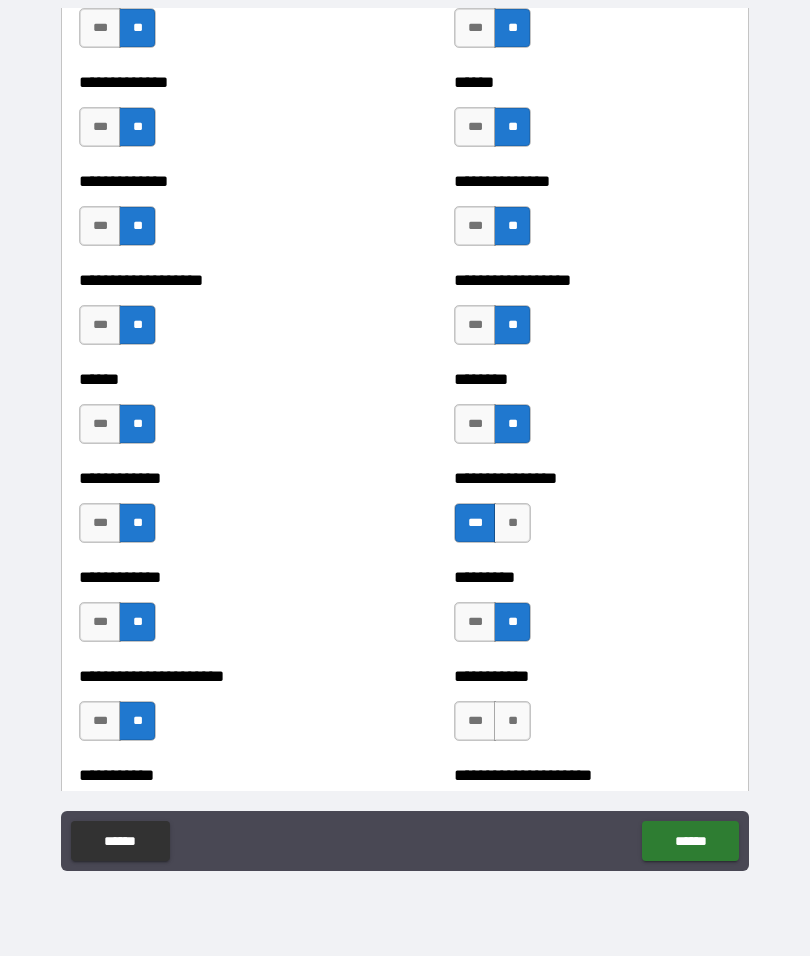click on "**" at bounding box center [512, 721] 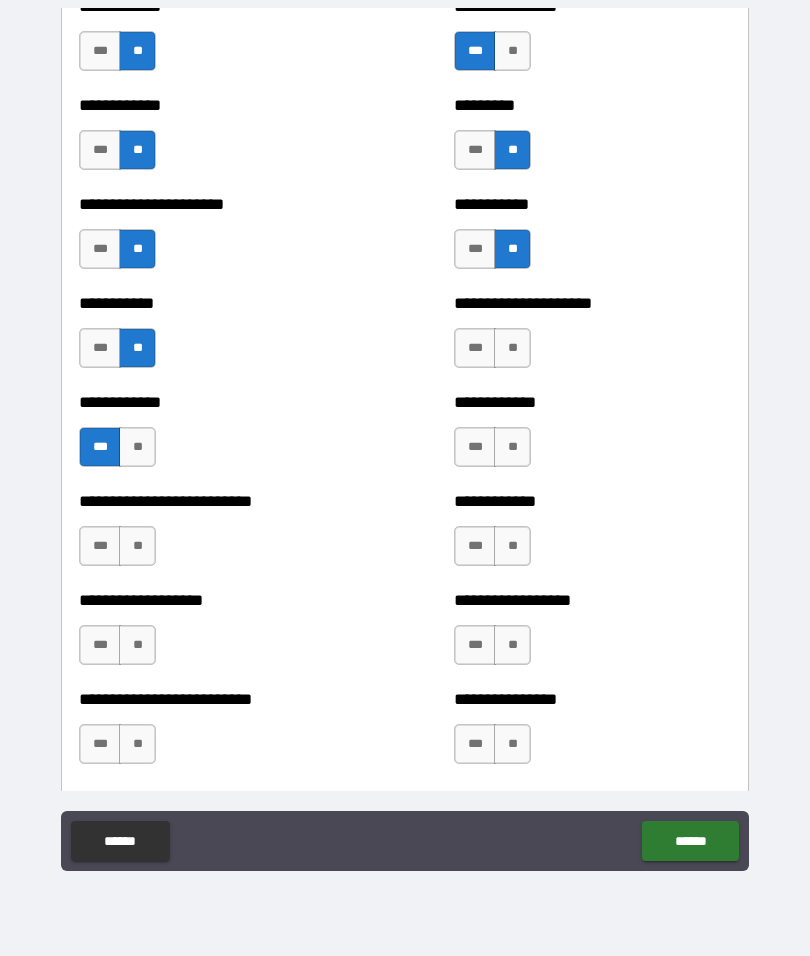 scroll, scrollTop: 5164, scrollLeft: 0, axis: vertical 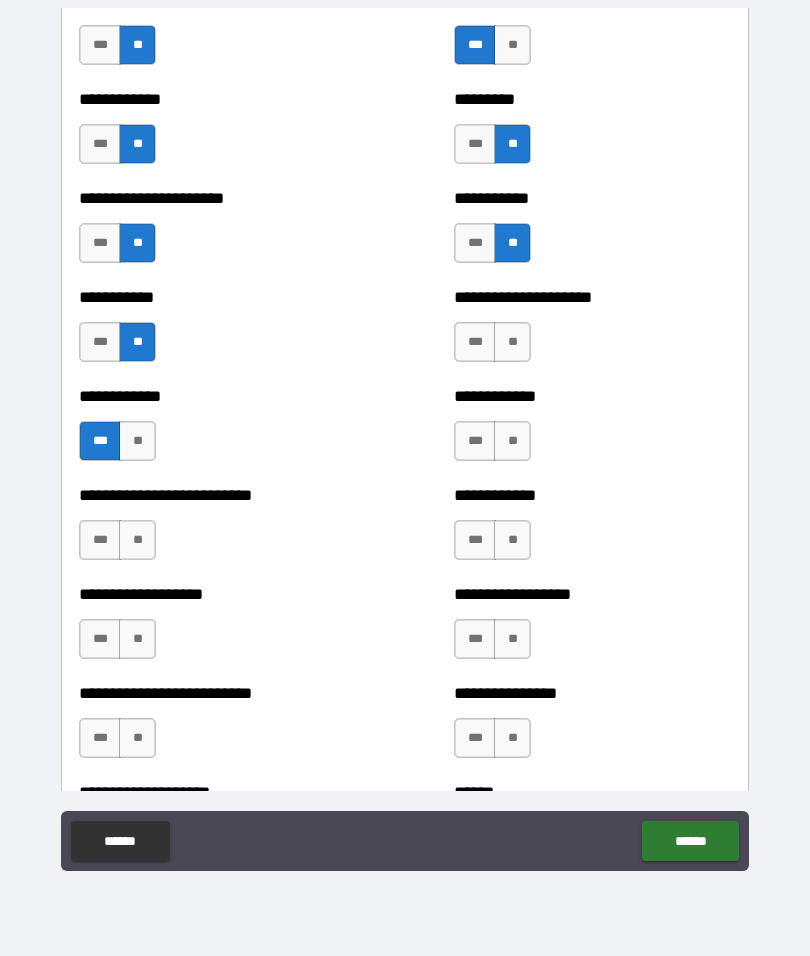 click on "**" at bounding box center [512, 342] 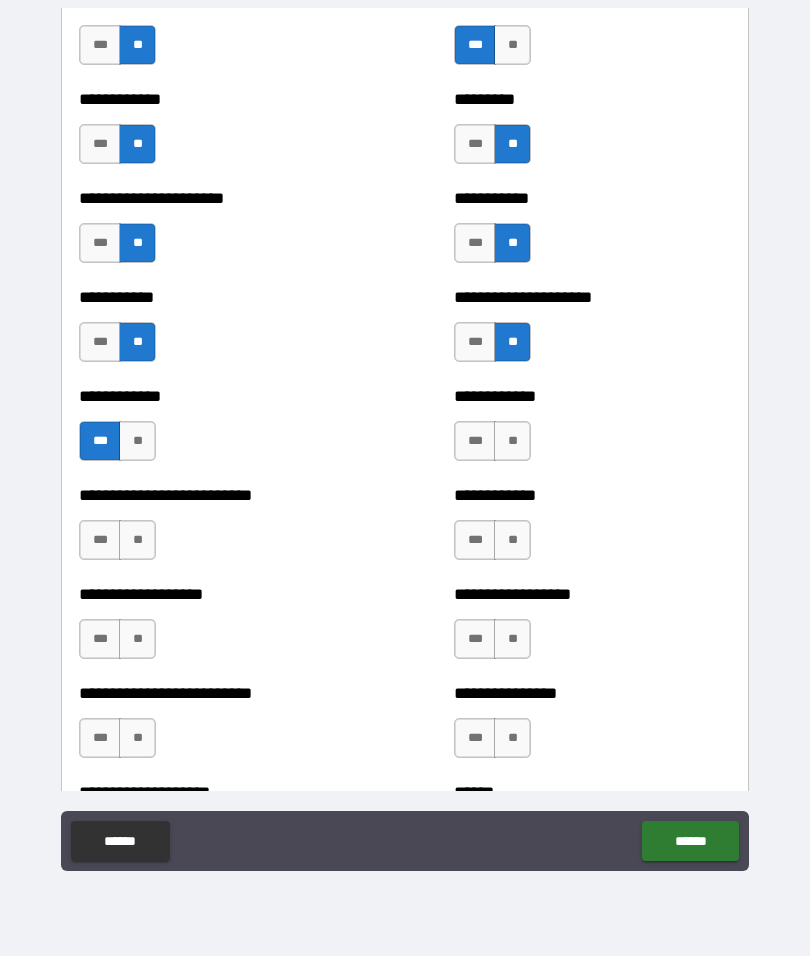 click on "**" at bounding box center (512, 441) 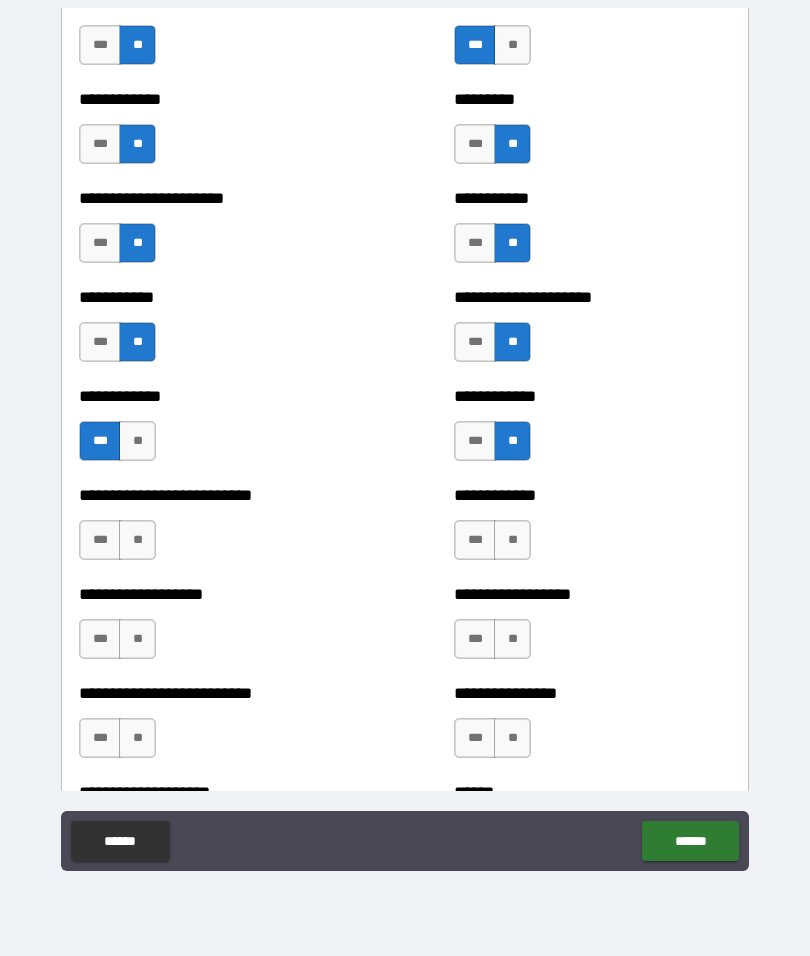 click on "**" at bounding box center (512, 540) 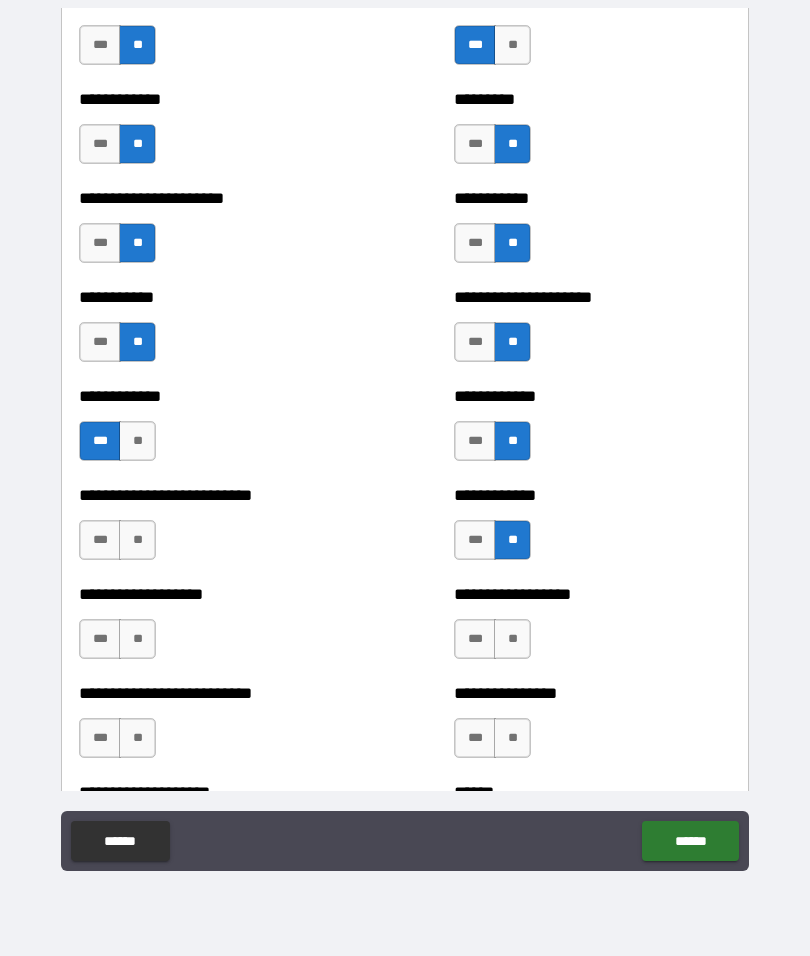 click on "**" at bounding box center [512, 639] 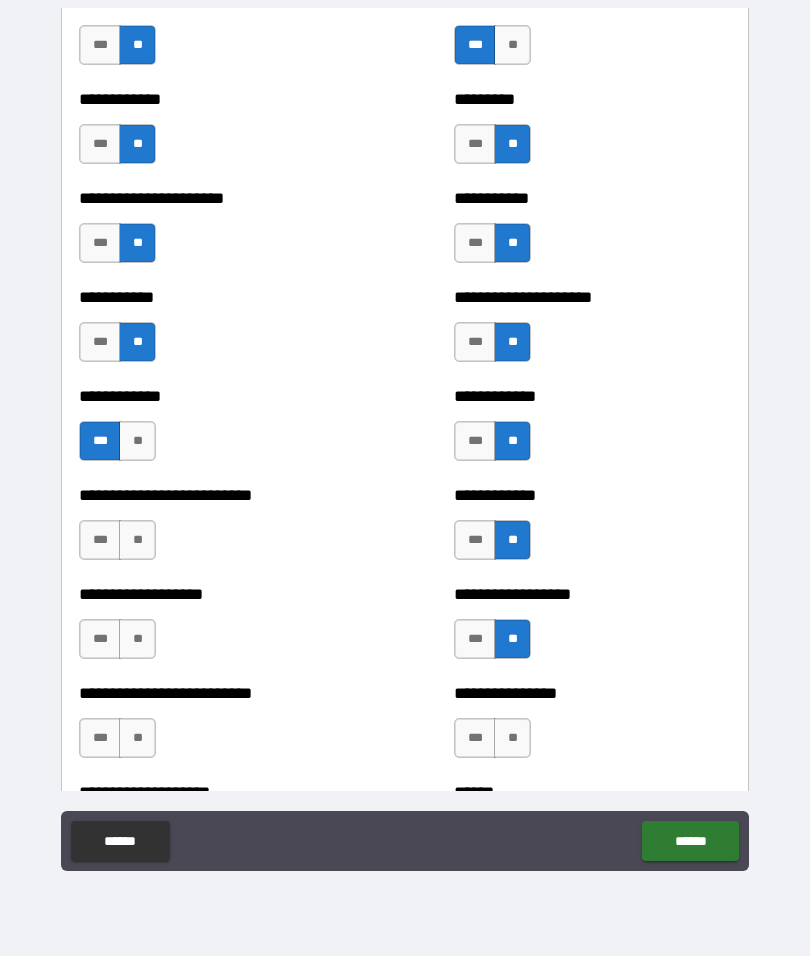 click on "**" at bounding box center (512, 738) 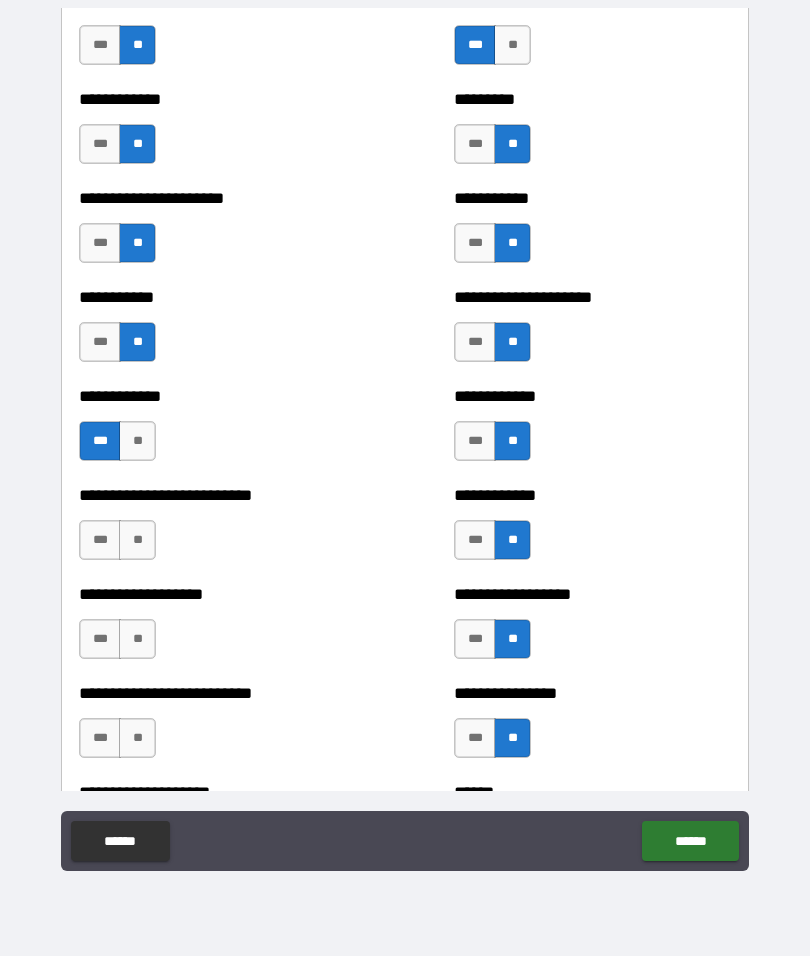 click on "**" at bounding box center [137, 540] 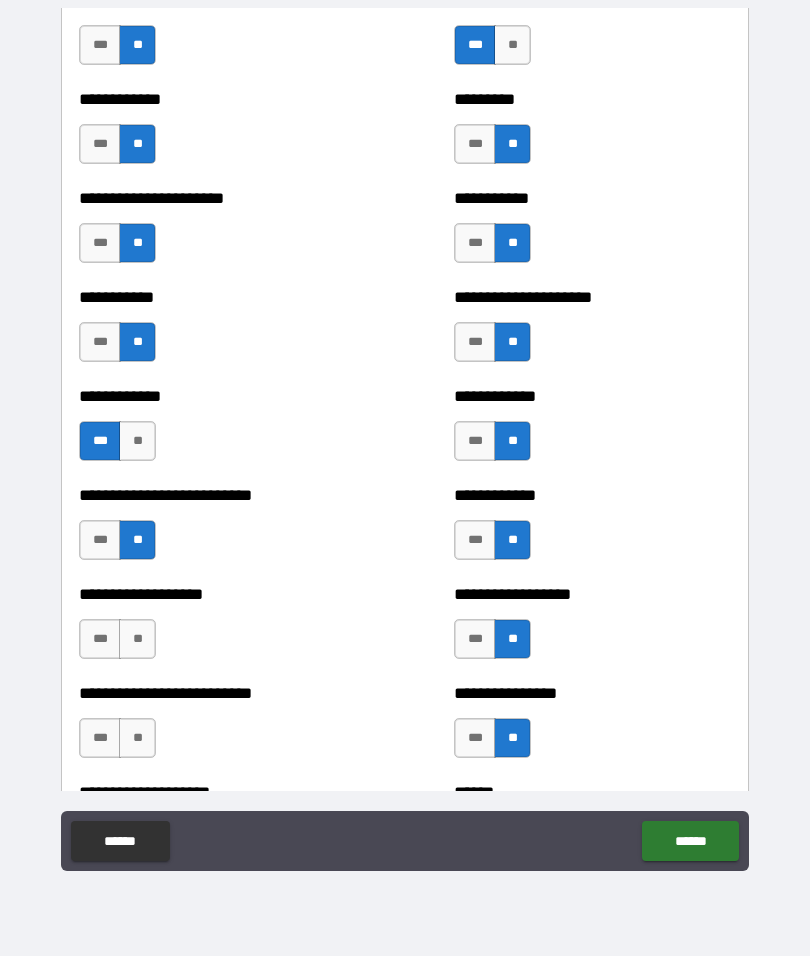 click on "**" at bounding box center [137, 639] 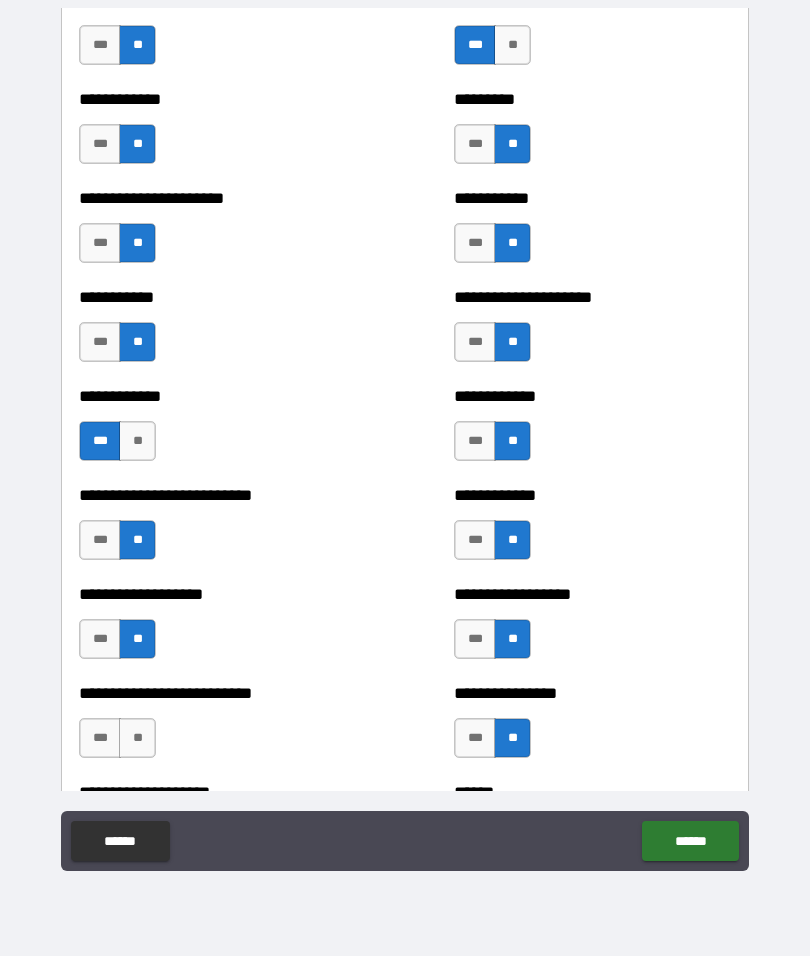 click on "**" at bounding box center (137, 738) 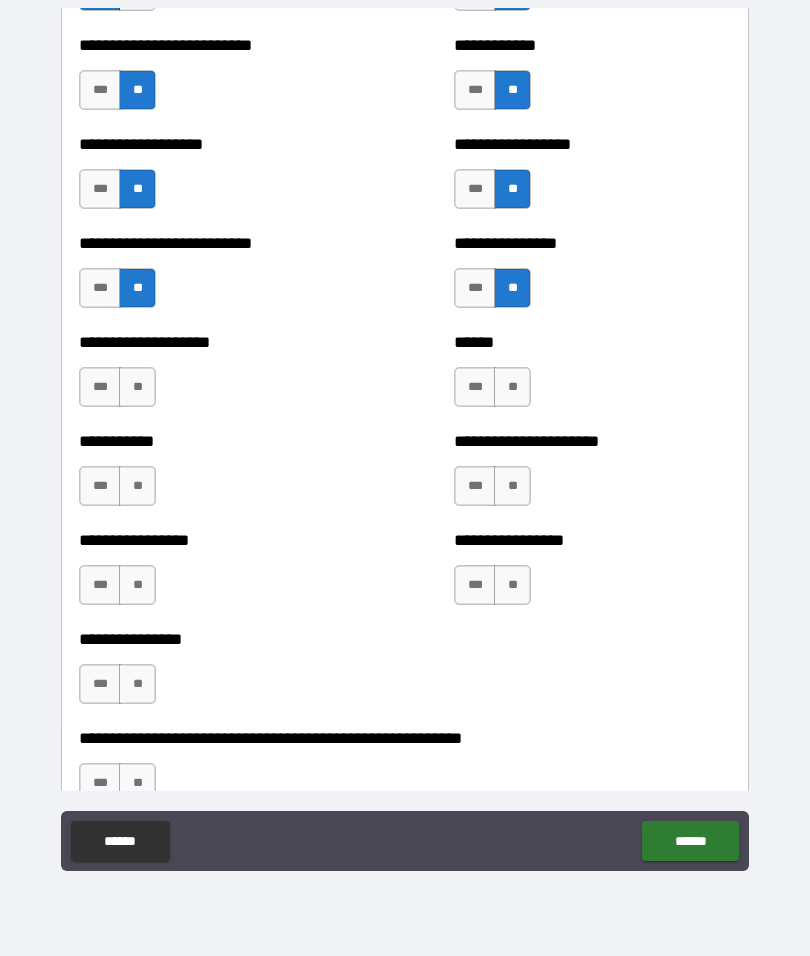 scroll, scrollTop: 5632, scrollLeft: 0, axis: vertical 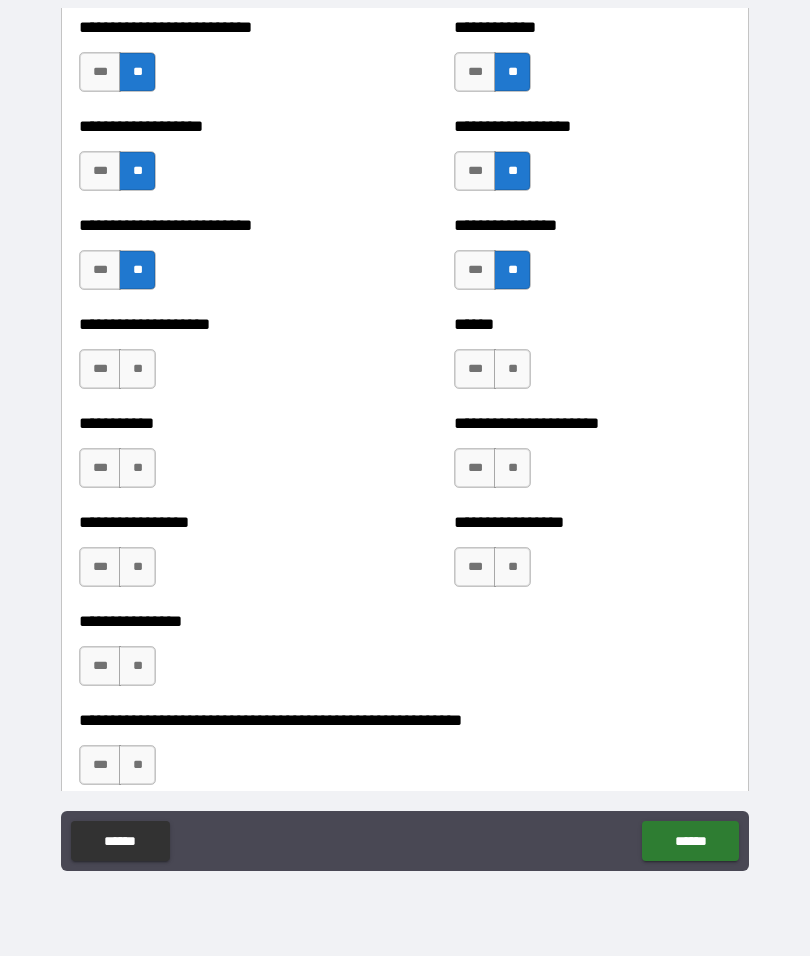 click on "***" at bounding box center (100, 369) 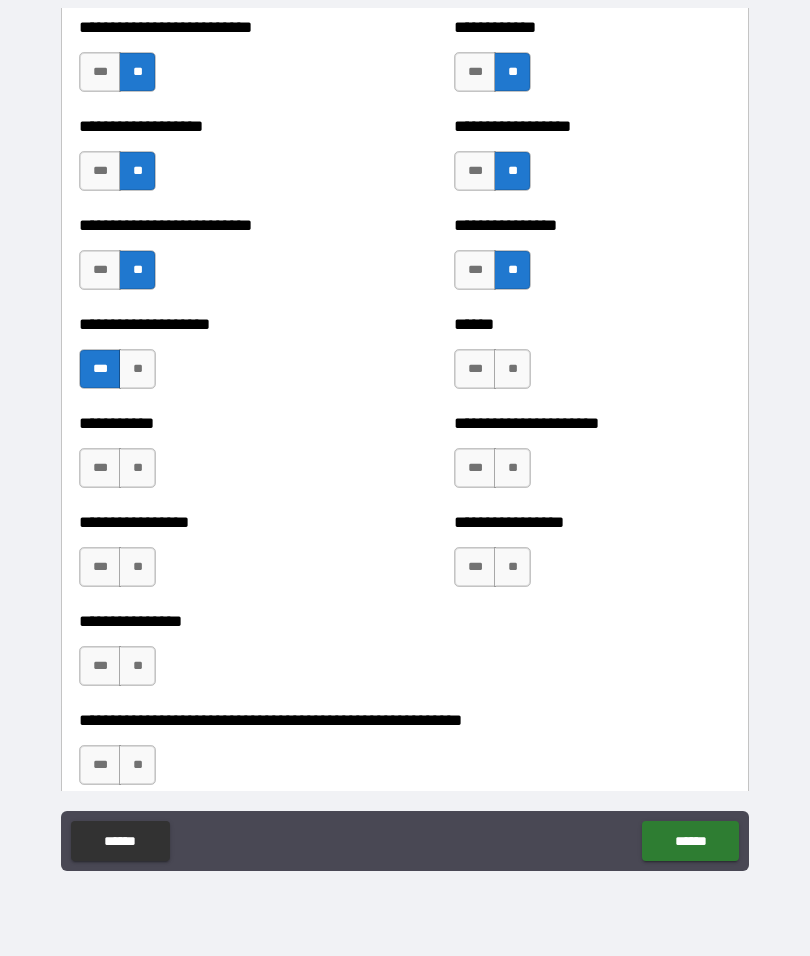click on "**" at bounding box center [137, 468] 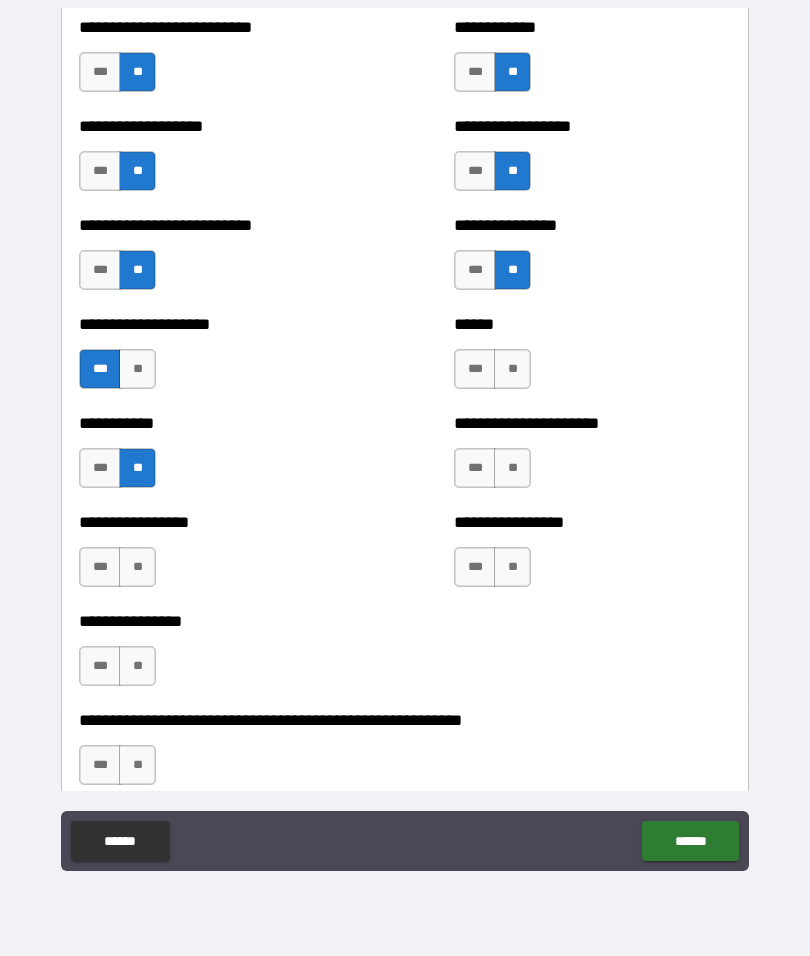 click on "**" at bounding box center [137, 567] 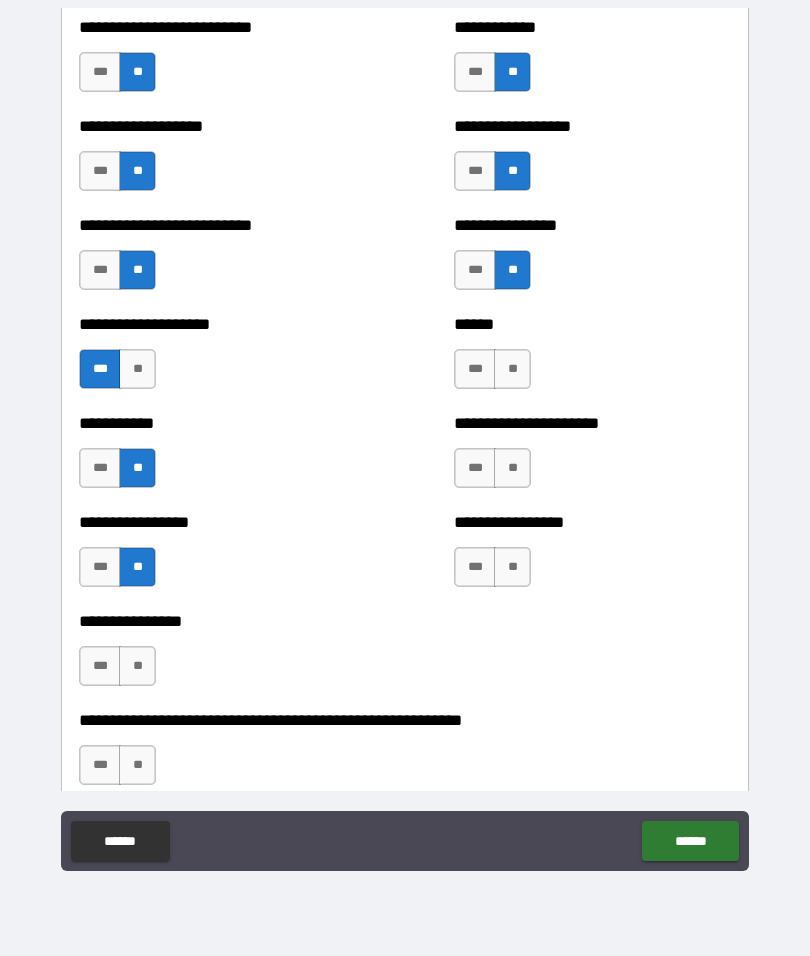 click on "**" at bounding box center (137, 666) 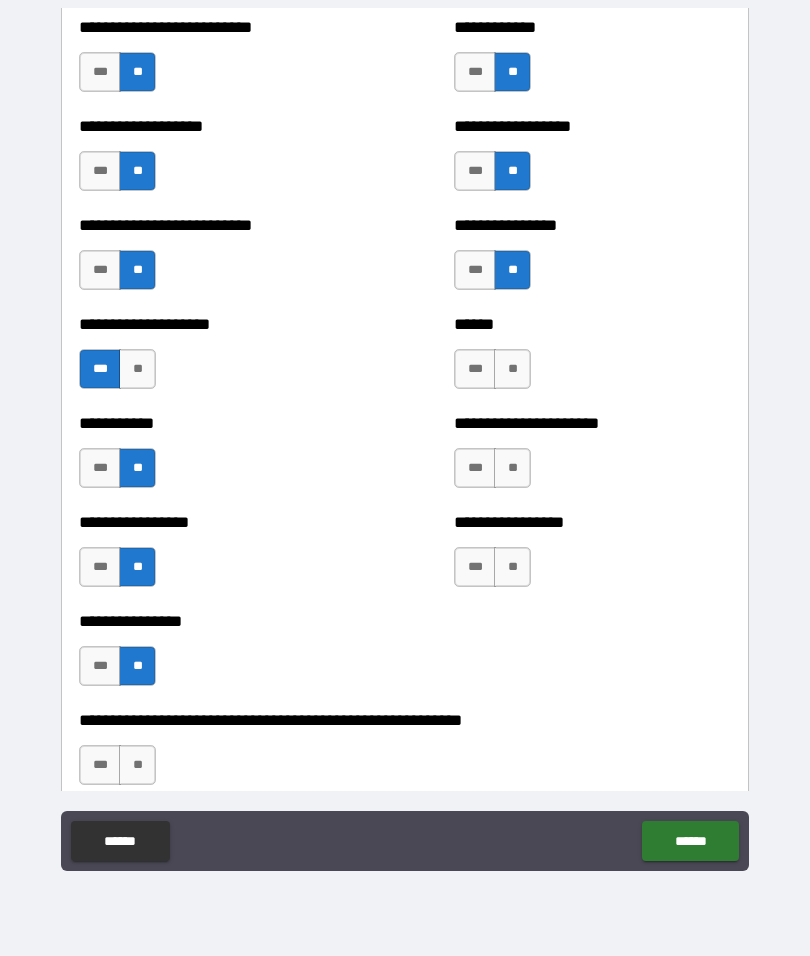 click on "**" at bounding box center (512, 468) 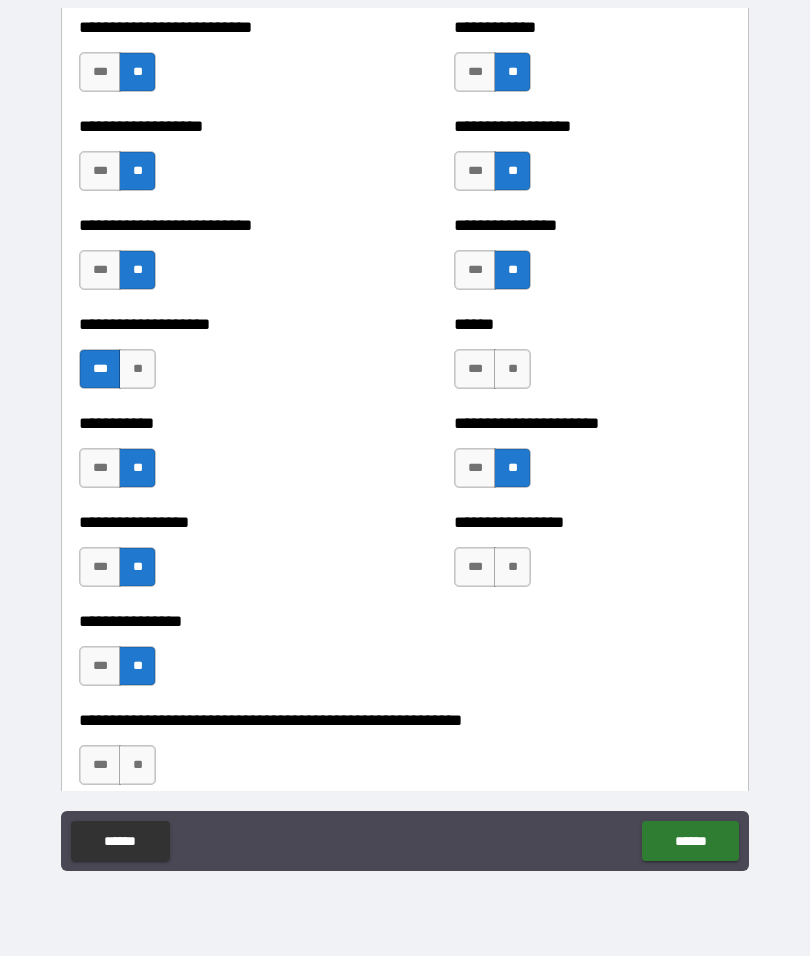 click on "**" at bounding box center [512, 369] 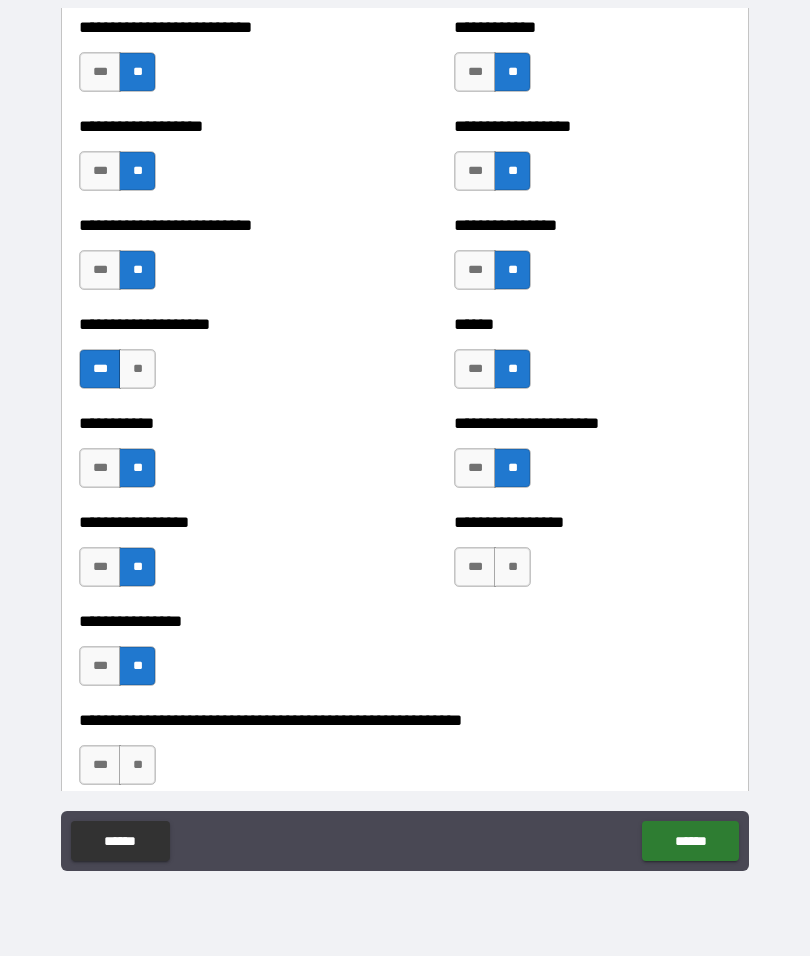 click on "**" at bounding box center [512, 567] 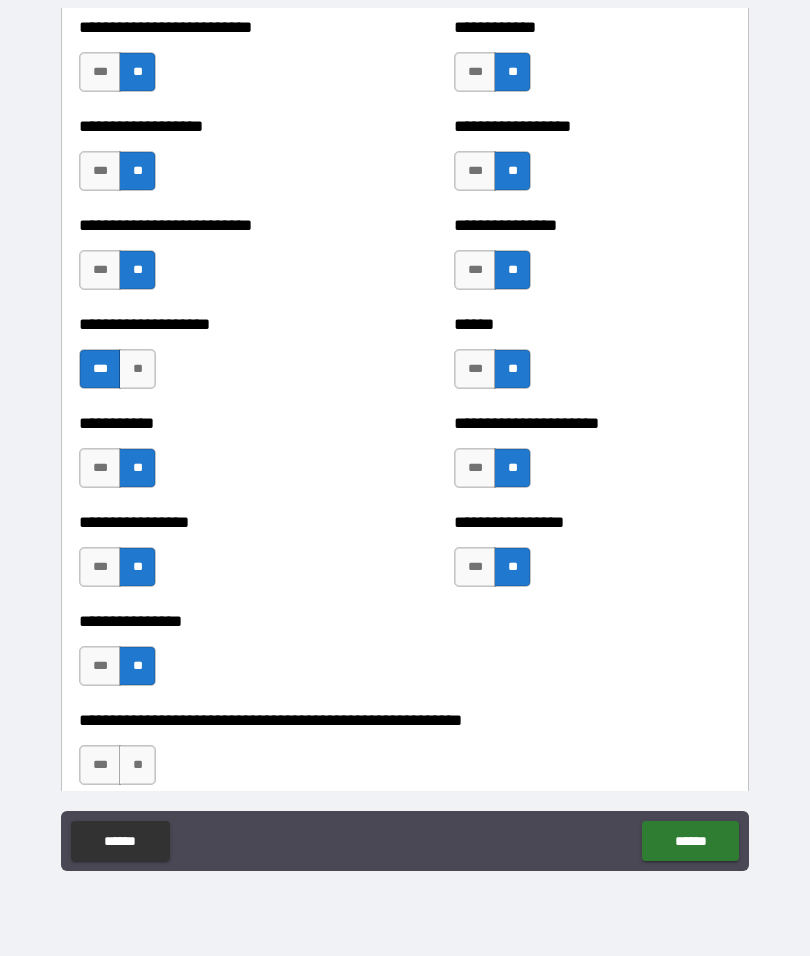 click on "**" at bounding box center (137, 765) 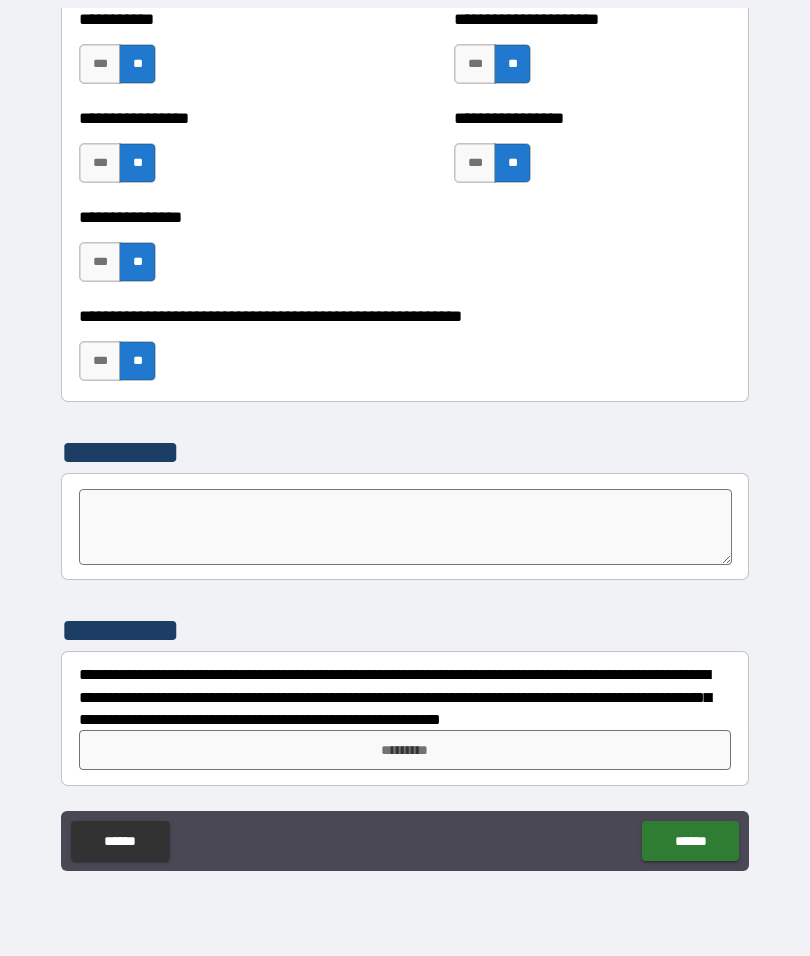 scroll, scrollTop: 6036, scrollLeft: 0, axis: vertical 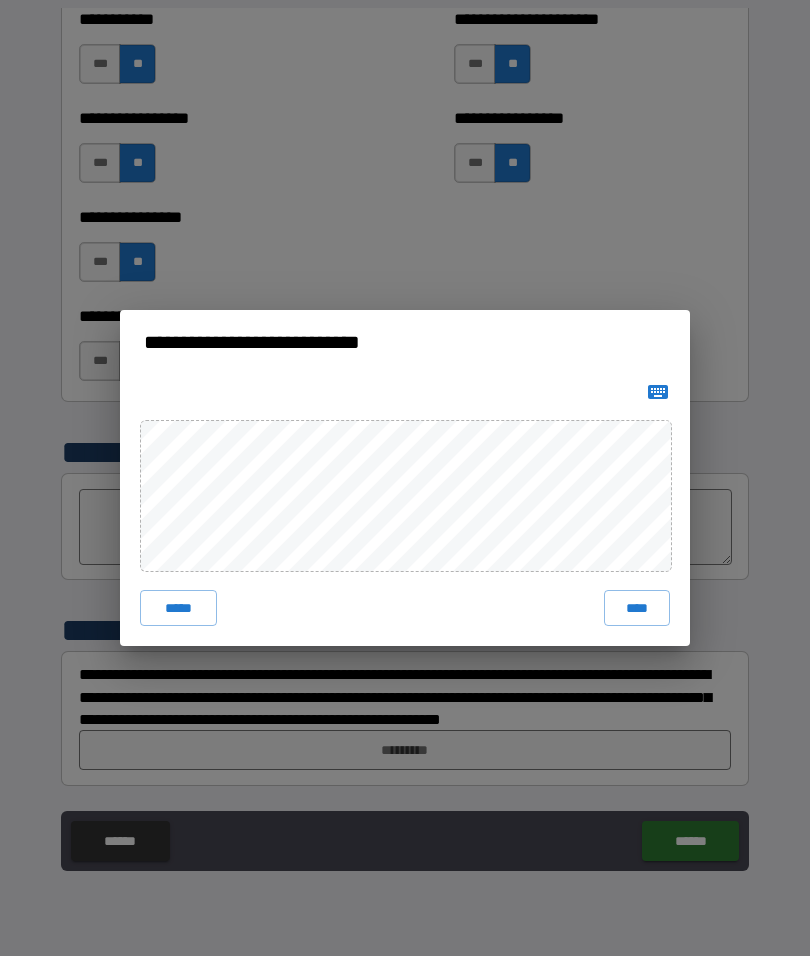 click on "****" at bounding box center (637, 608) 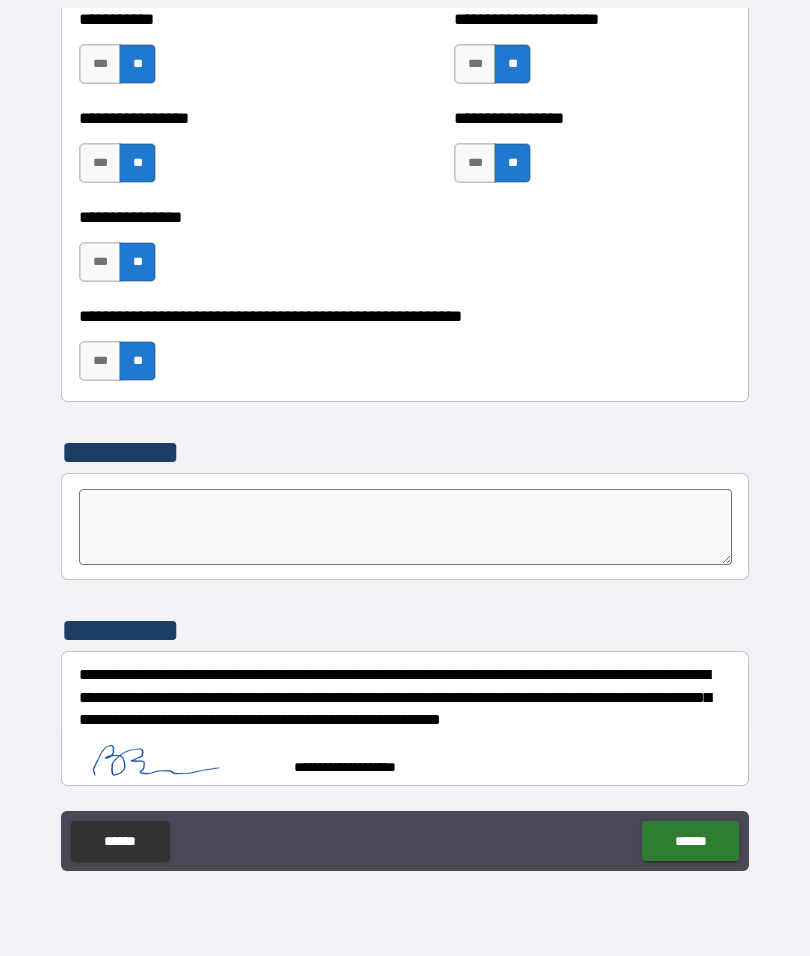 scroll, scrollTop: 6026, scrollLeft: 0, axis: vertical 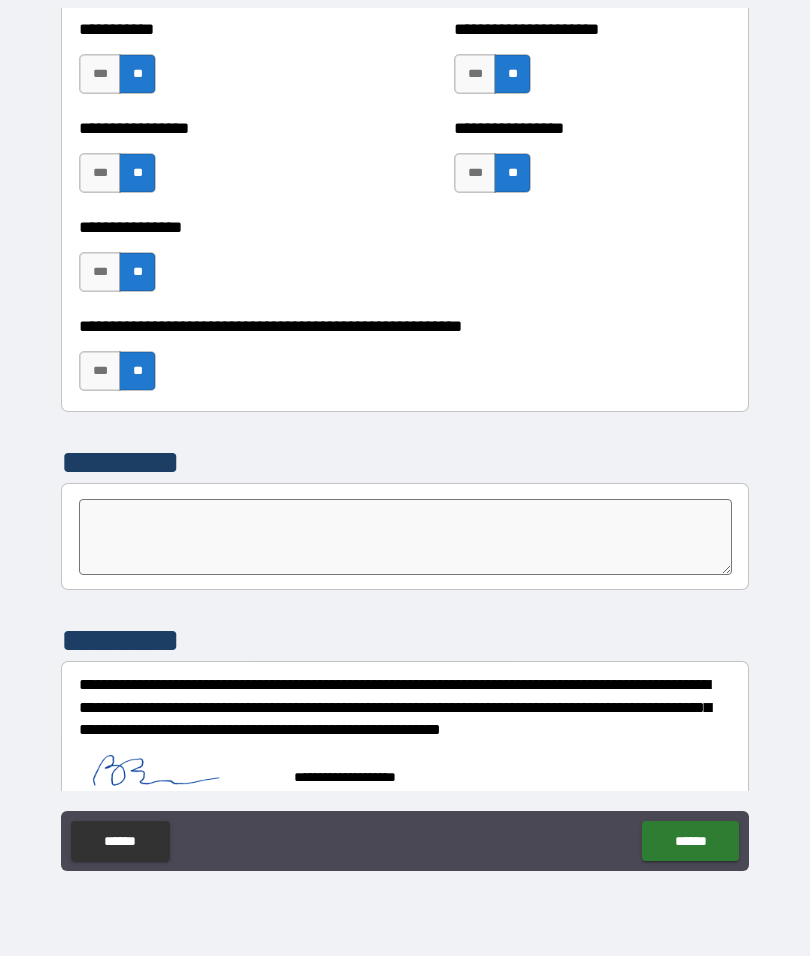 click on "******" at bounding box center [690, 841] 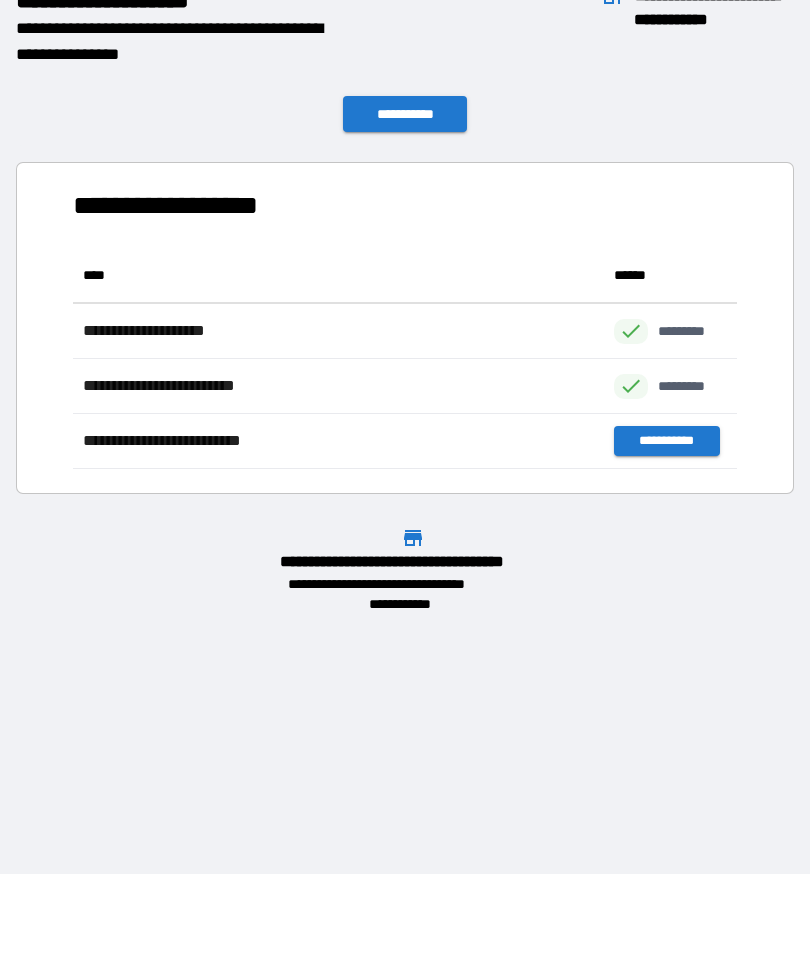 scroll, scrollTop: 1, scrollLeft: 1, axis: both 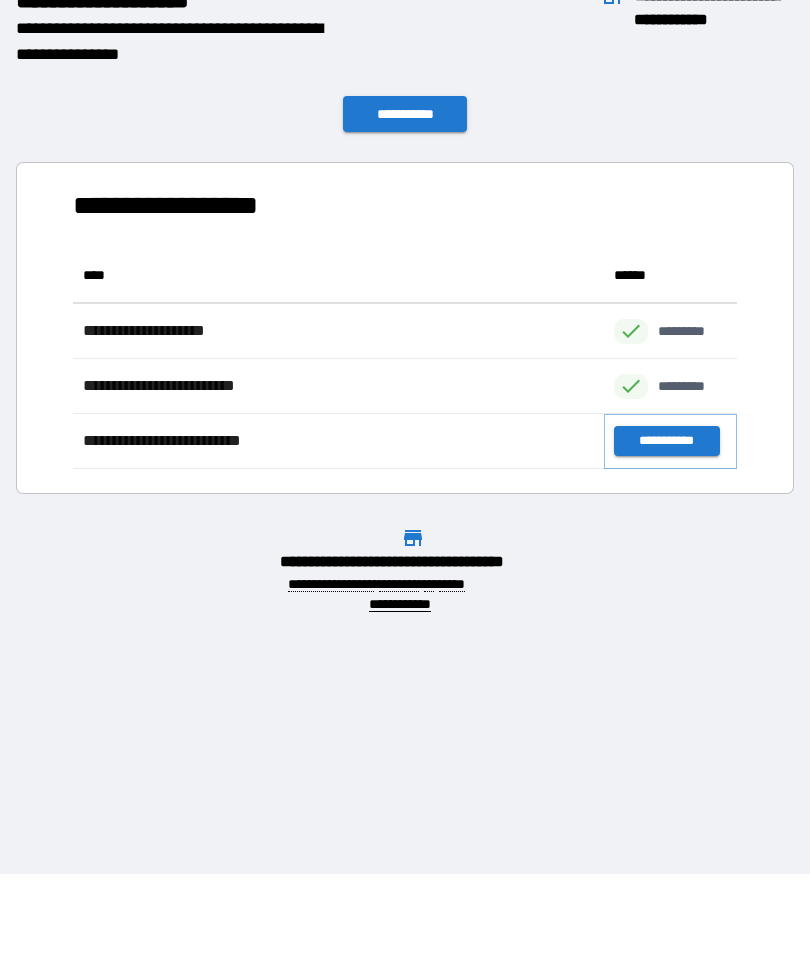 click on "**********" at bounding box center (666, 441) 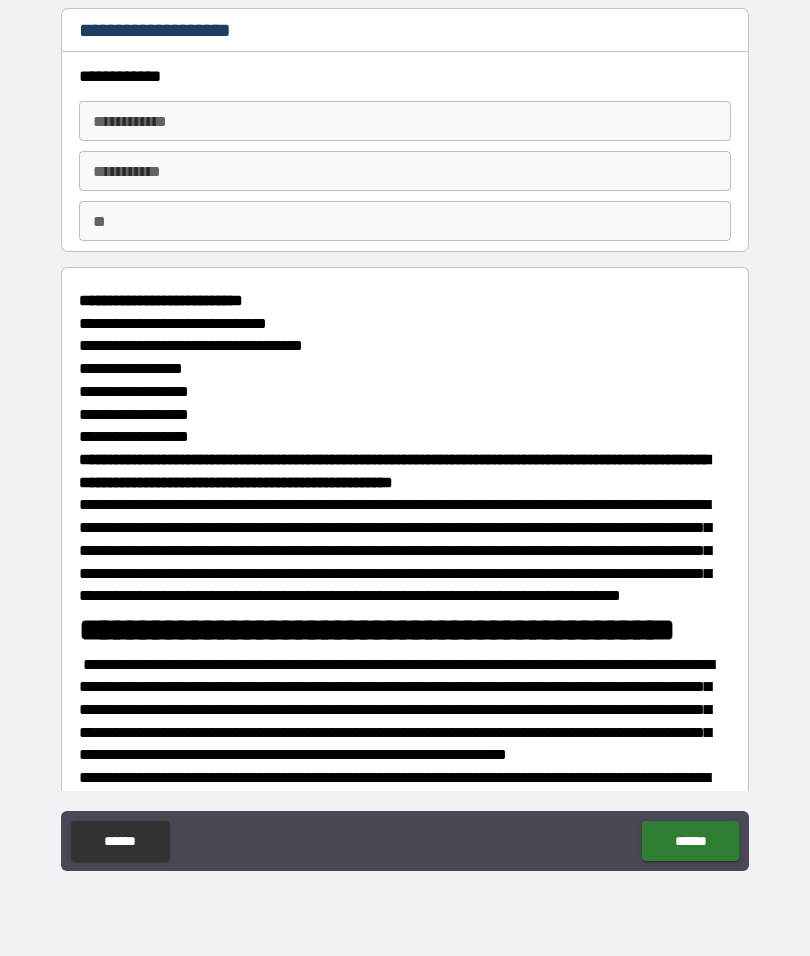 type on "*" 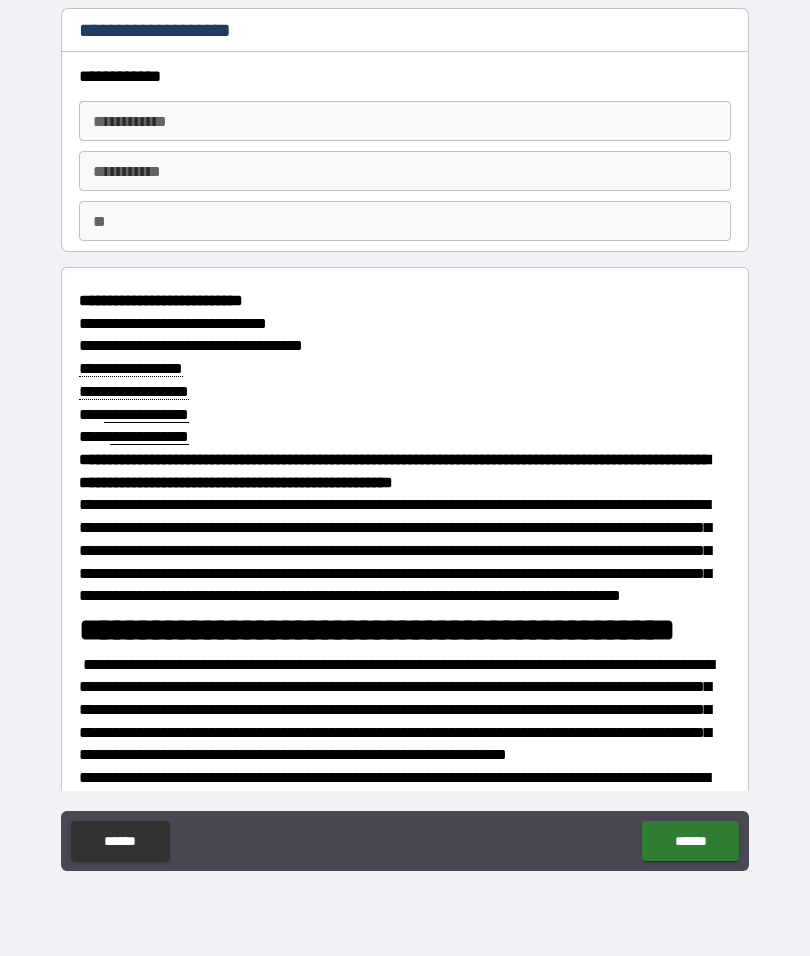 click on "**********" at bounding box center (405, 121) 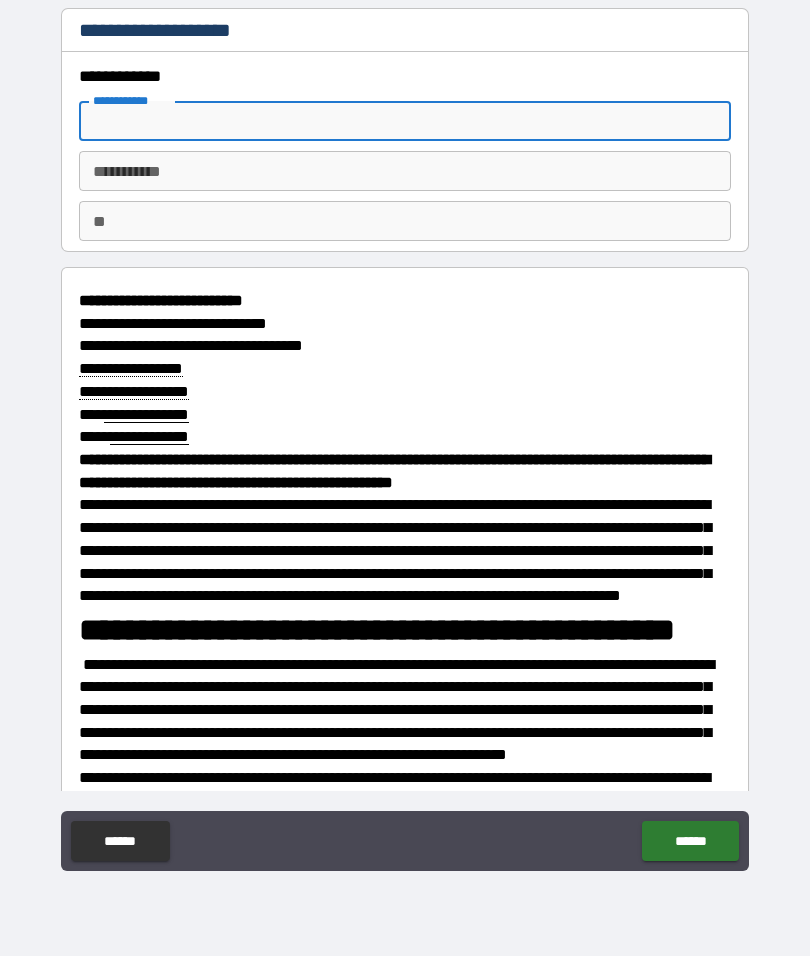 type on "*" 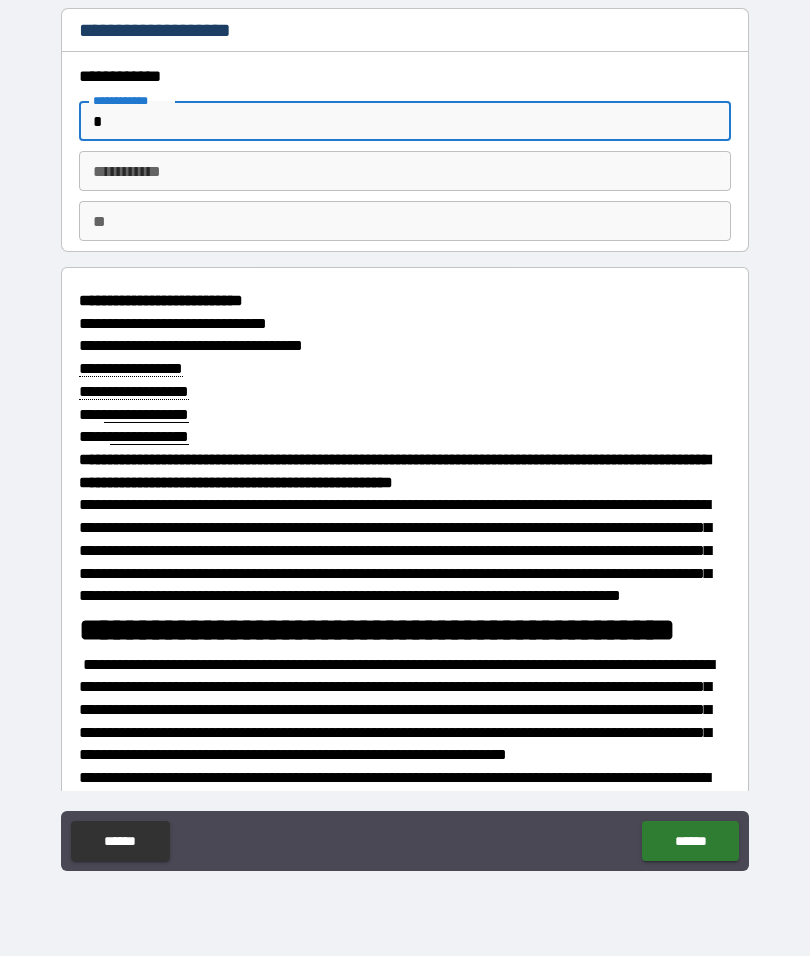 type on "*" 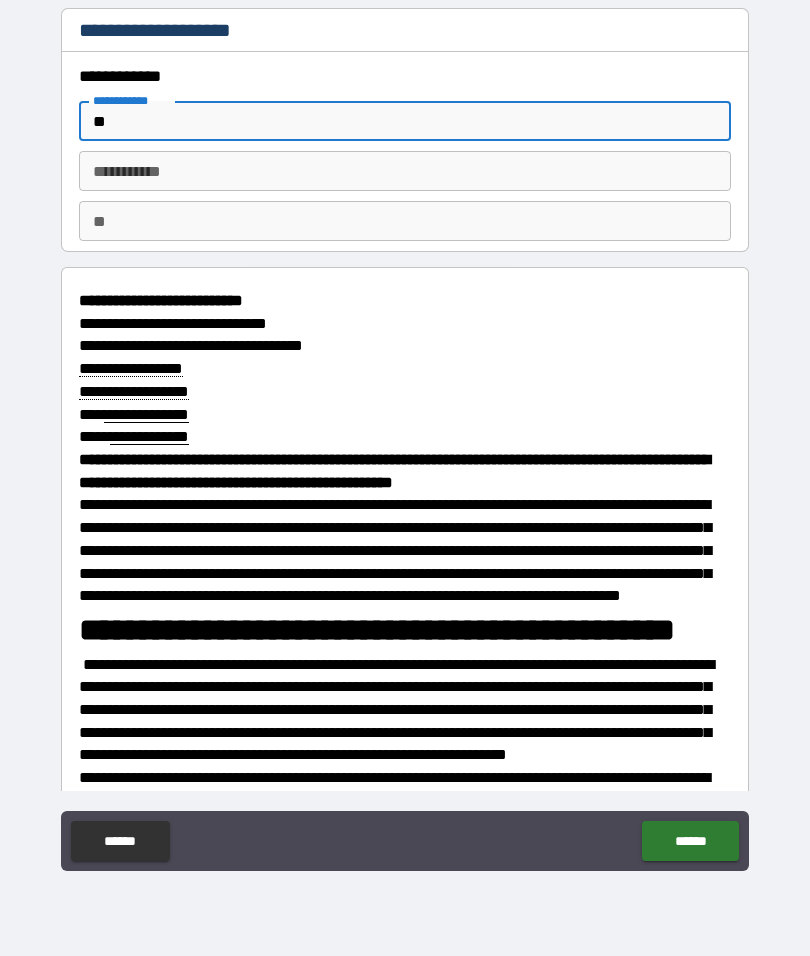 type on "*" 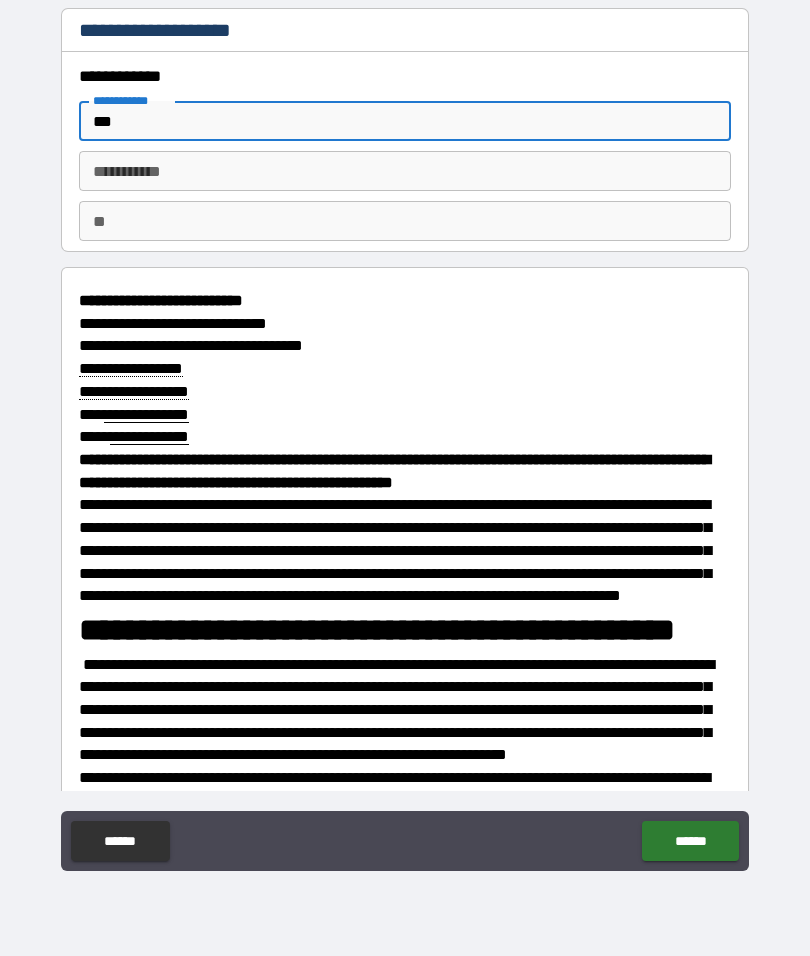 type on "*" 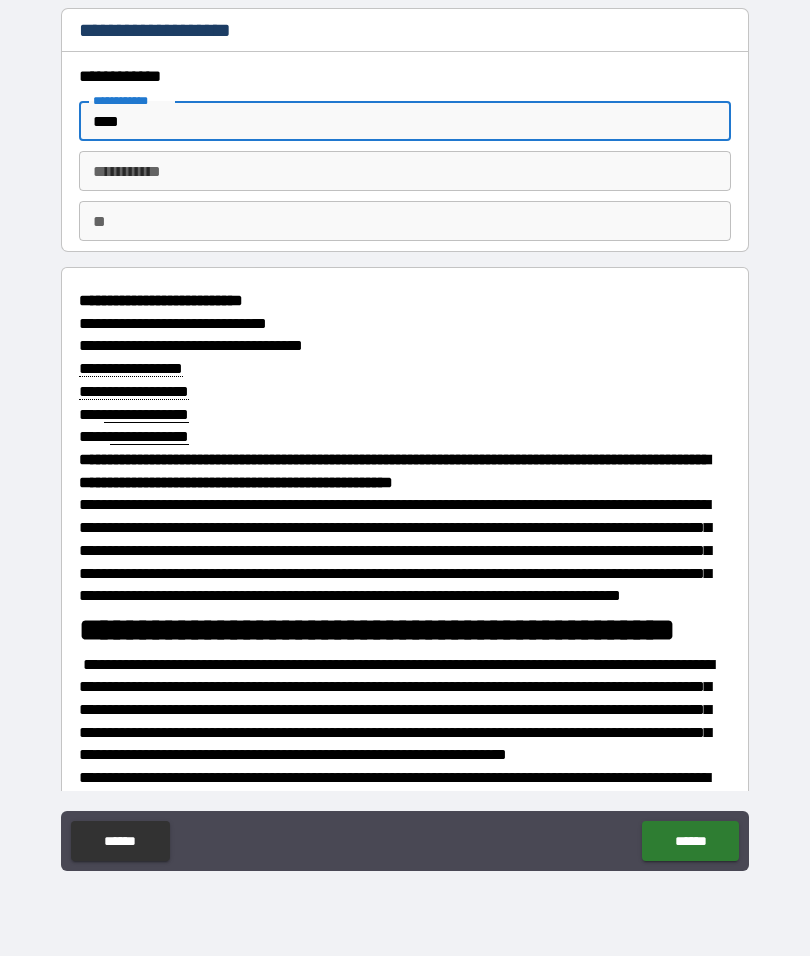 type on "*" 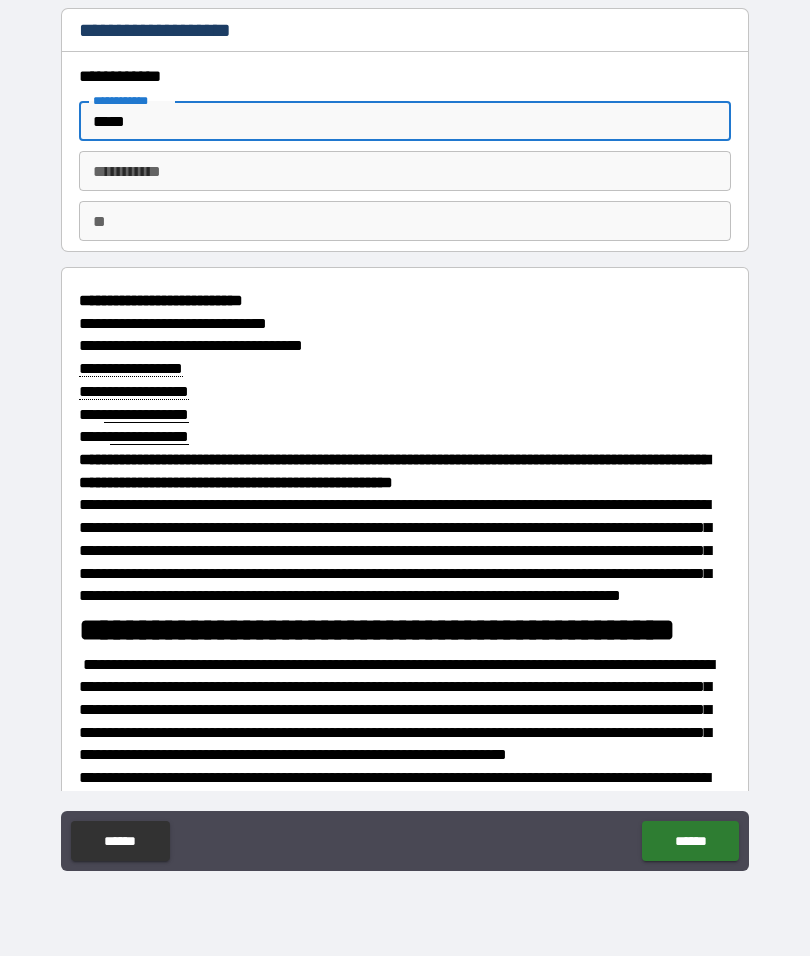 type on "*" 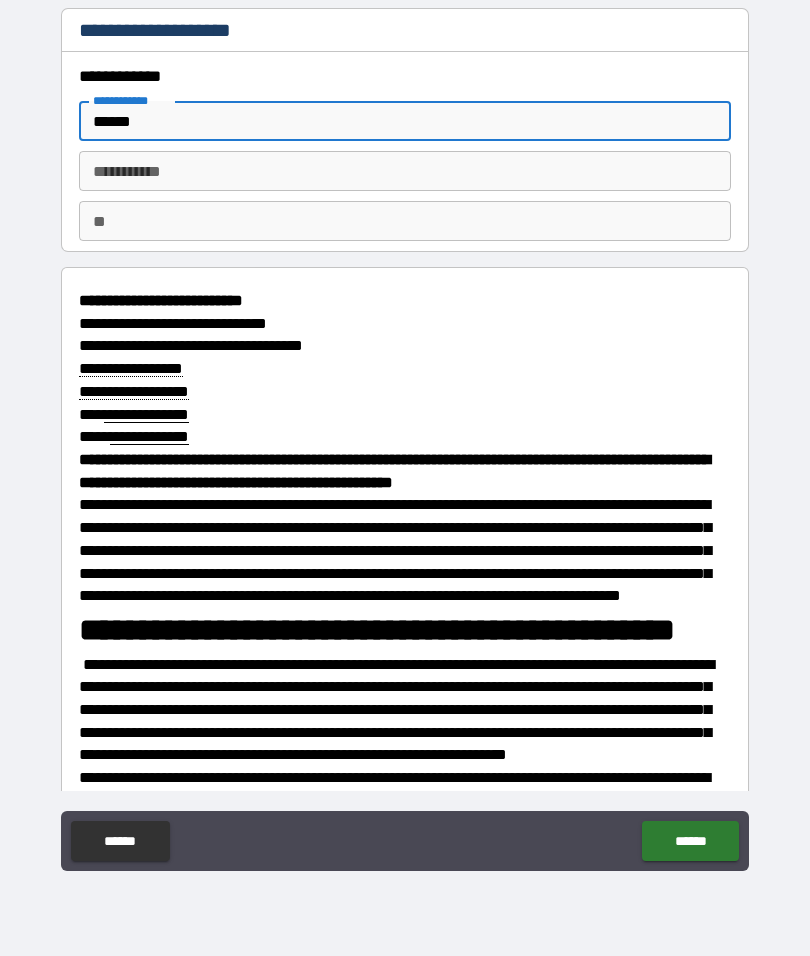 type on "*" 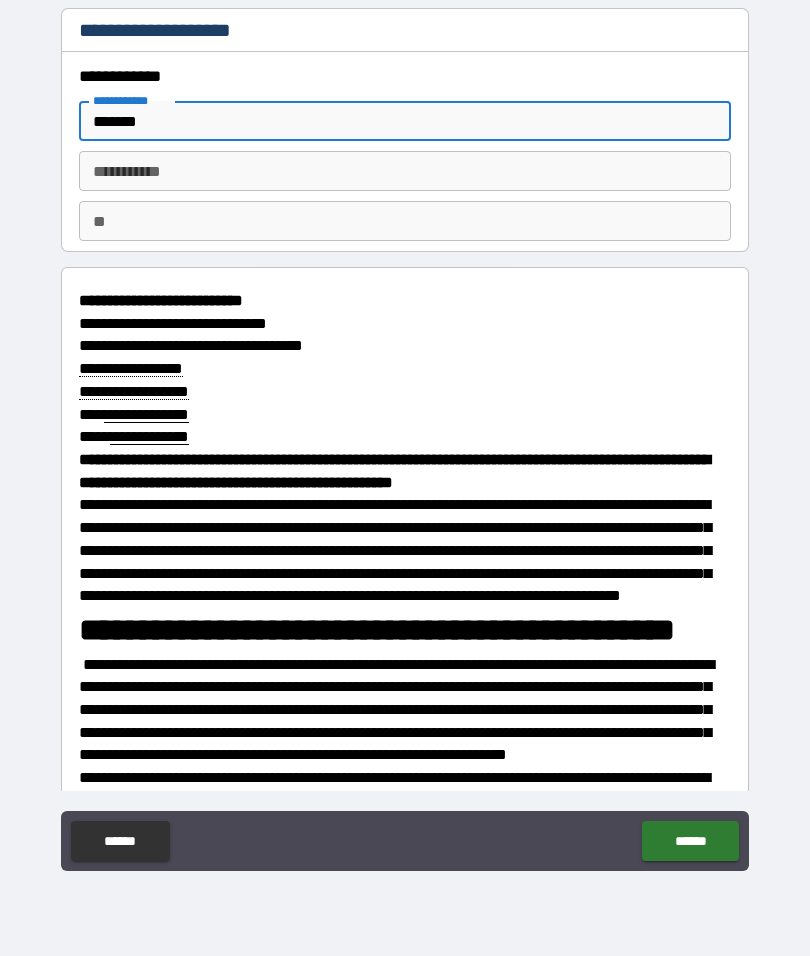 type on "*" 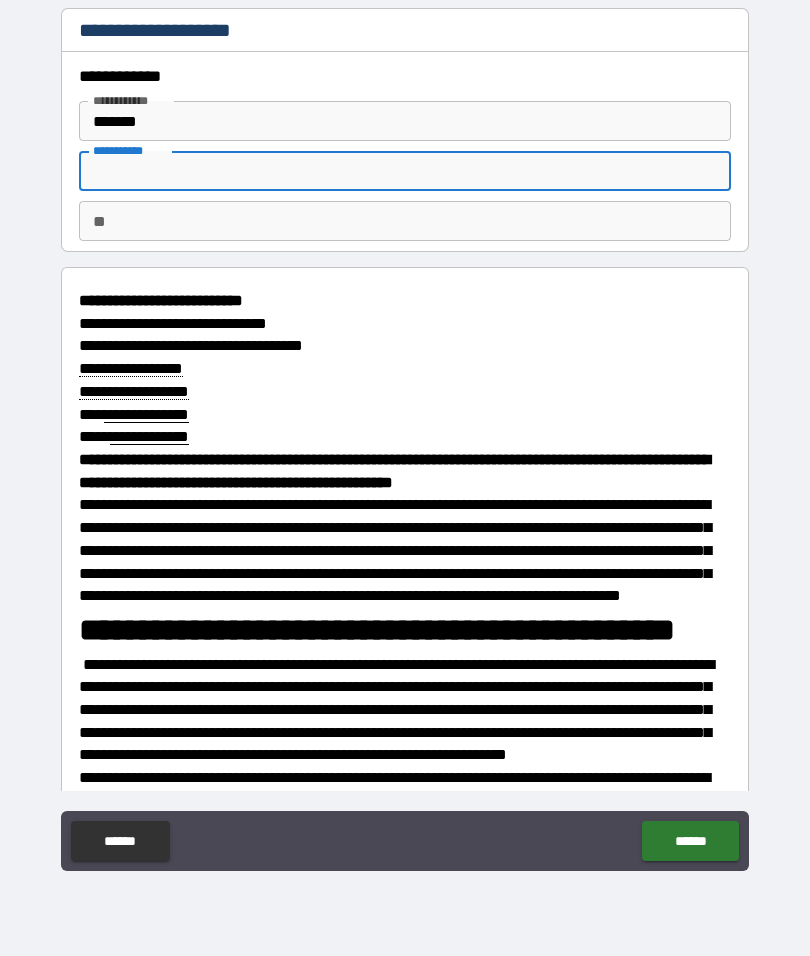 type on "*" 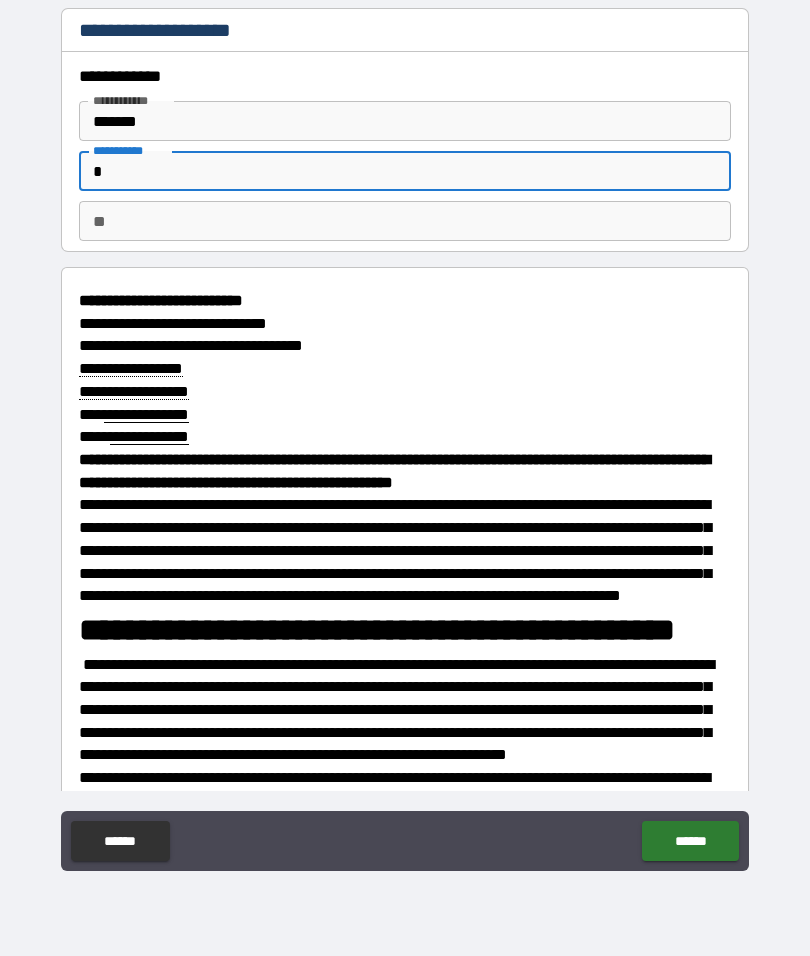 type on "*" 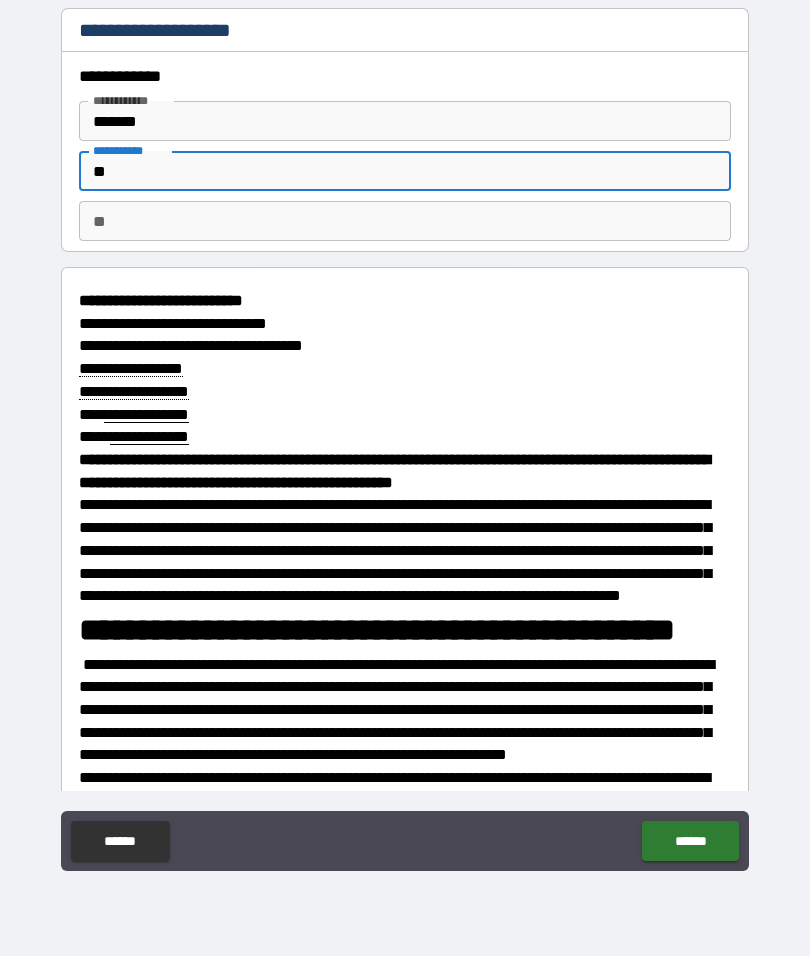 type on "*" 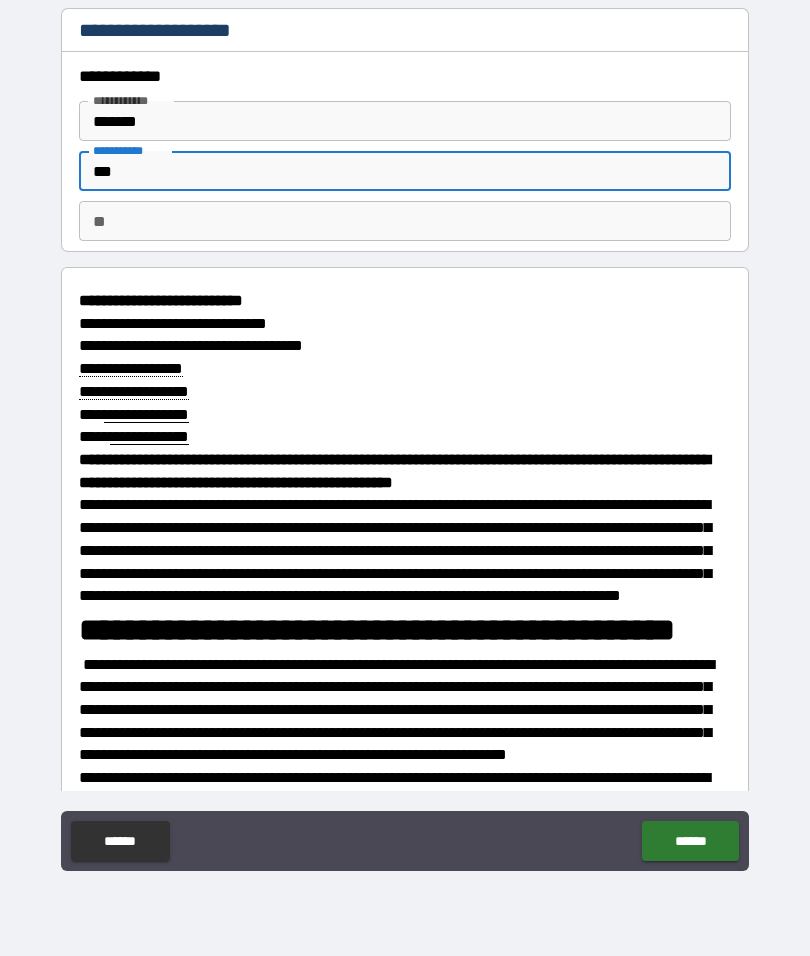 type on "*" 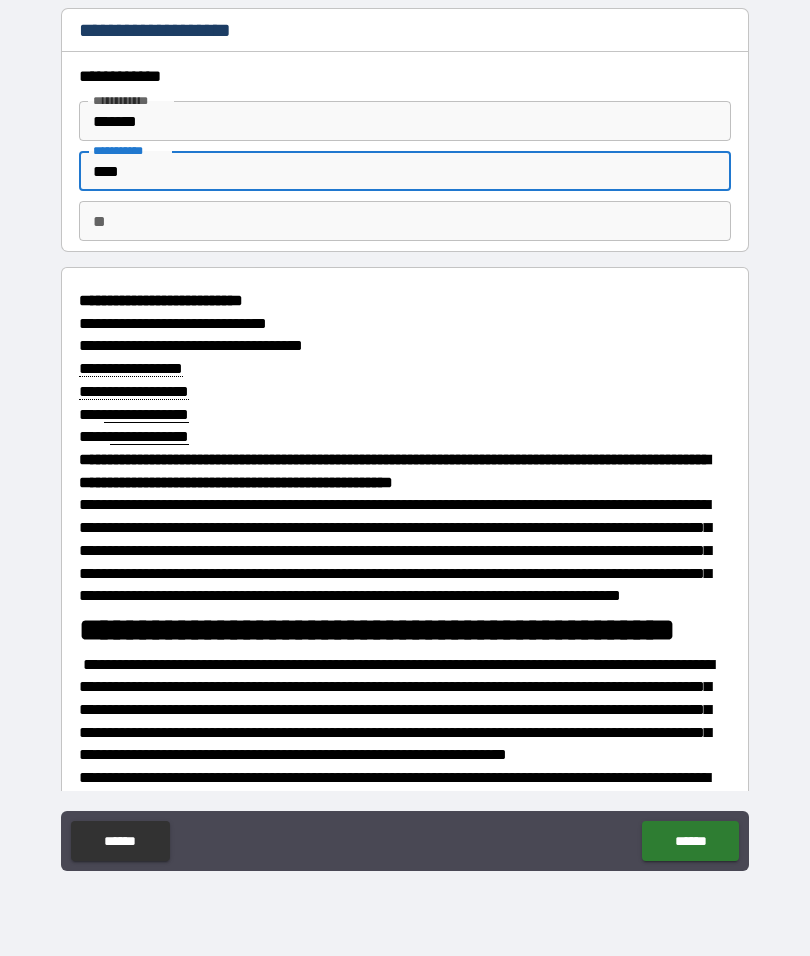 type on "*" 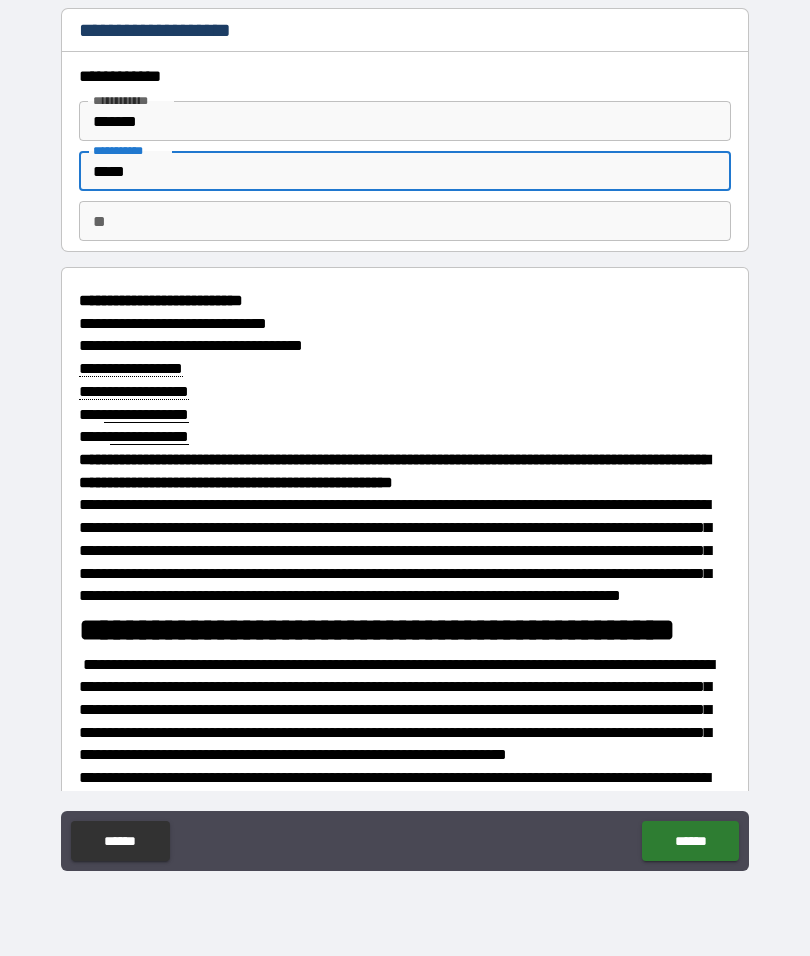 type on "*" 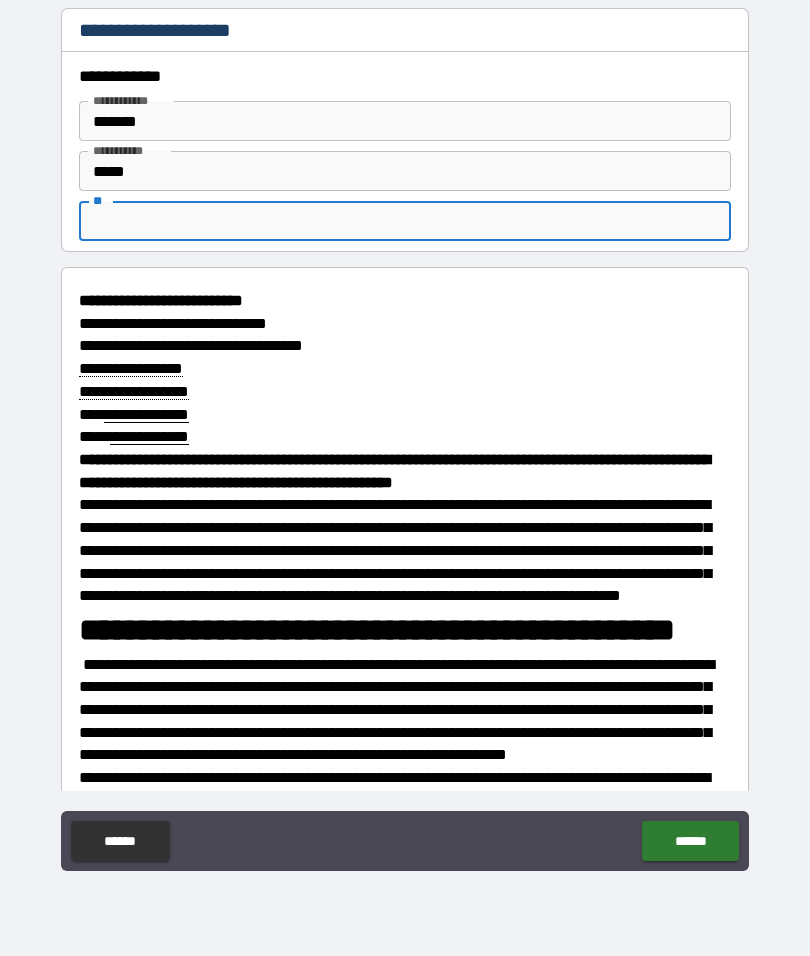 type on "*" 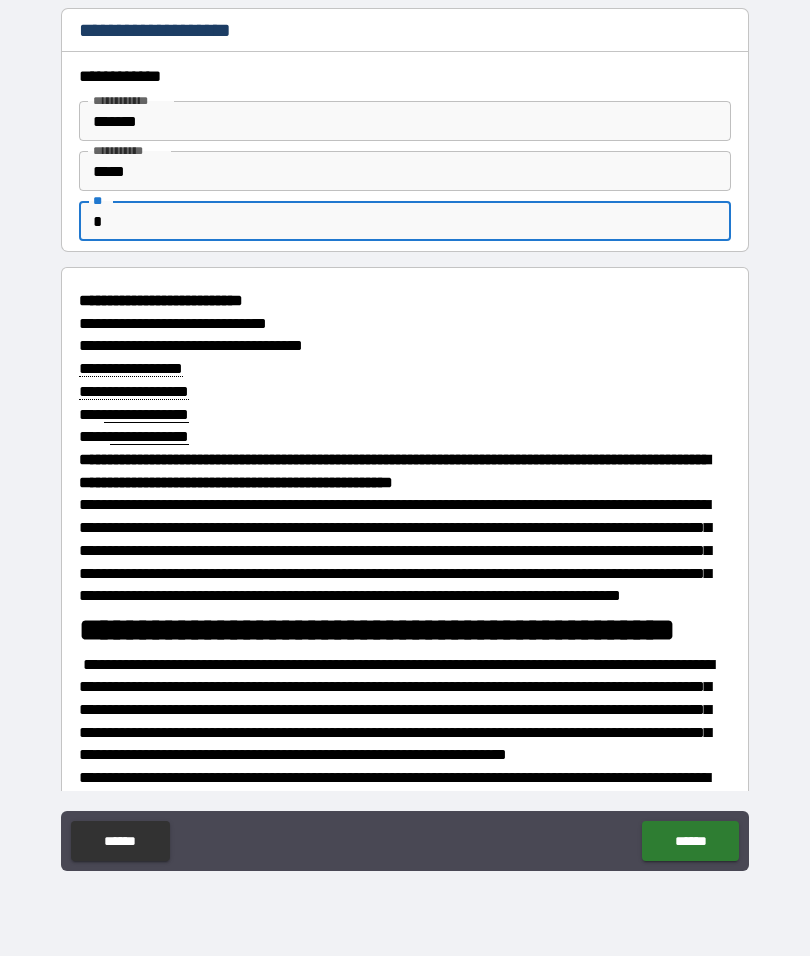 type on "*" 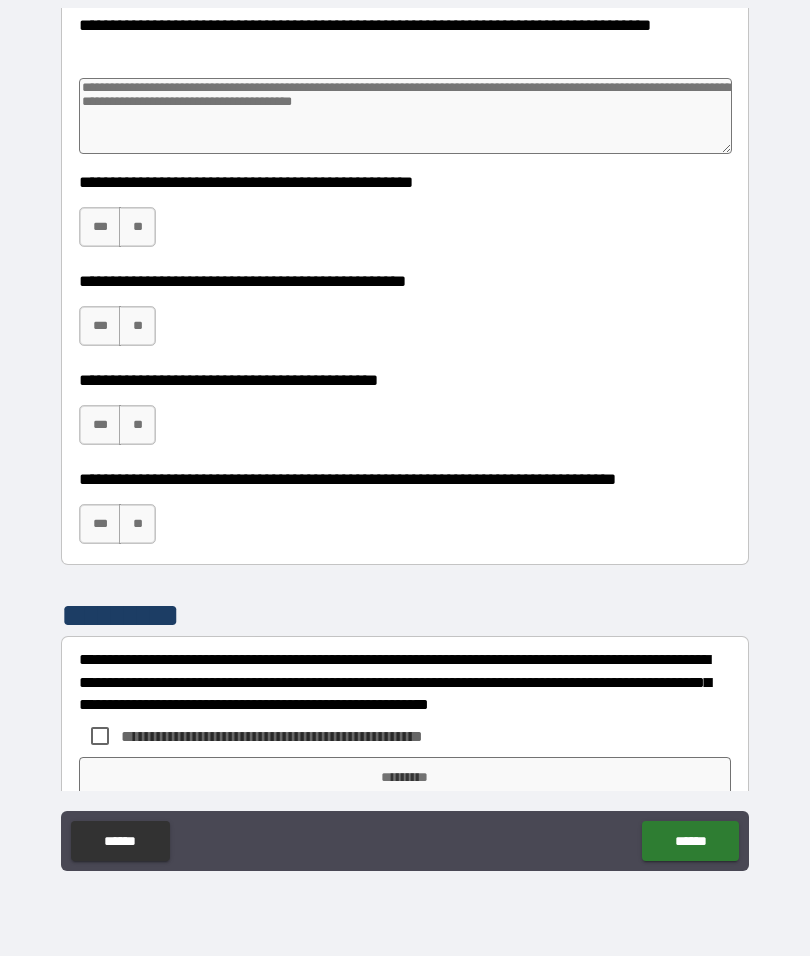 scroll, scrollTop: 4393, scrollLeft: 0, axis: vertical 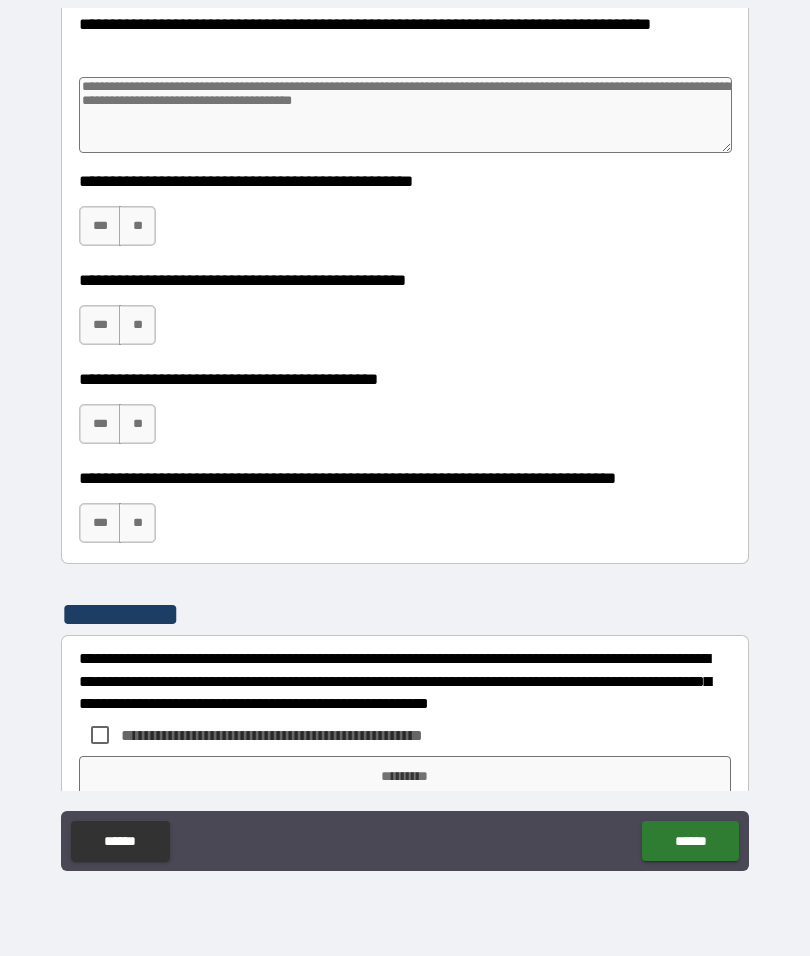 type on "*" 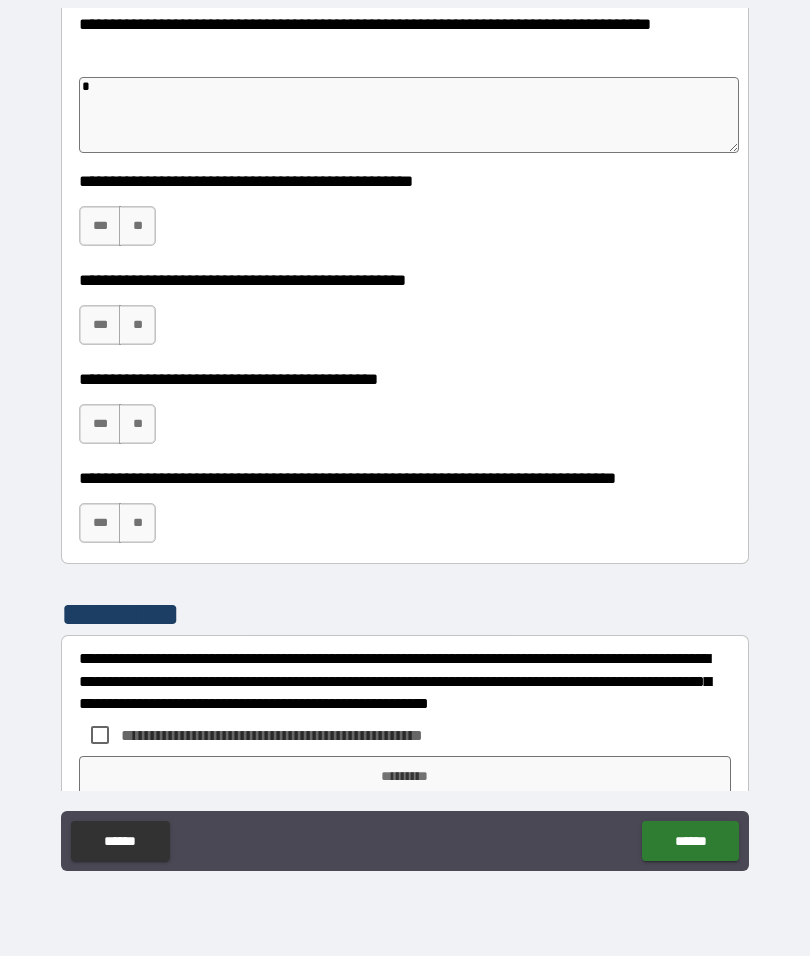 type on "*" 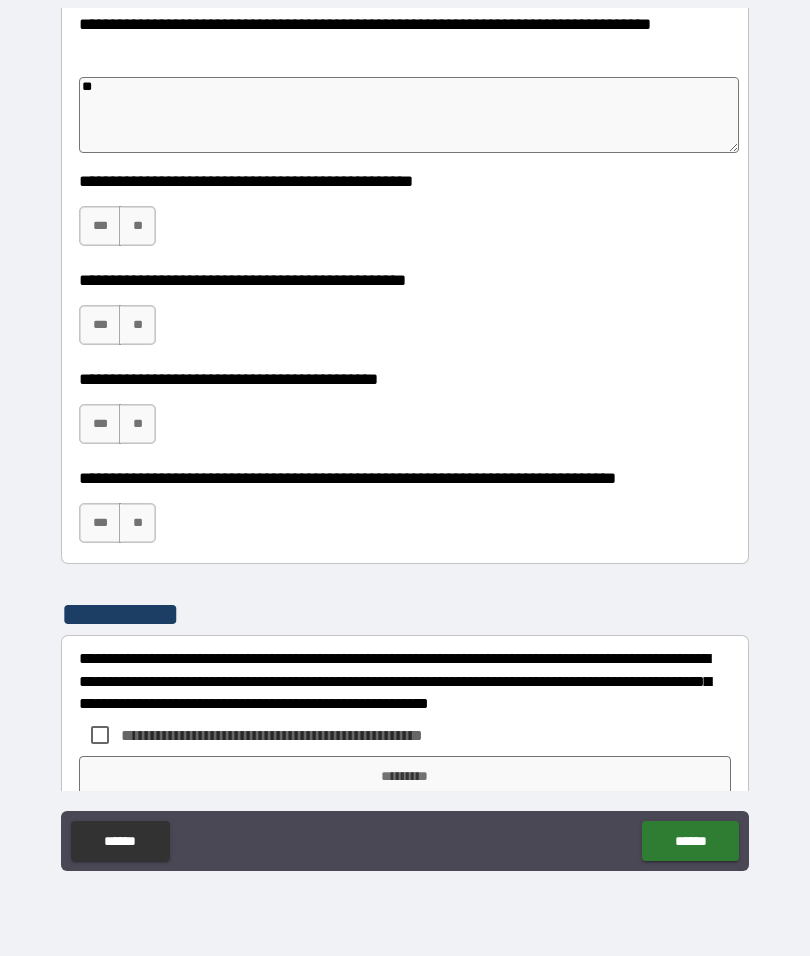 type on "*" 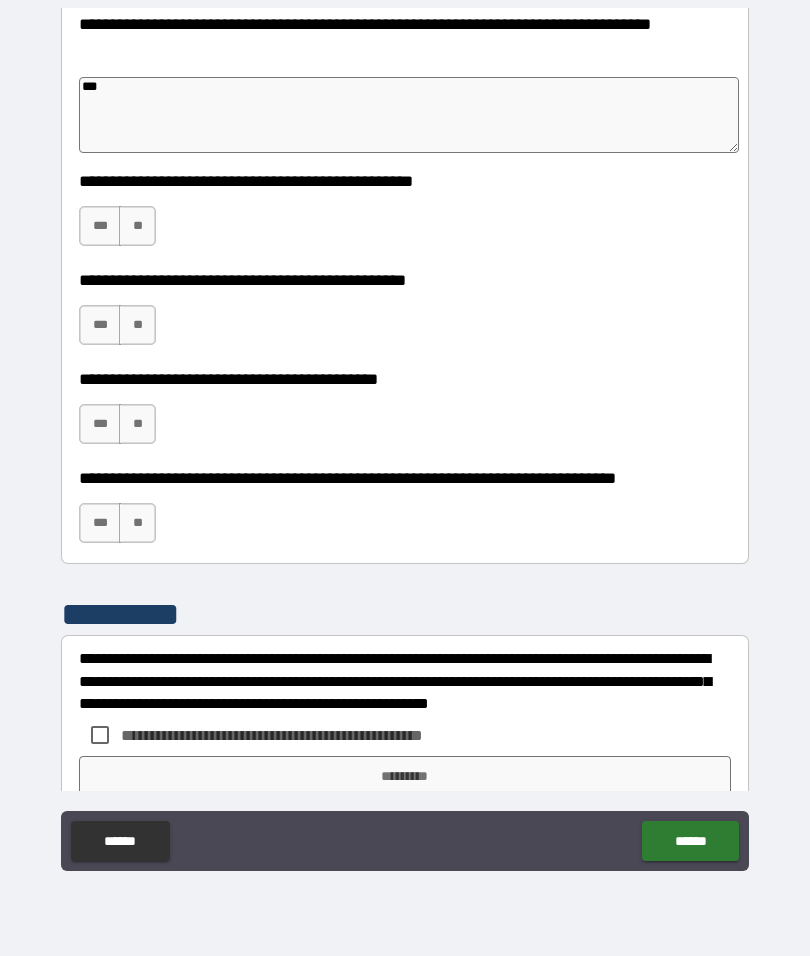 type on "*" 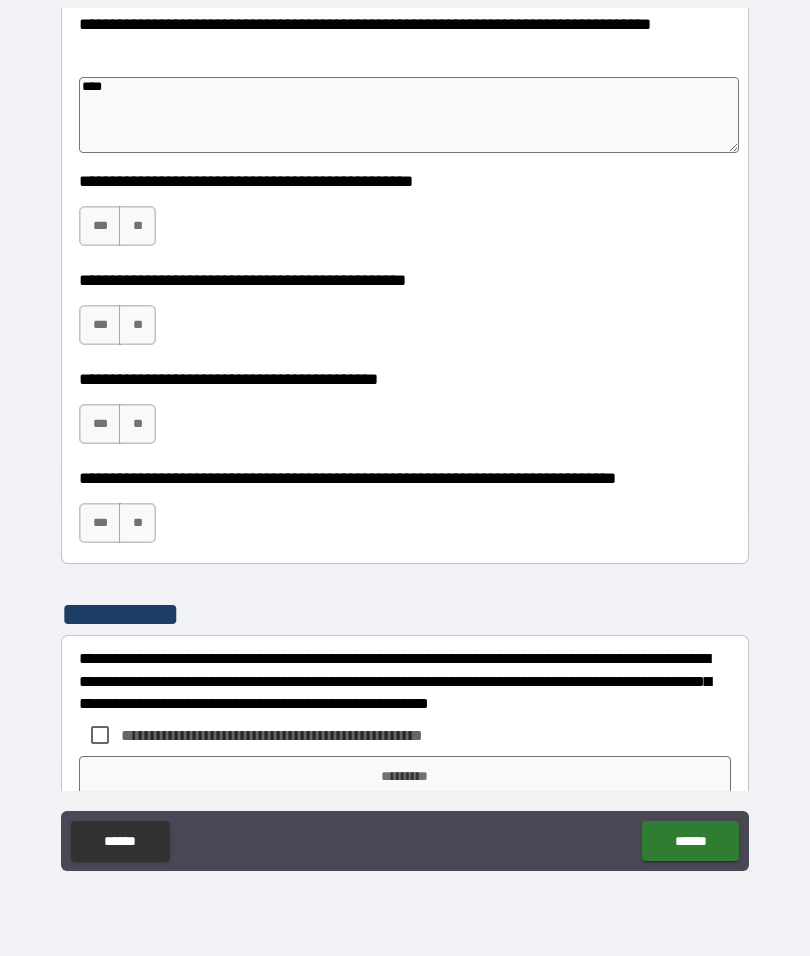 type on "*" 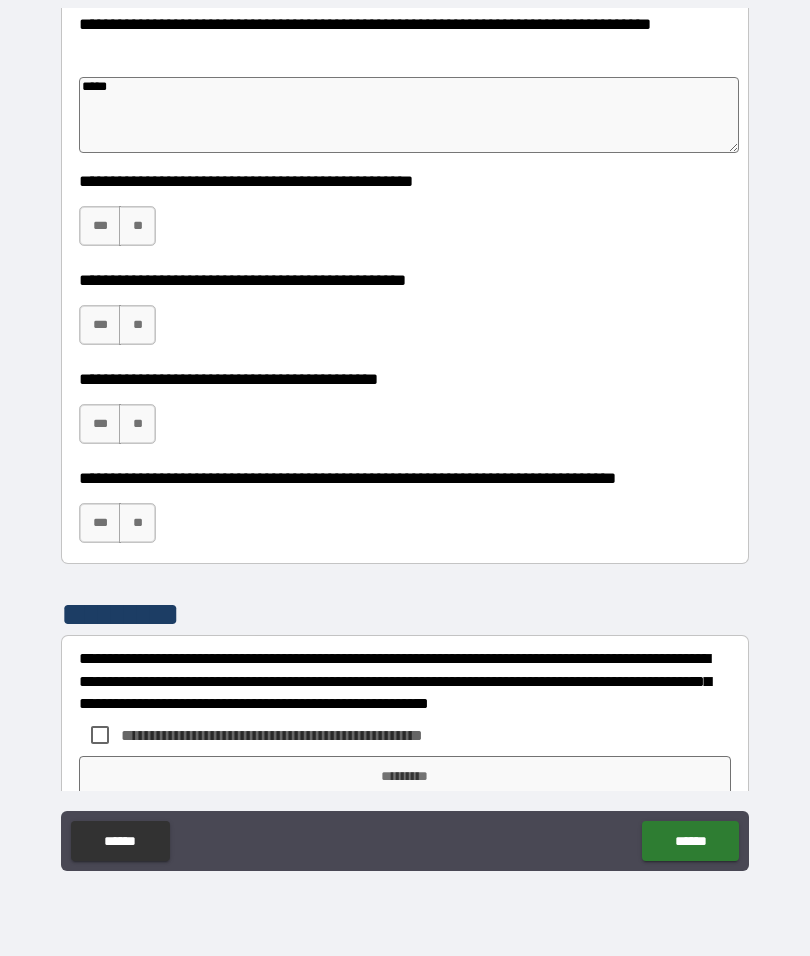type on "*" 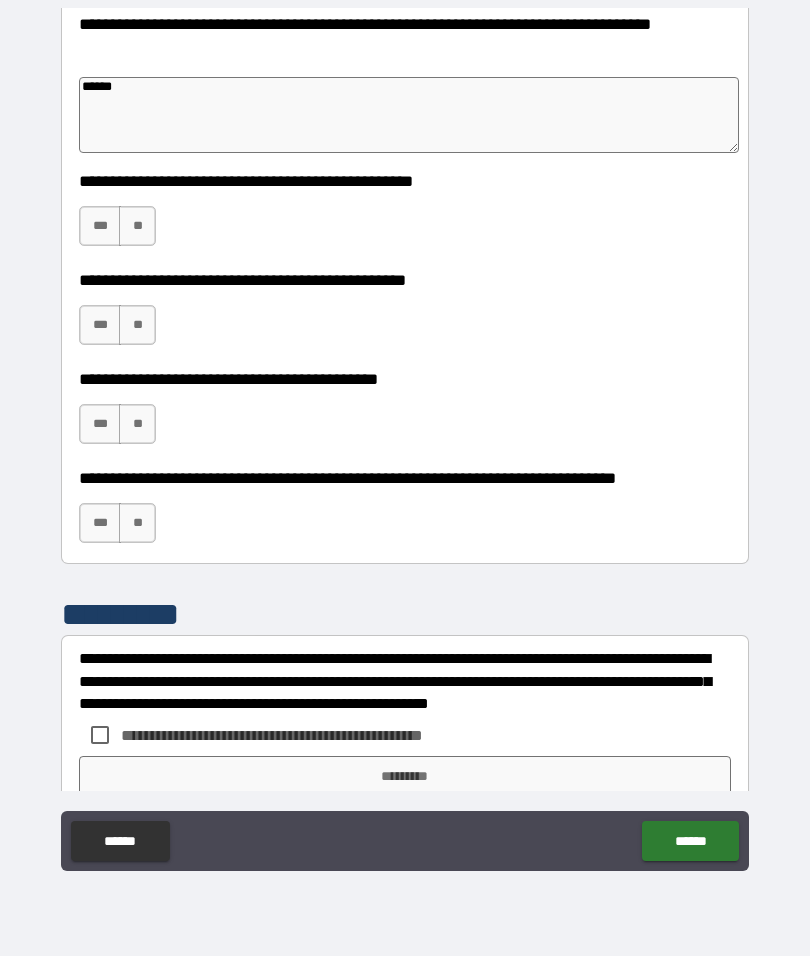 type on "*" 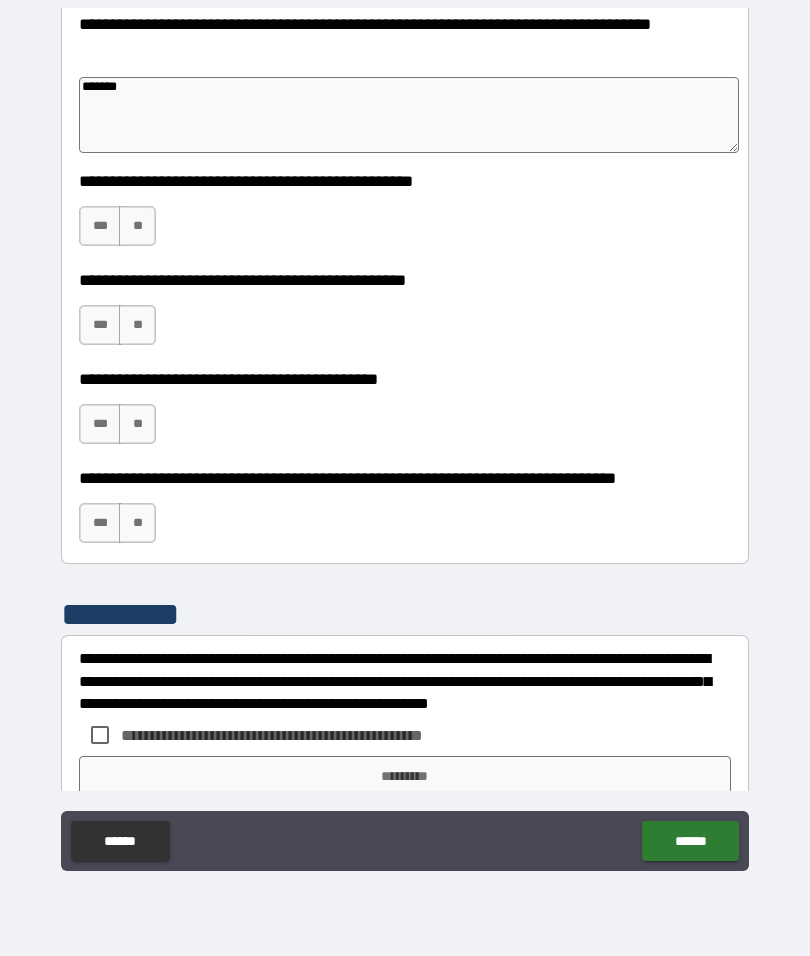 type on "*" 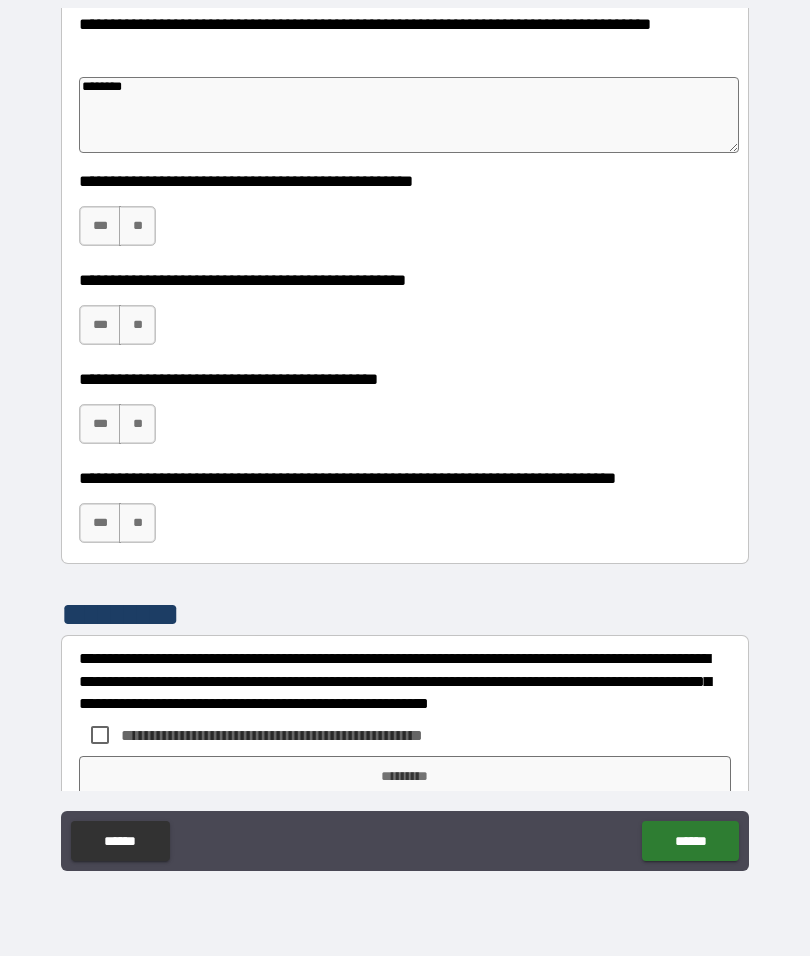 type on "*" 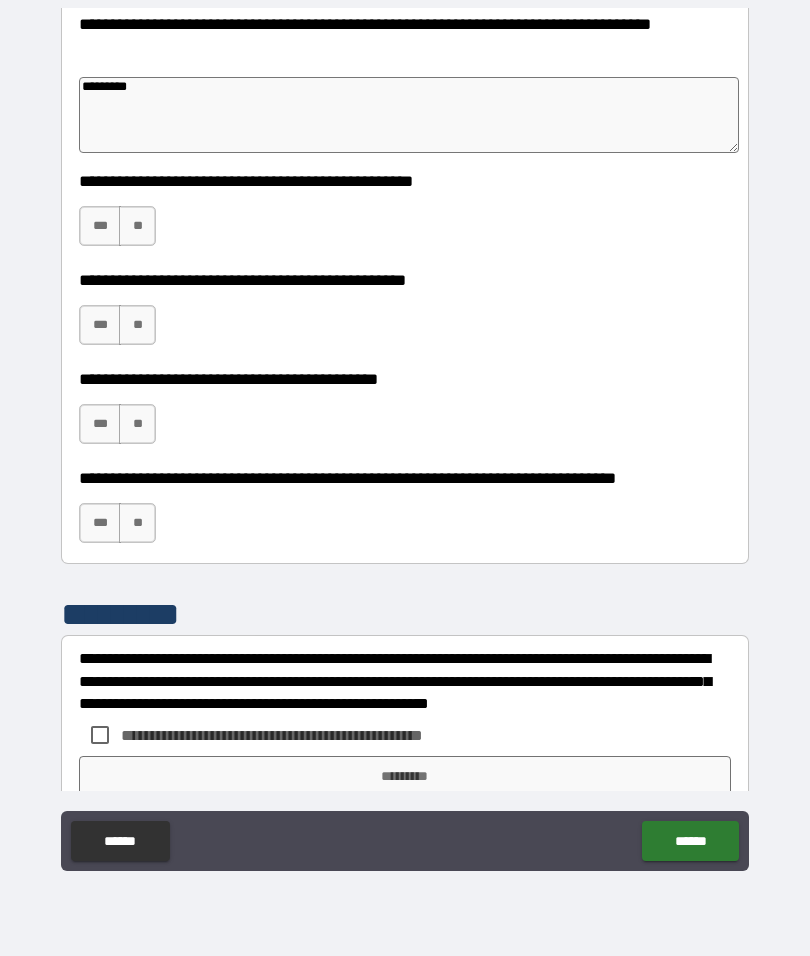 type on "*" 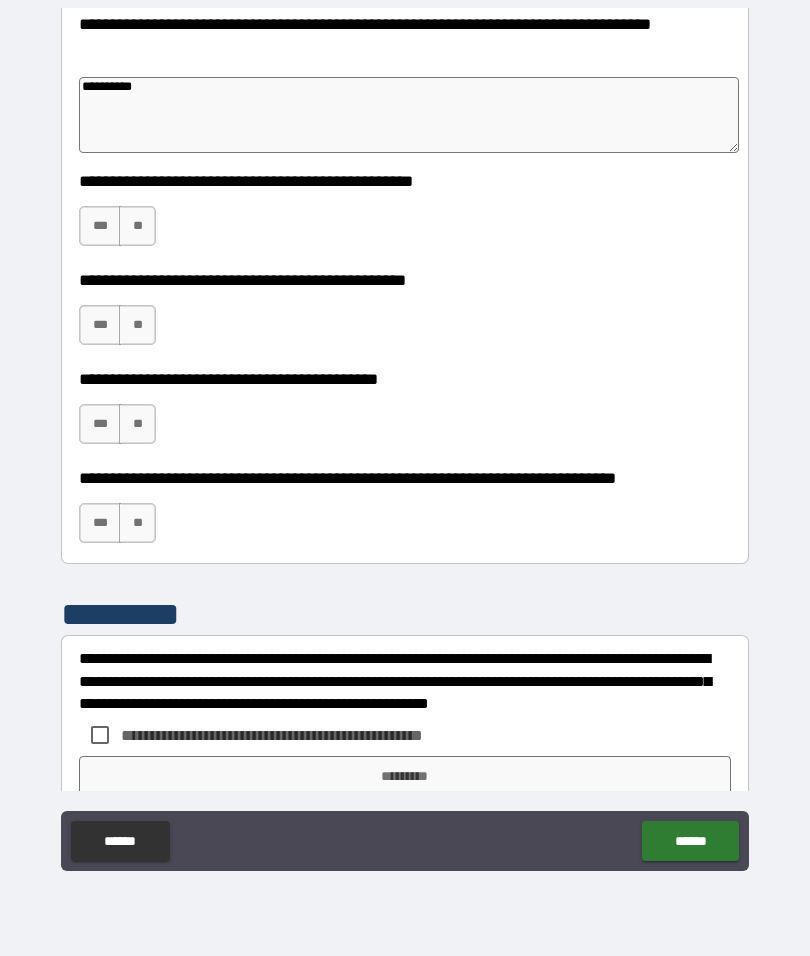 type on "*" 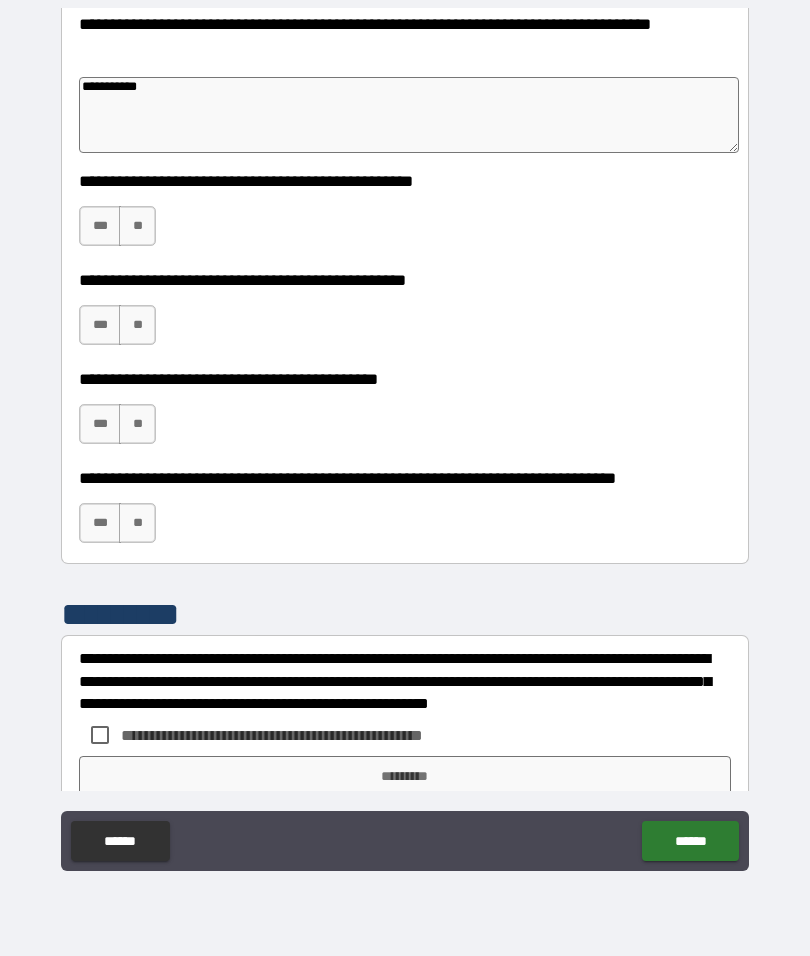 type on "*" 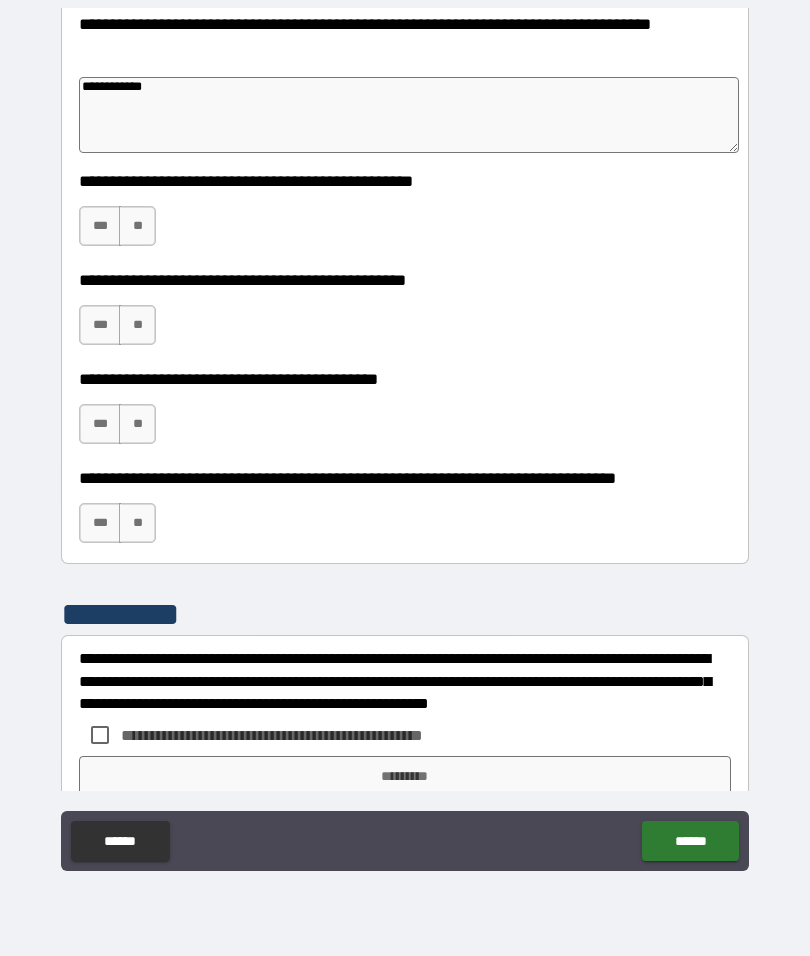 type on "*" 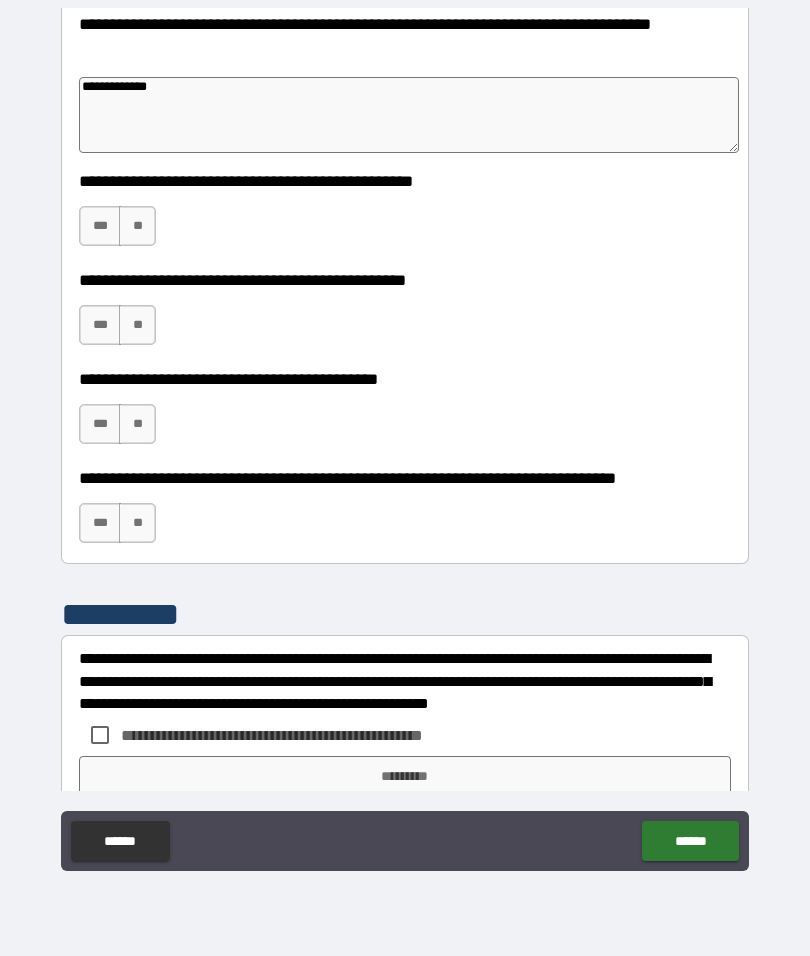 type on "*" 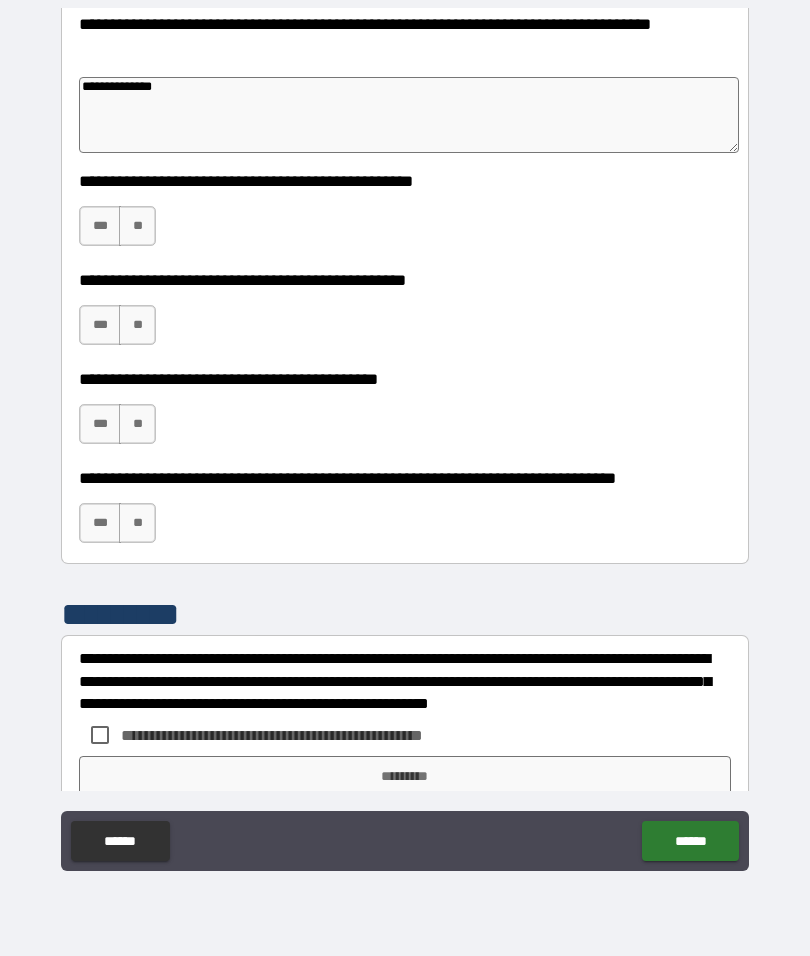 type on "*" 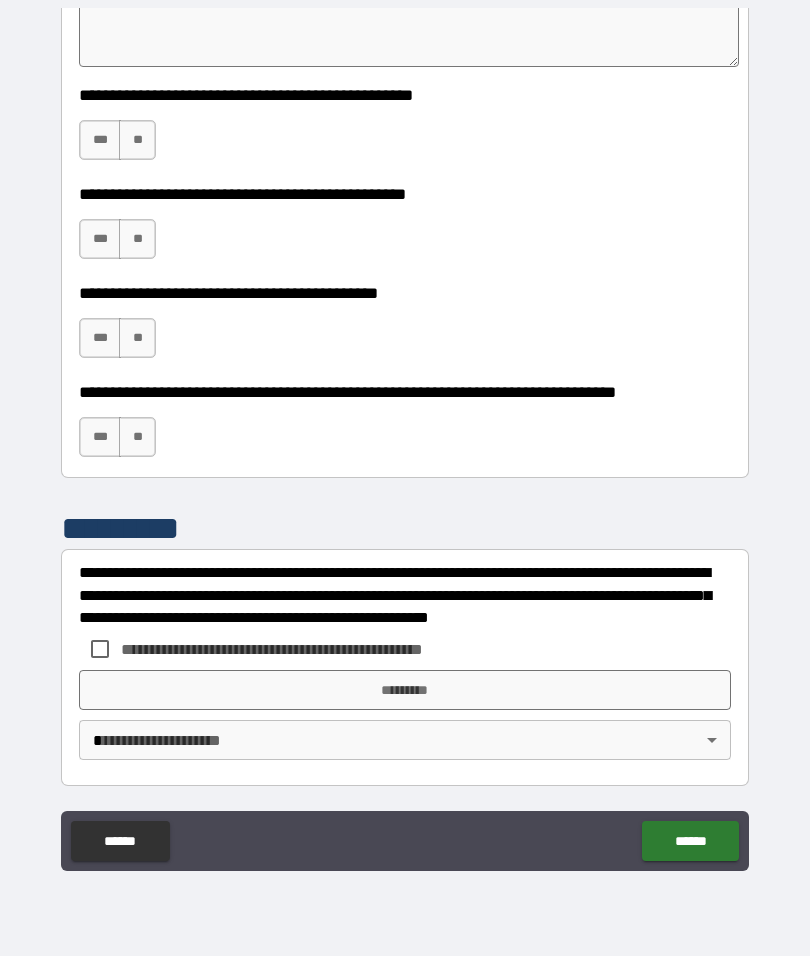 scroll, scrollTop: 4654, scrollLeft: 0, axis: vertical 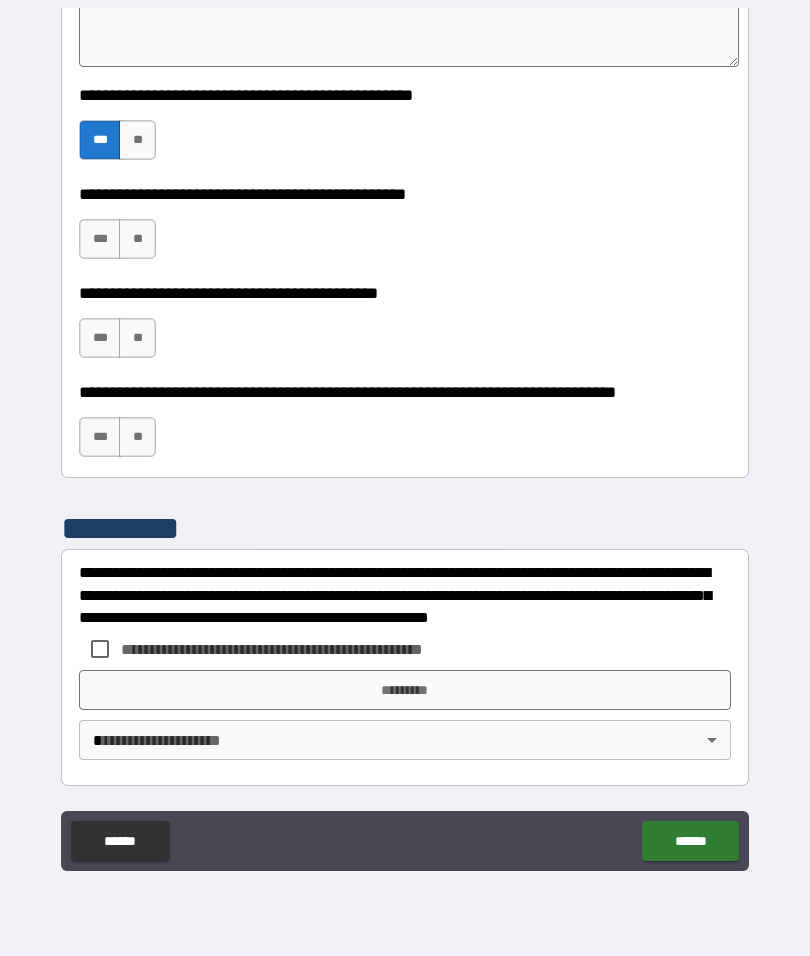 click on "***" at bounding box center [100, 239] 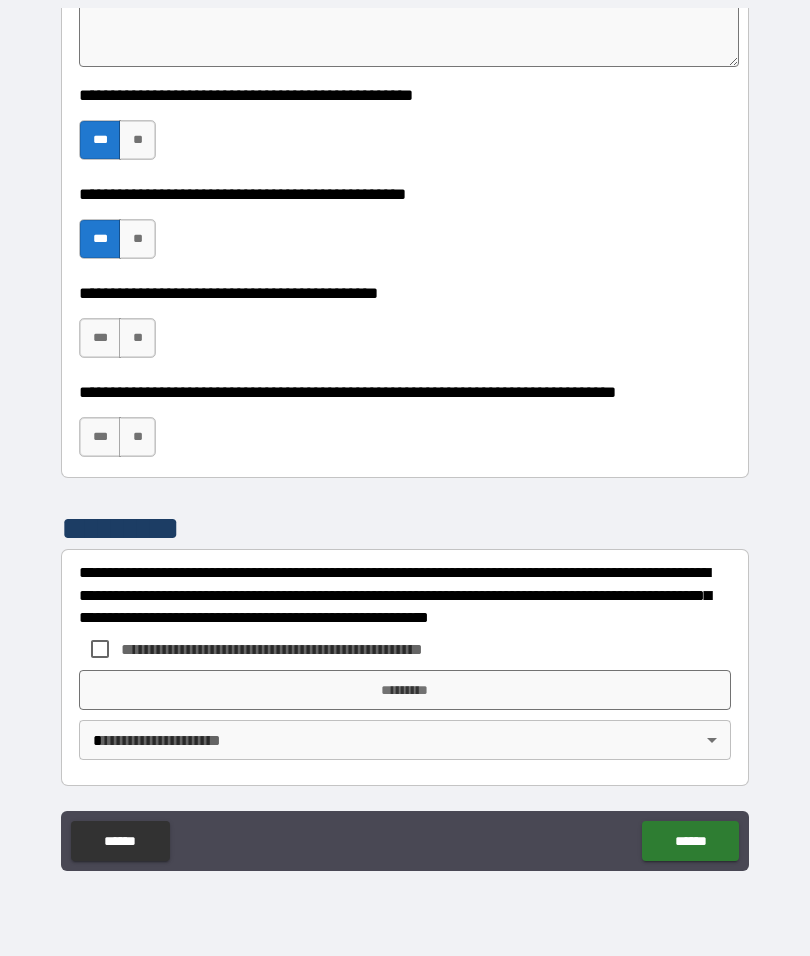 click on "***" at bounding box center (100, 338) 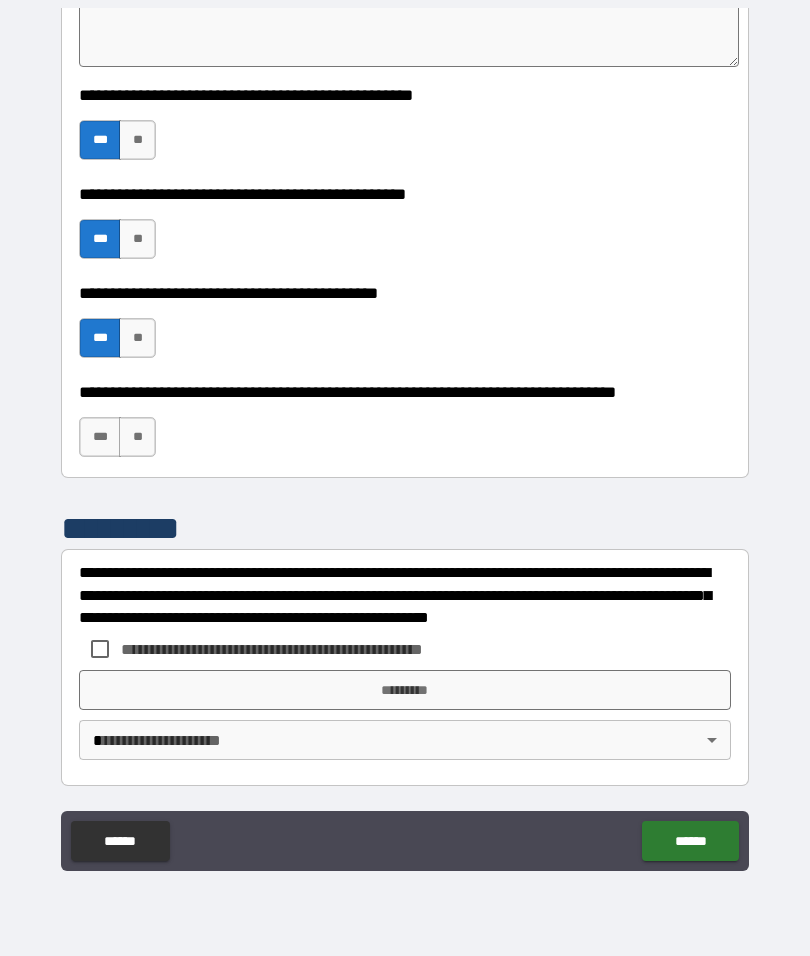 click on "***" at bounding box center (100, 437) 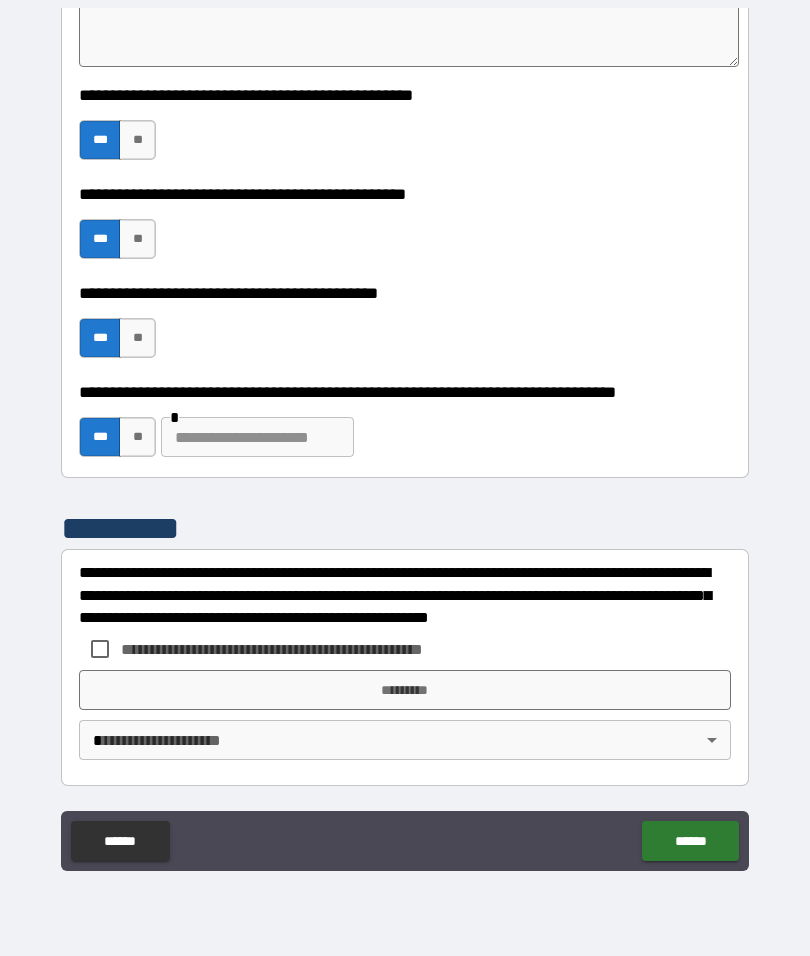 type on "*" 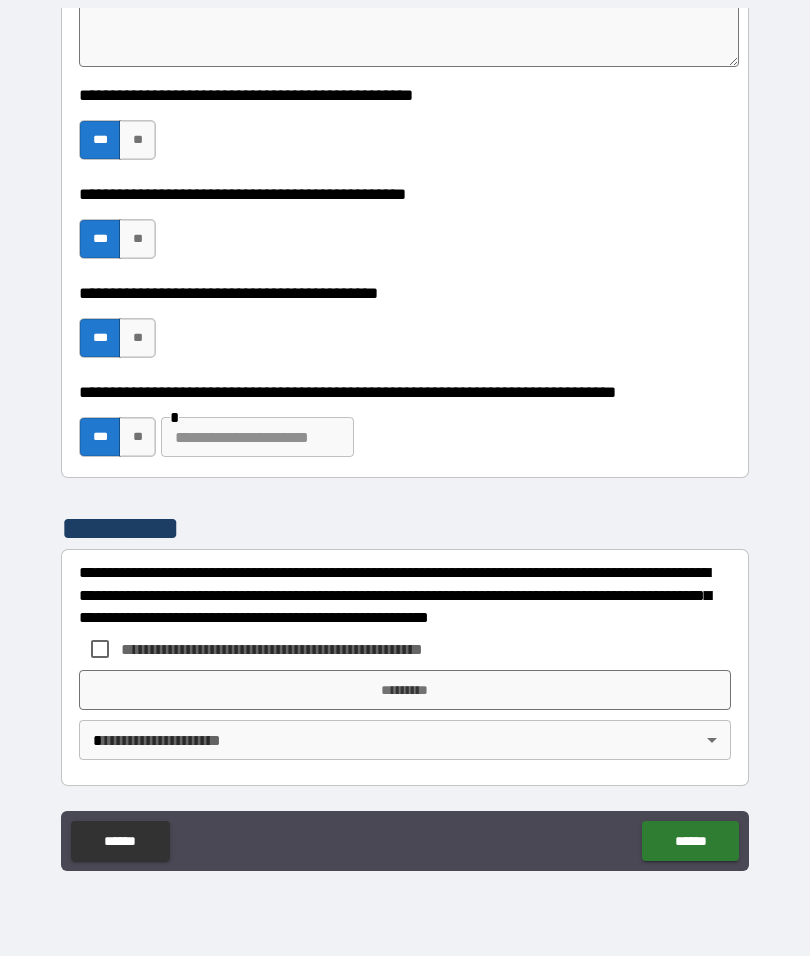 click on "**********" at bounding box center (405, 439) 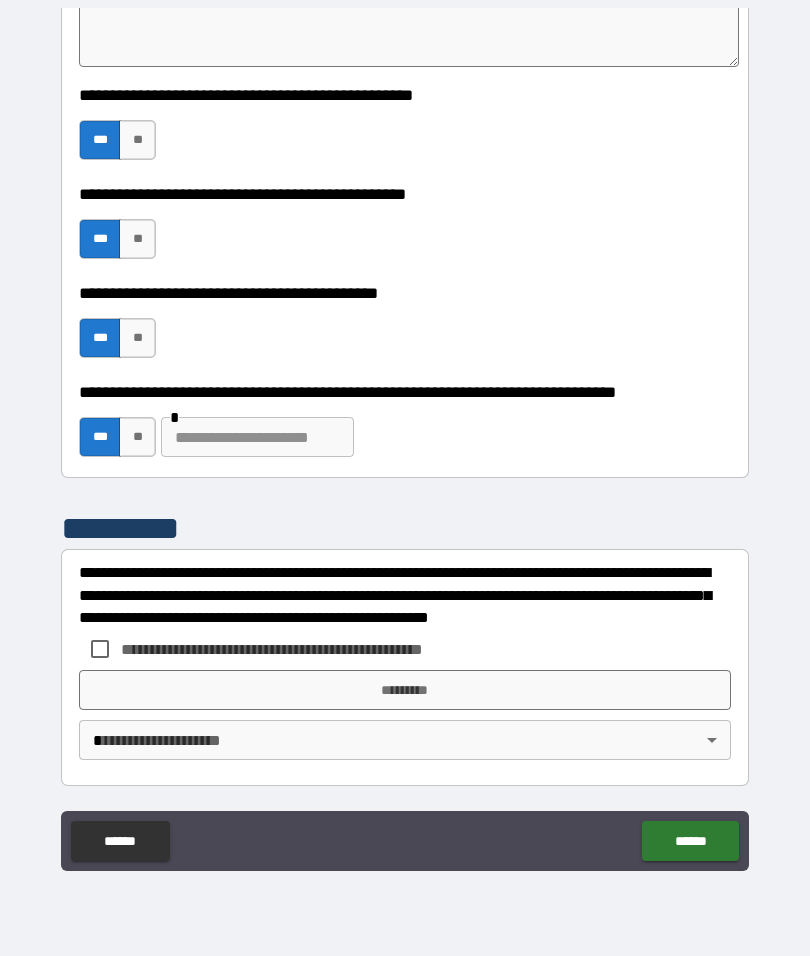 click at bounding box center [257, 437] 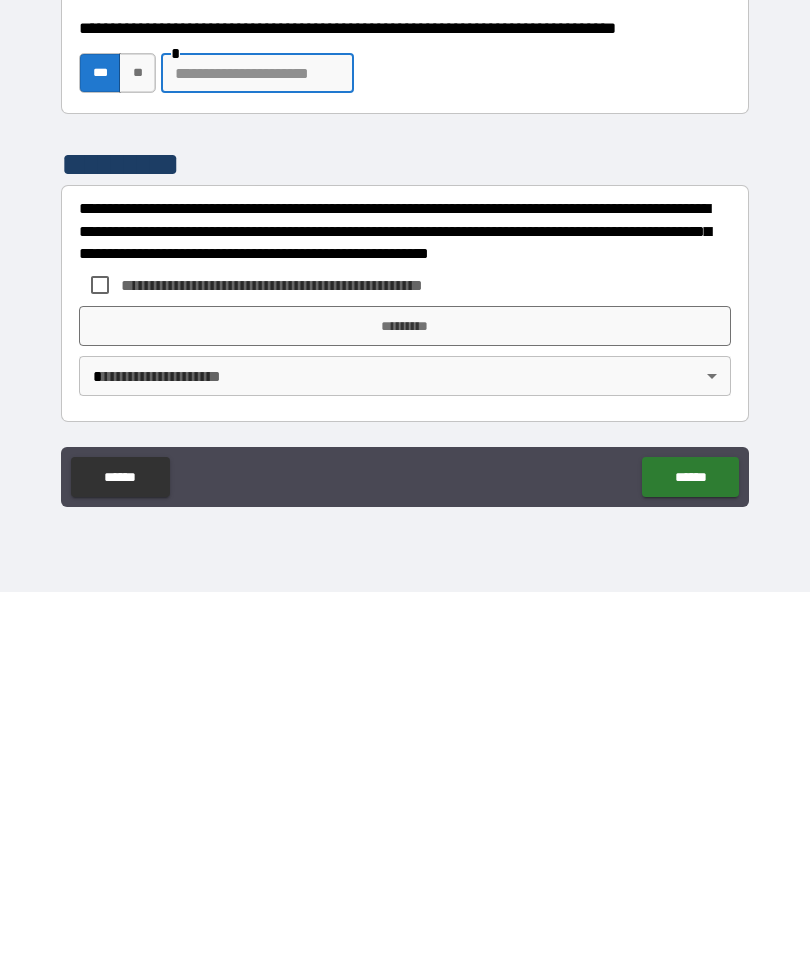type on "*" 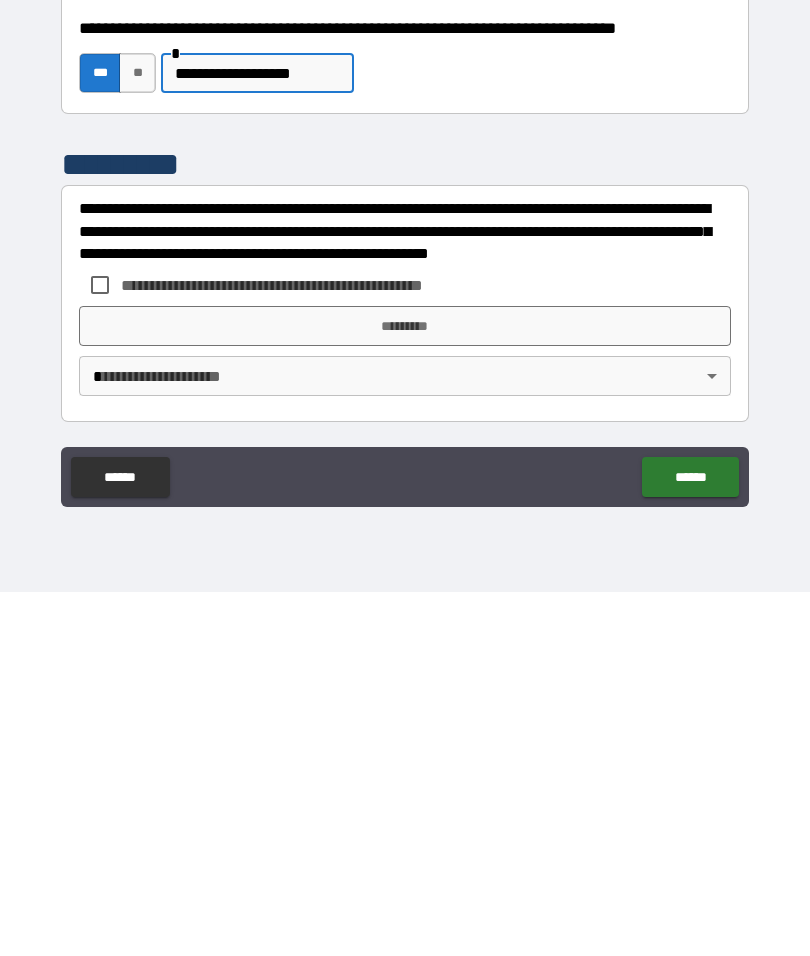 scroll, scrollTop: 4925, scrollLeft: 0, axis: vertical 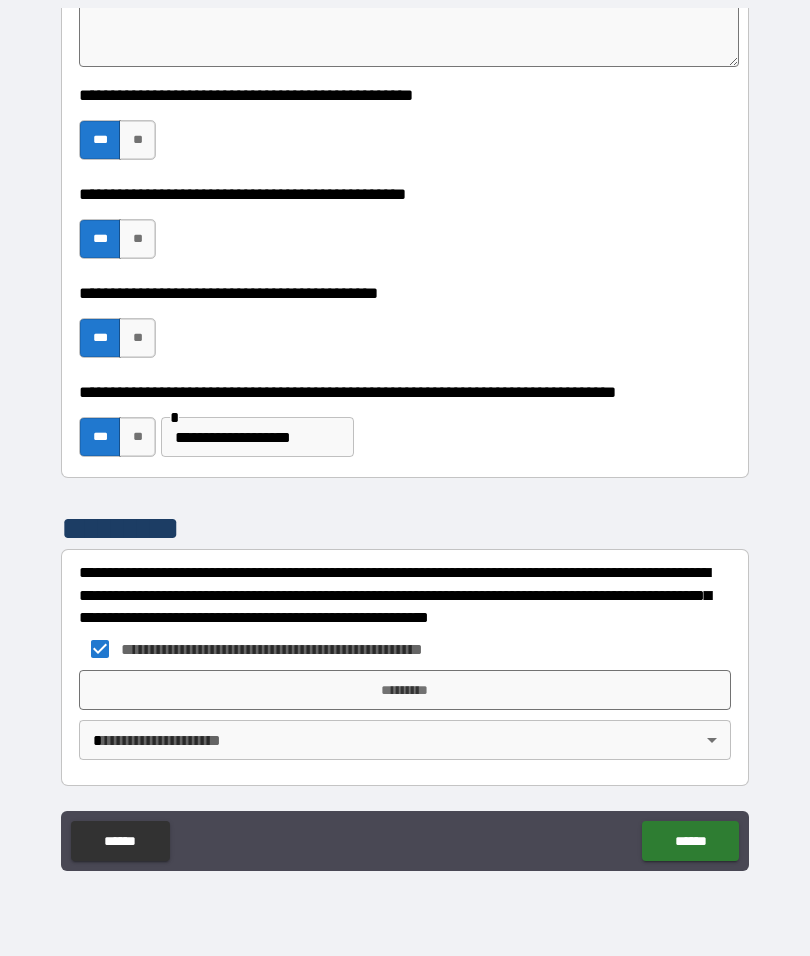 click on "*********" at bounding box center [405, 690] 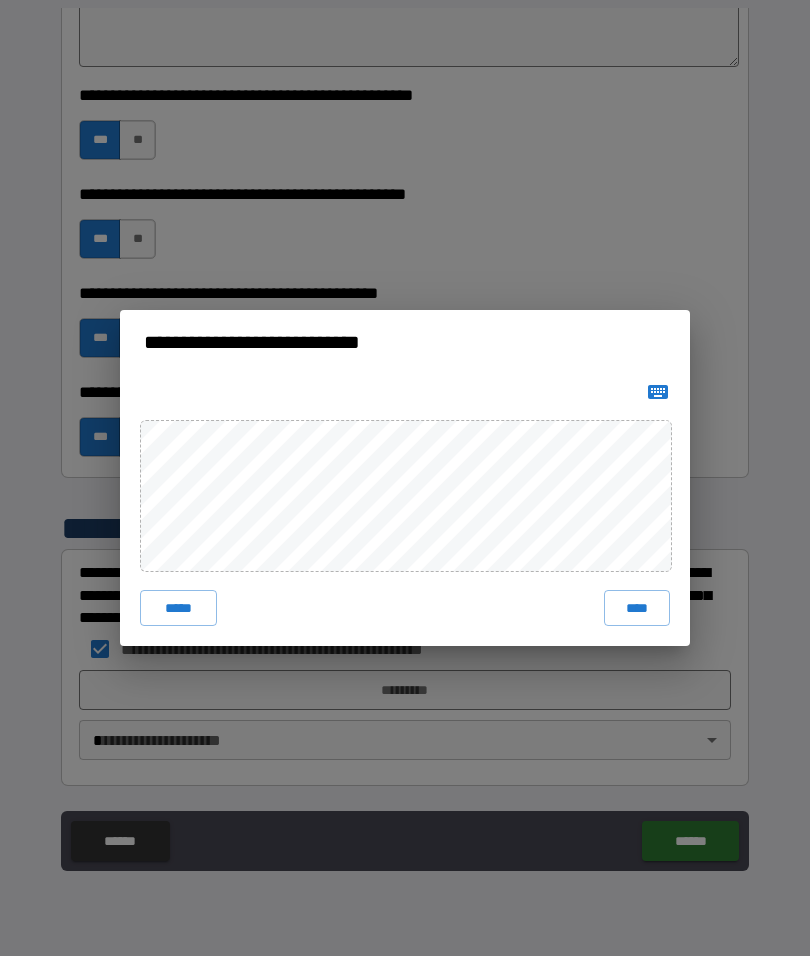click on "****" at bounding box center (637, 608) 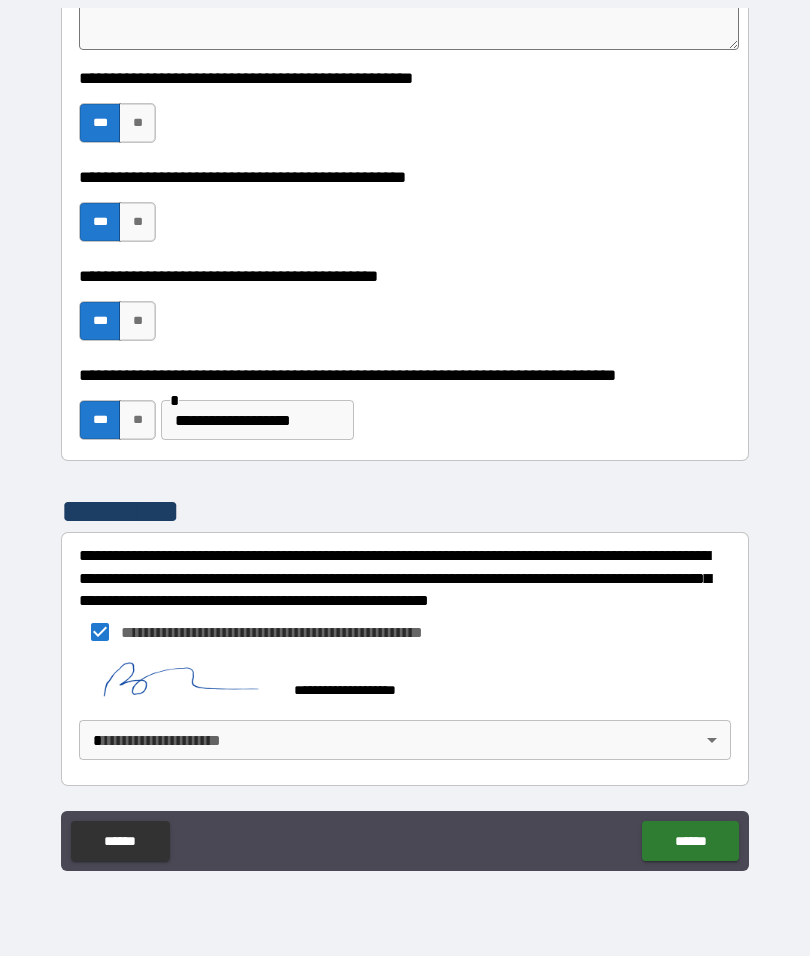 click on "******" at bounding box center (690, 841) 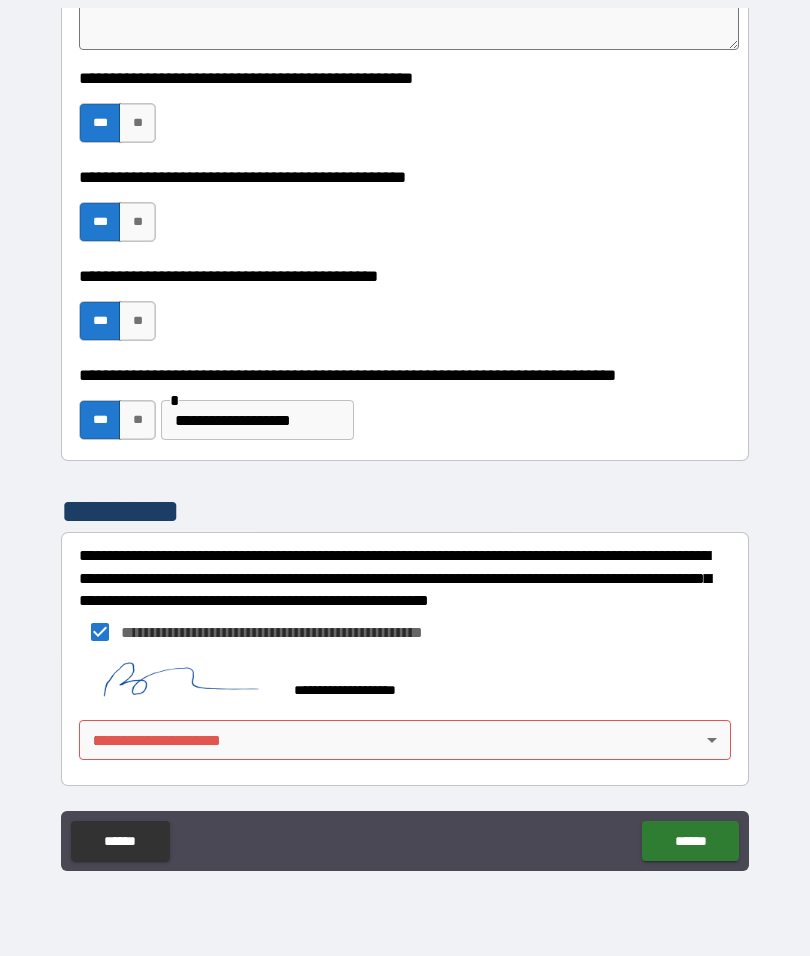 scroll, scrollTop: 4942, scrollLeft: 0, axis: vertical 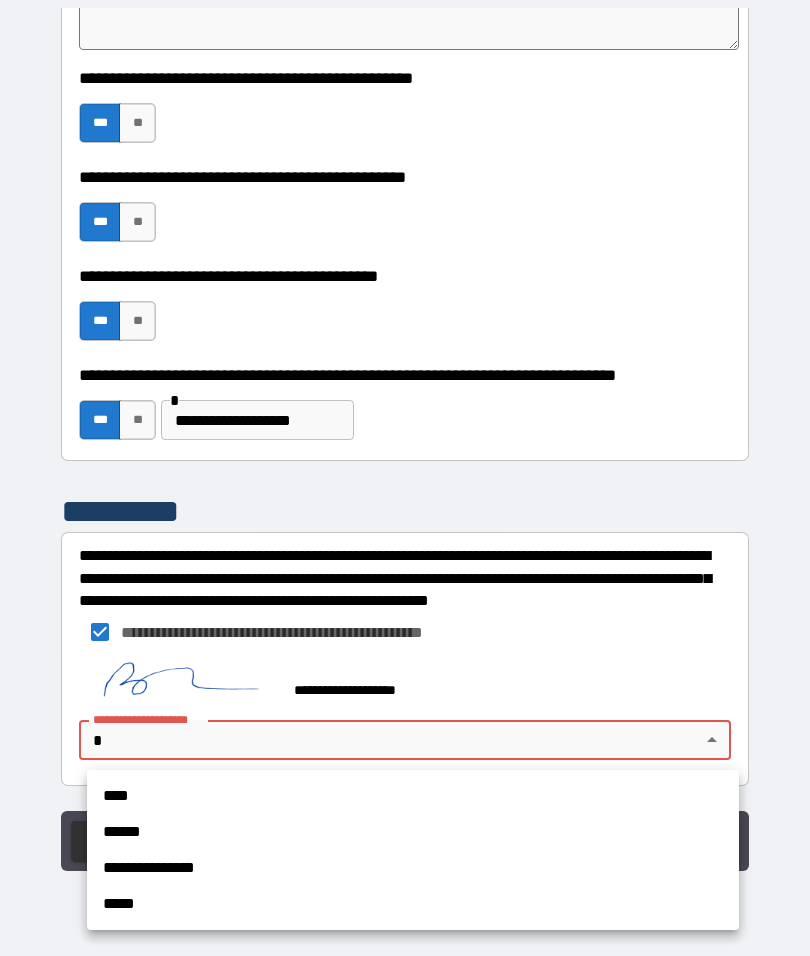 click on "****" at bounding box center (413, 796) 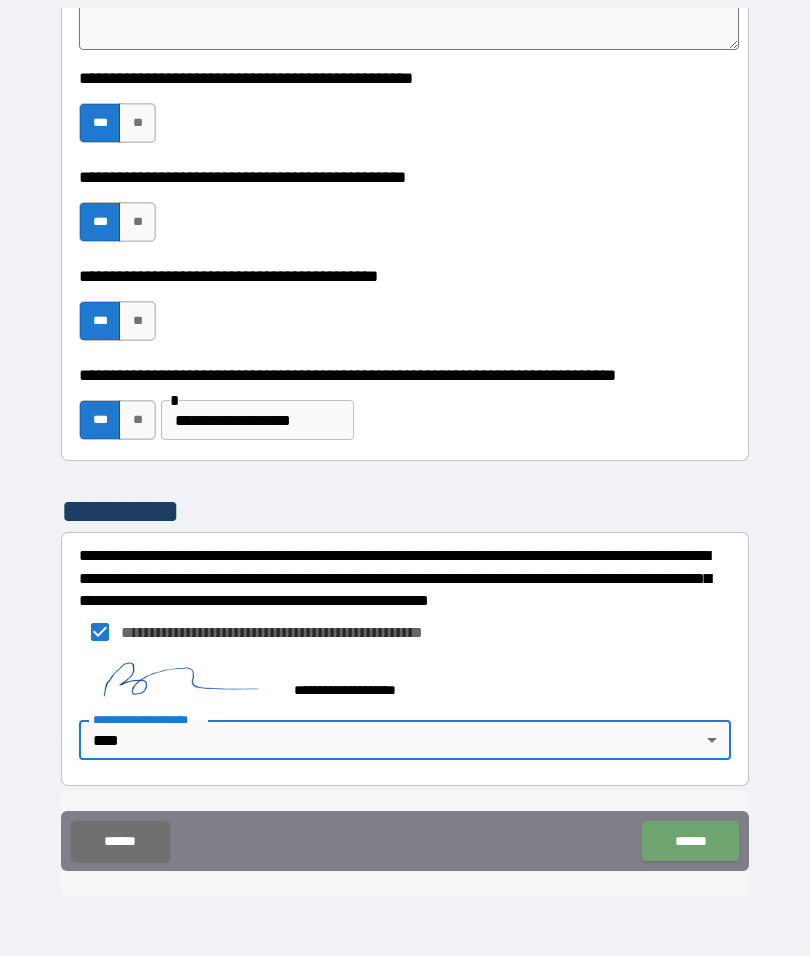 click on "******" at bounding box center (690, 841) 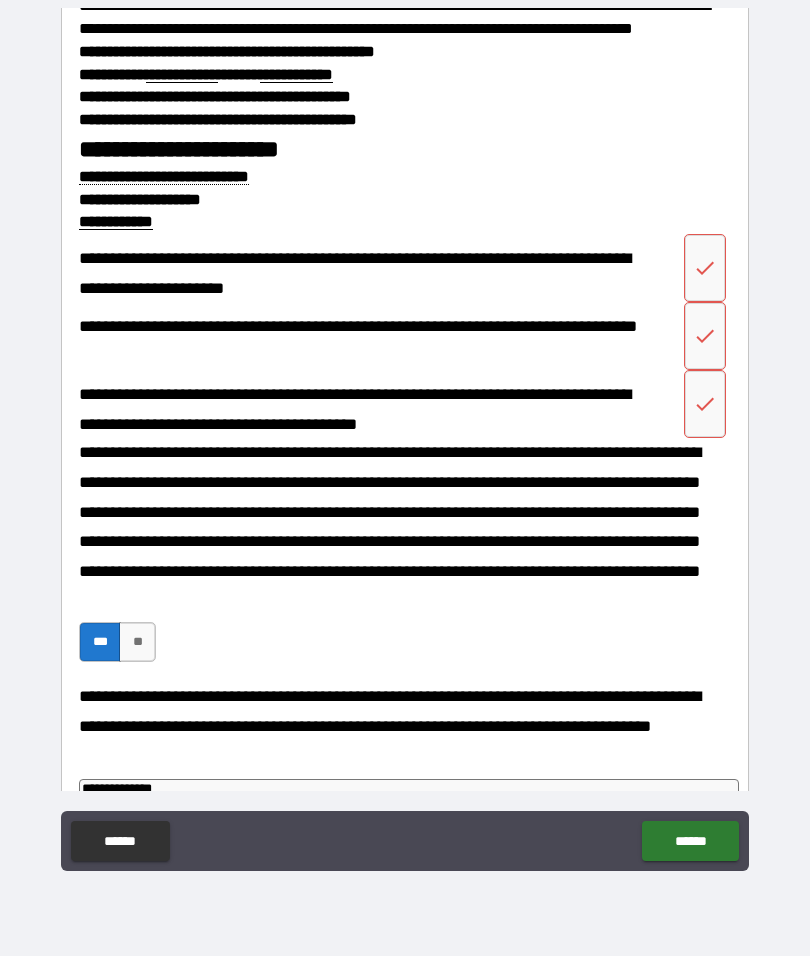 scroll, scrollTop: 3687, scrollLeft: 0, axis: vertical 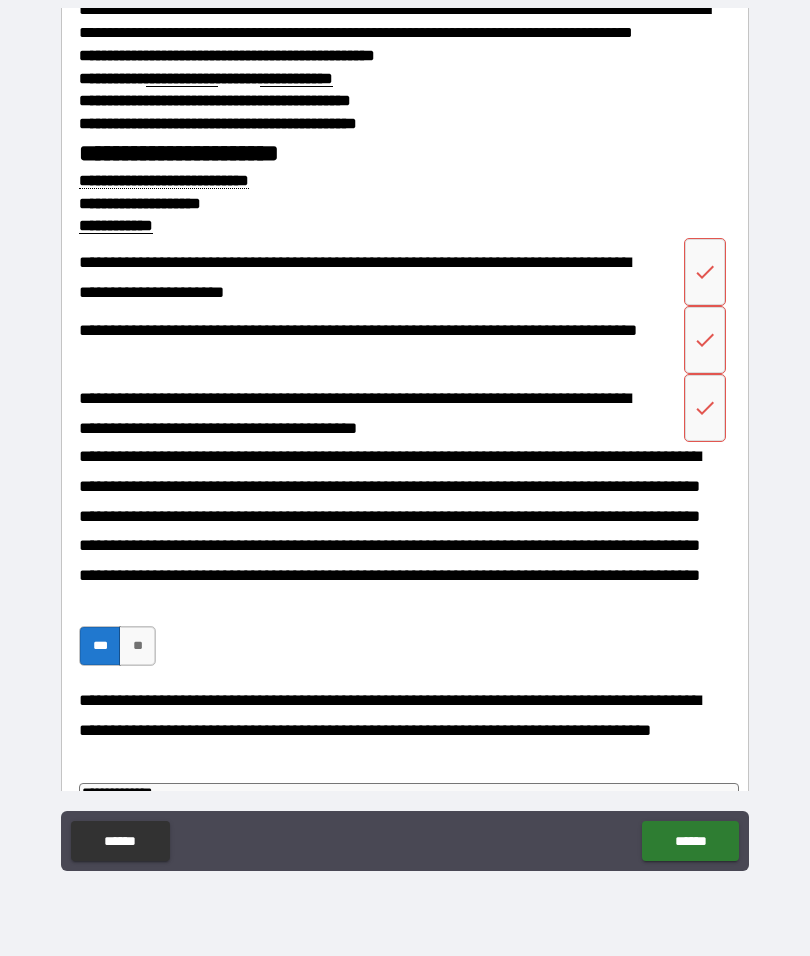 click 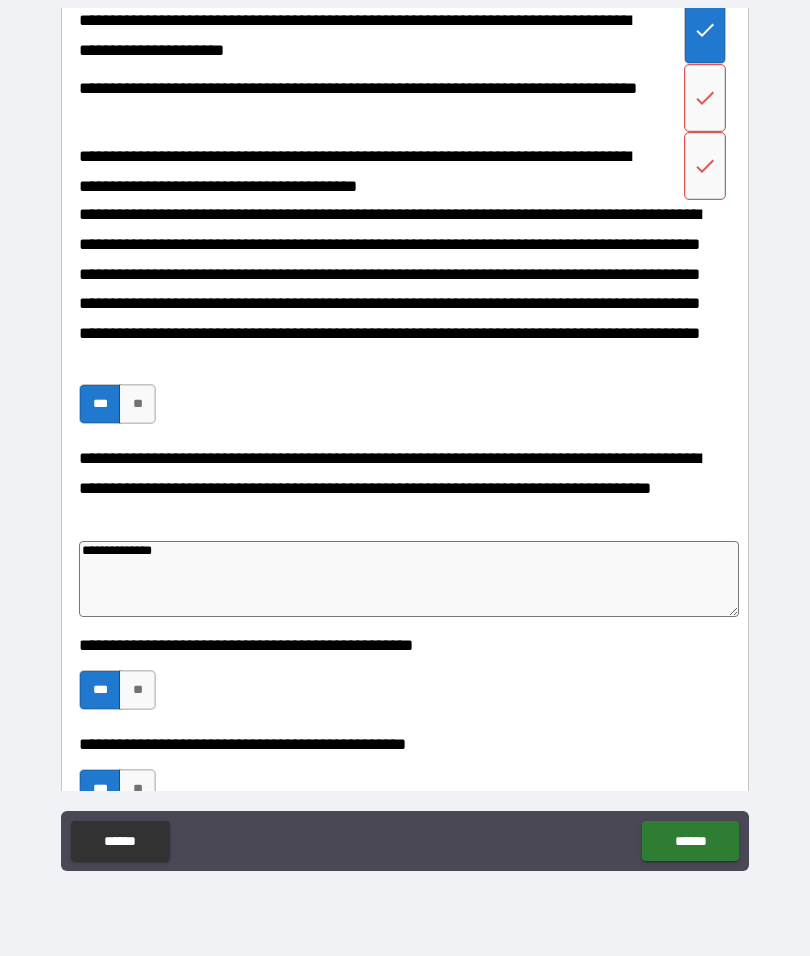 scroll, scrollTop: 3931, scrollLeft: 0, axis: vertical 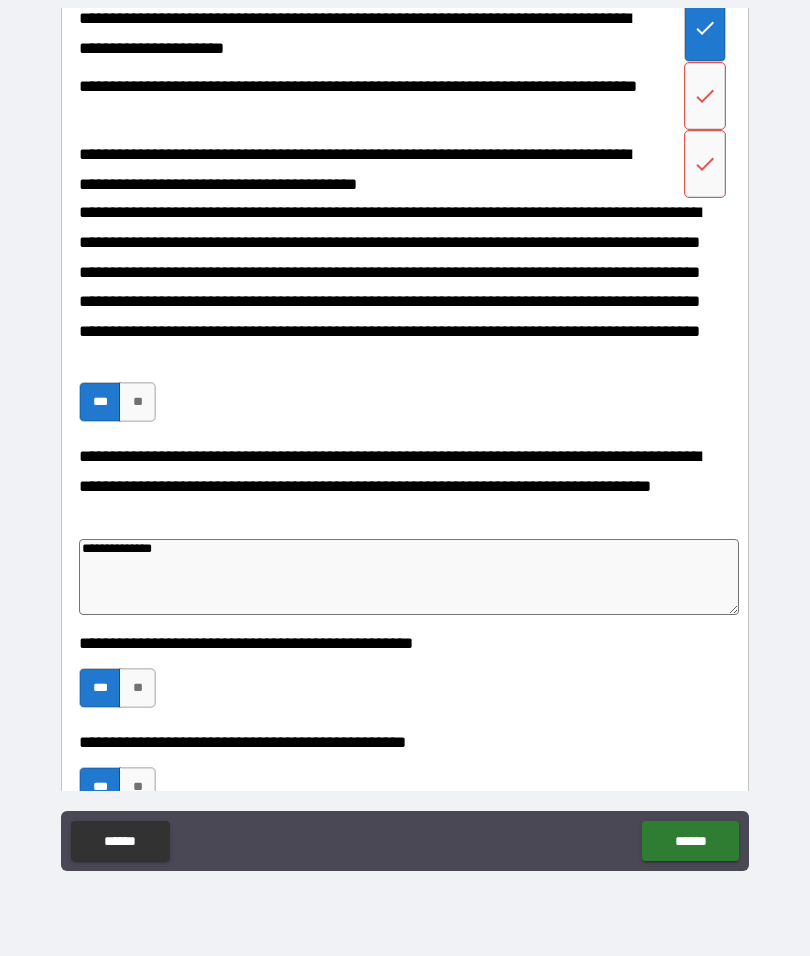 click at bounding box center (705, 96) 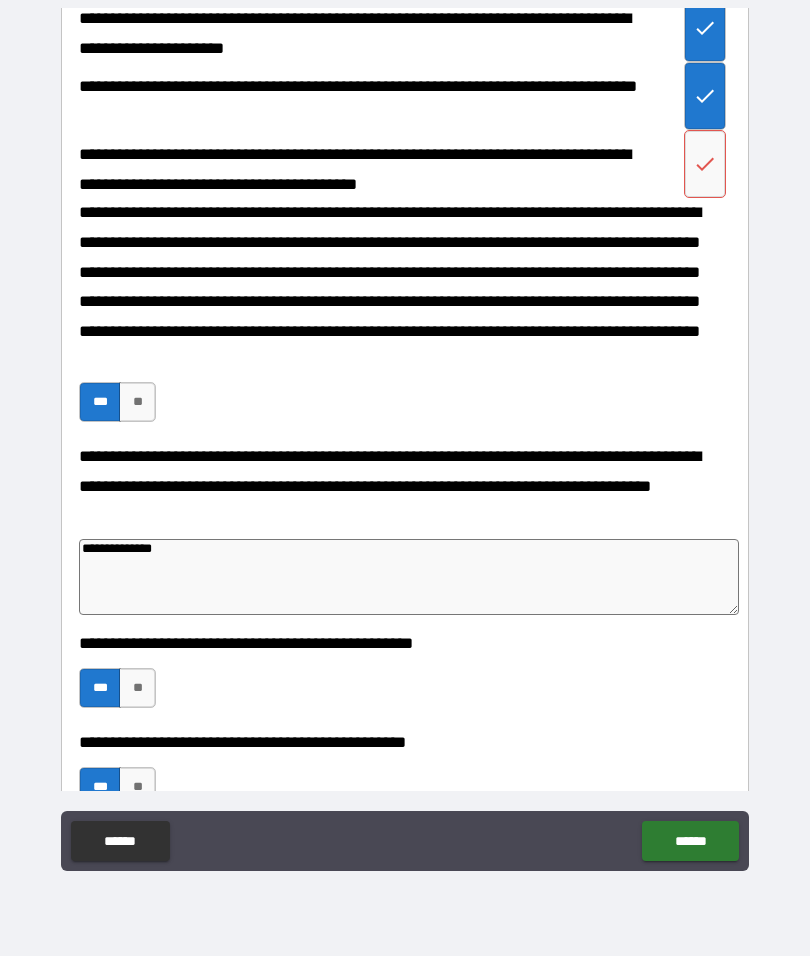 click 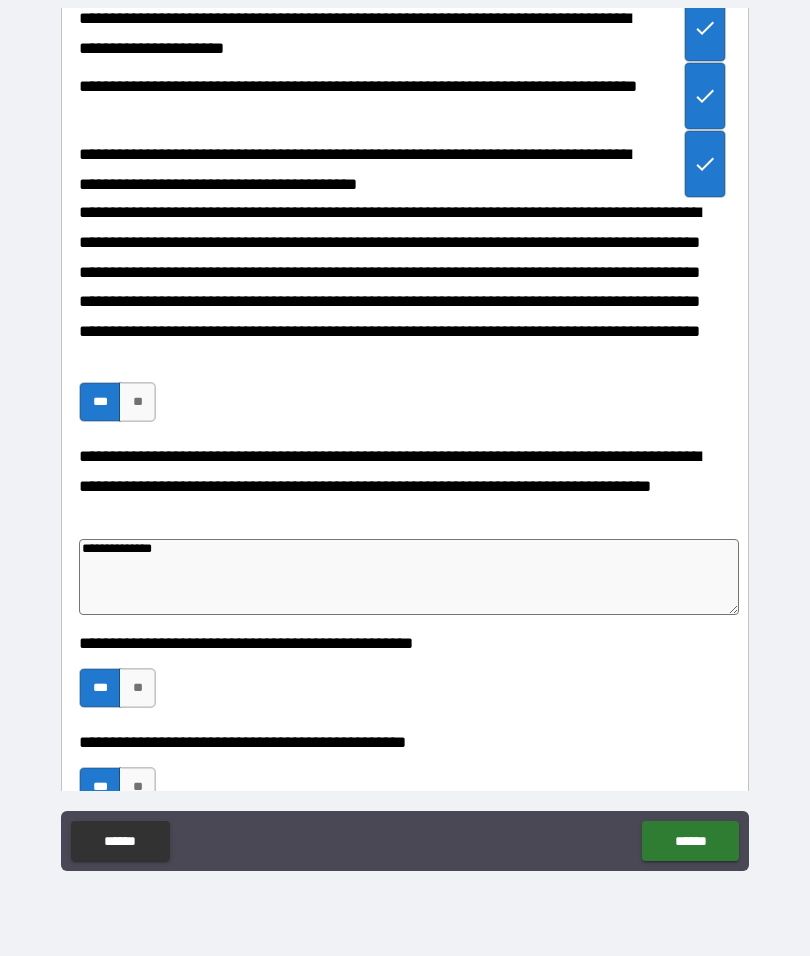type on "*" 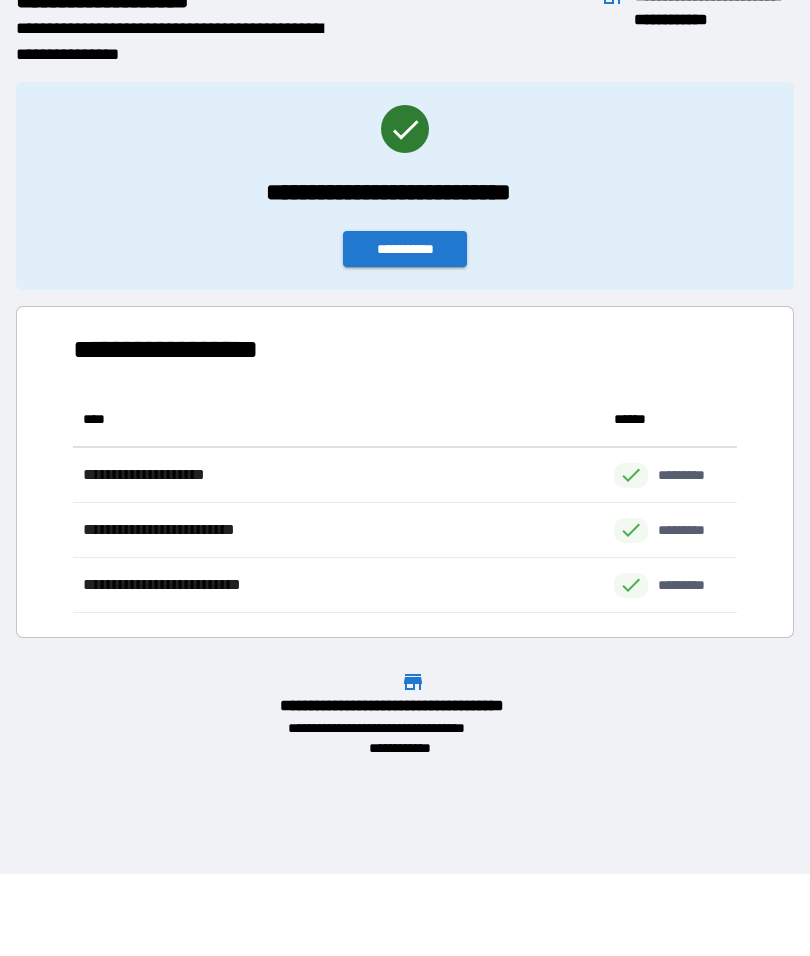 scroll, scrollTop: 221, scrollLeft: 664, axis: both 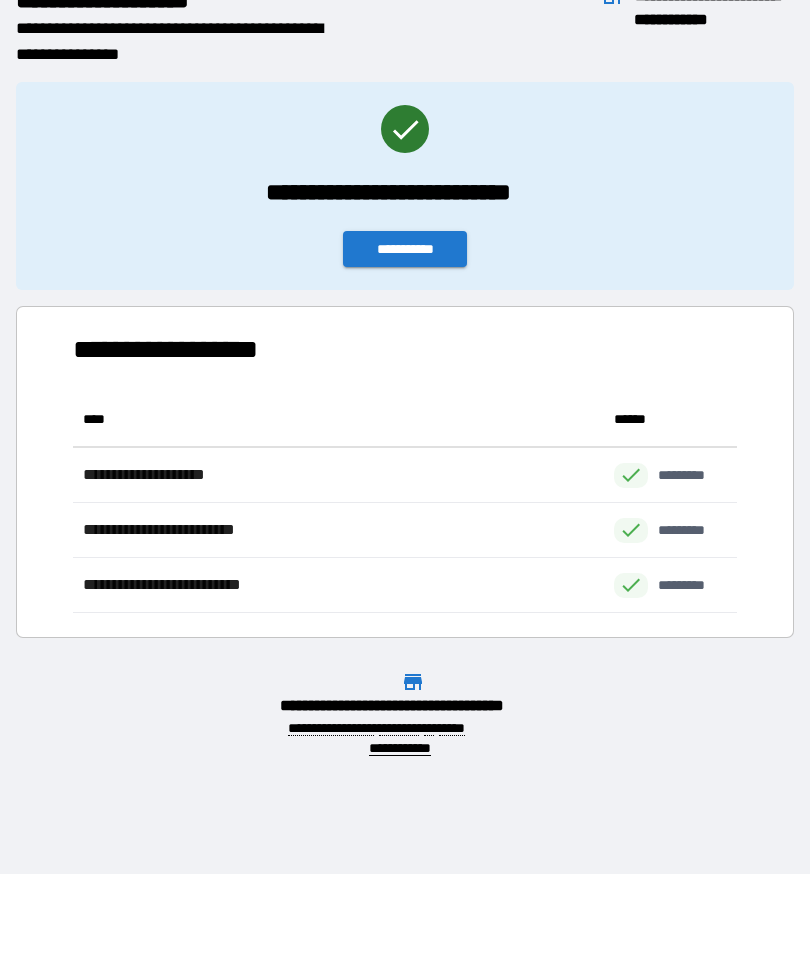click on "**********" at bounding box center [405, 249] 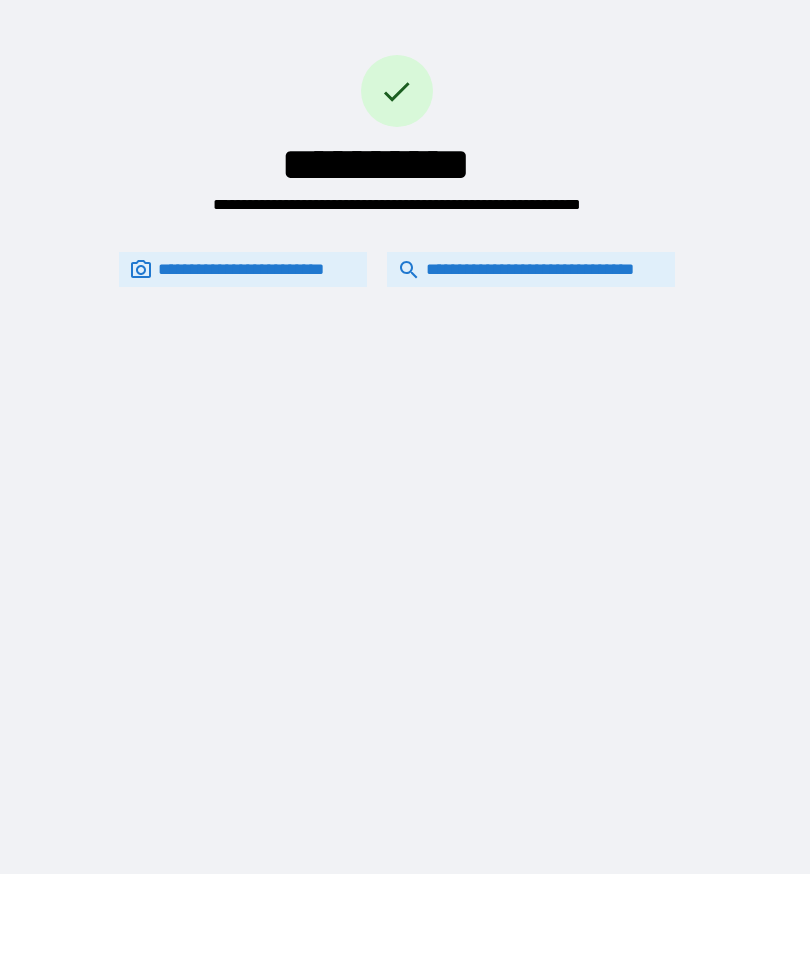 click on "**********" at bounding box center (531, 269) 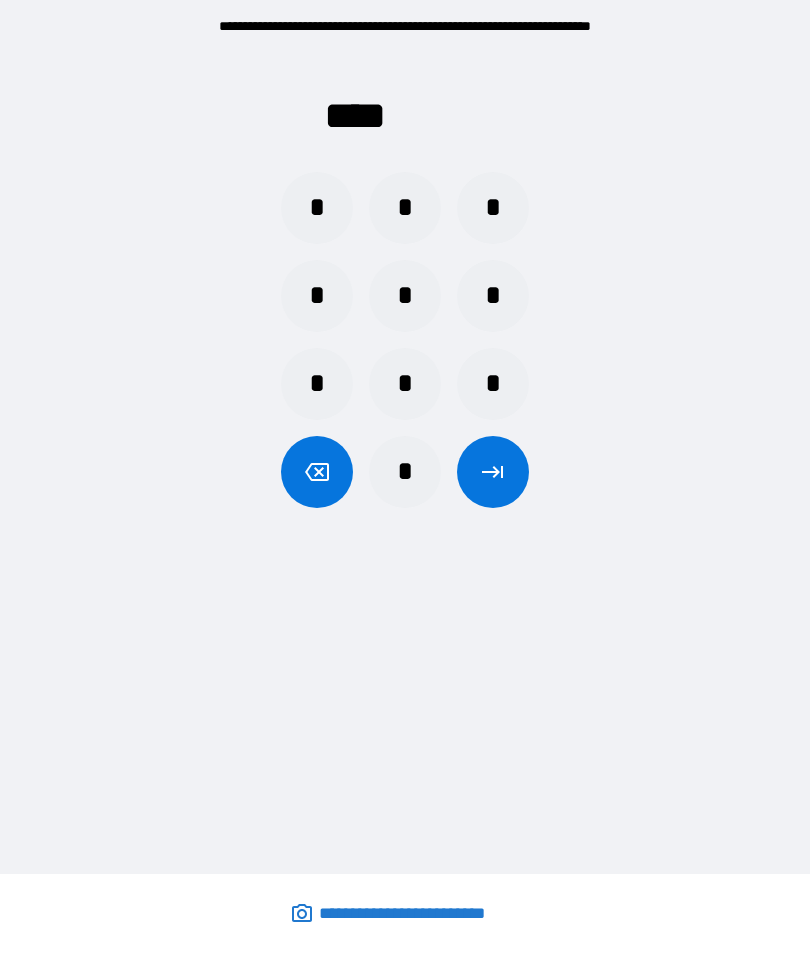 click on "*" at bounding box center [317, 208] 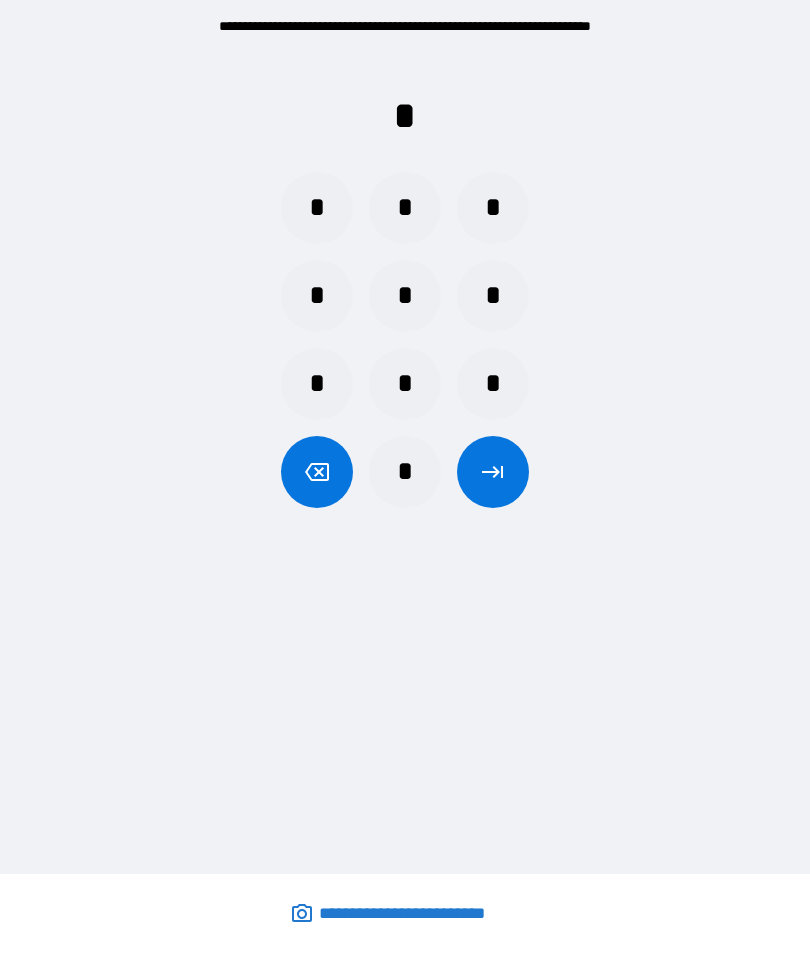 click on "*" at bounding box center (405, 208) 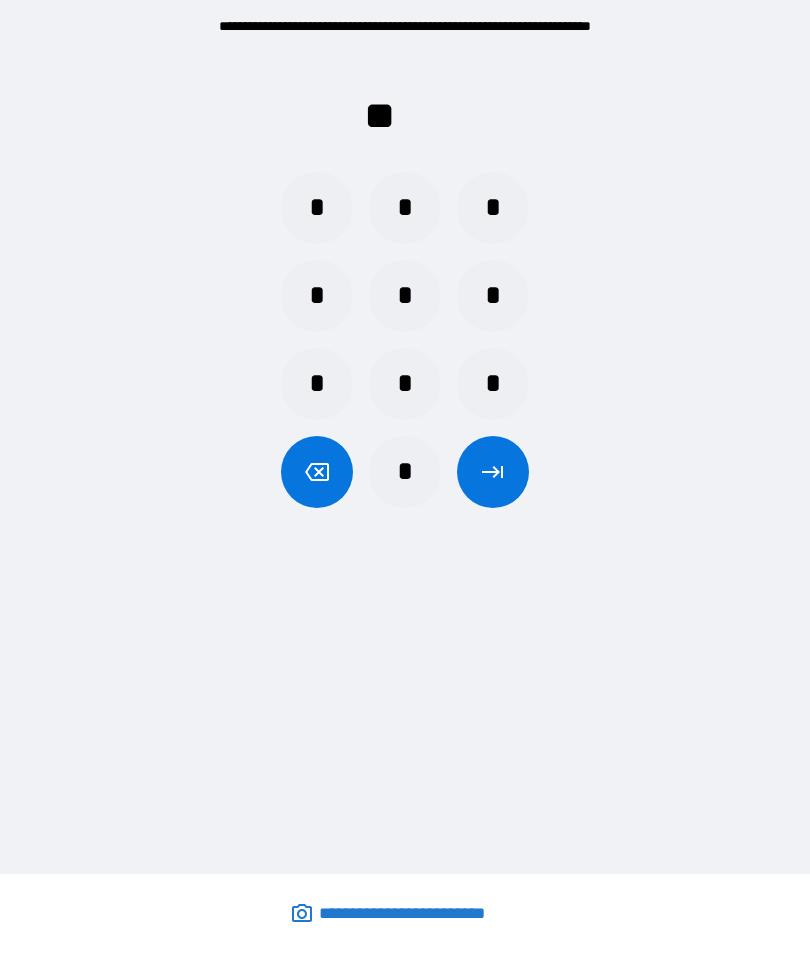 click on "*" at bounding box center (405, 472) 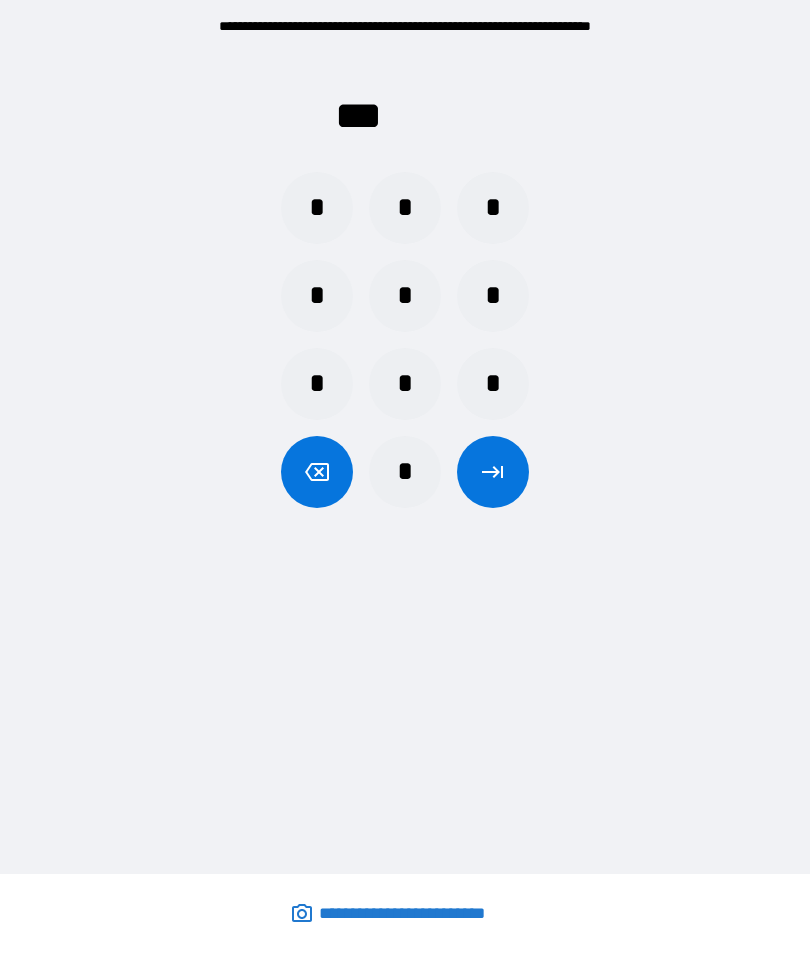 click on "*" at bounding box center [317, 208] 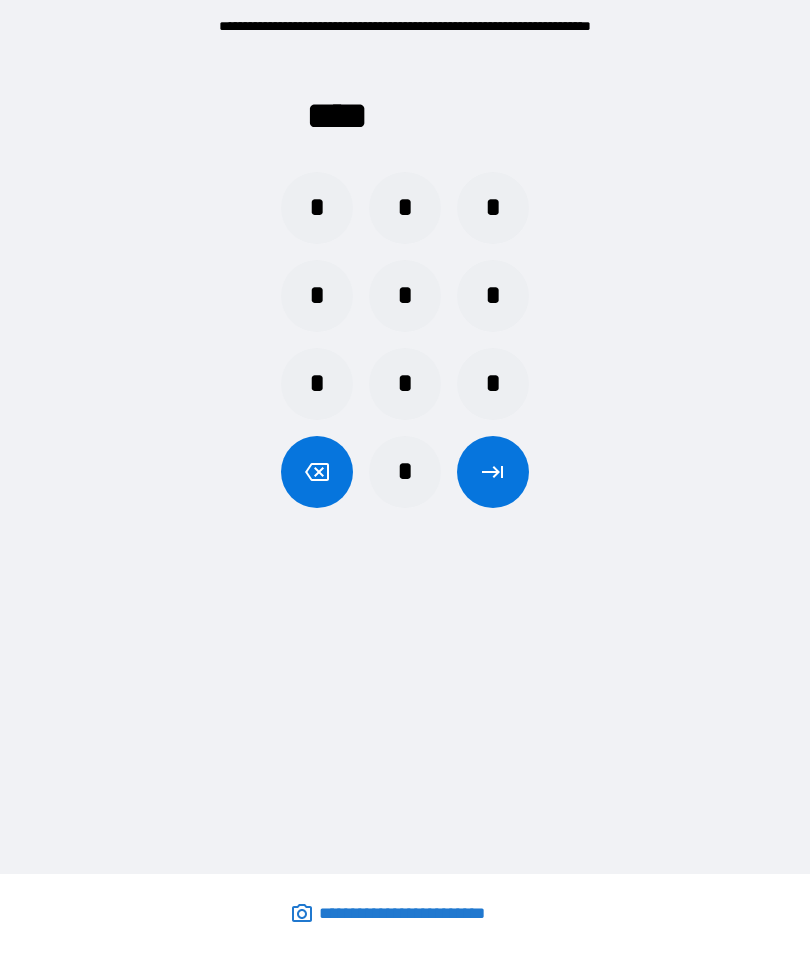 click 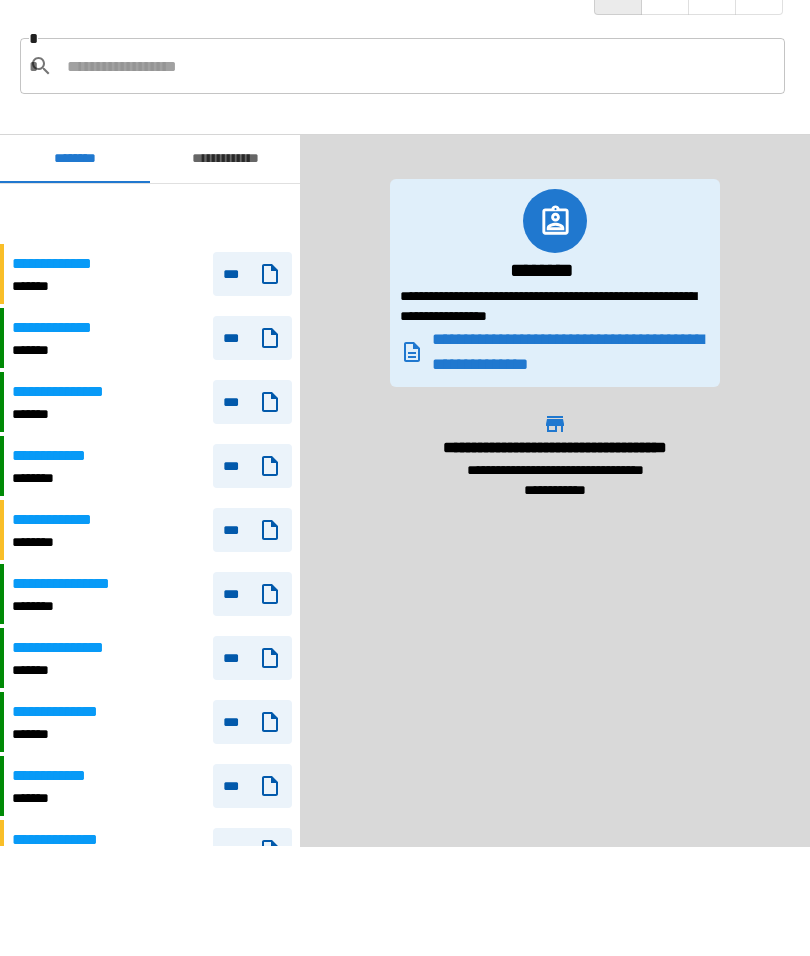 scroll, scrollTop: 80, scrollLeft: 0, axis: vertical 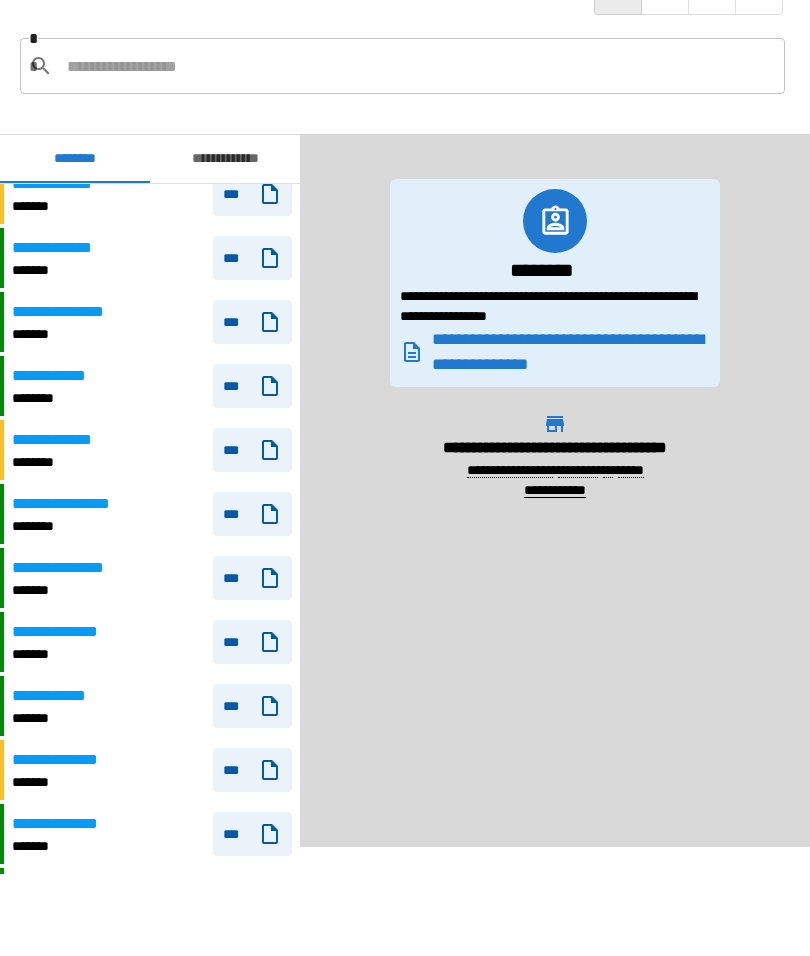 click on "********" at bounding box center (65, 398) 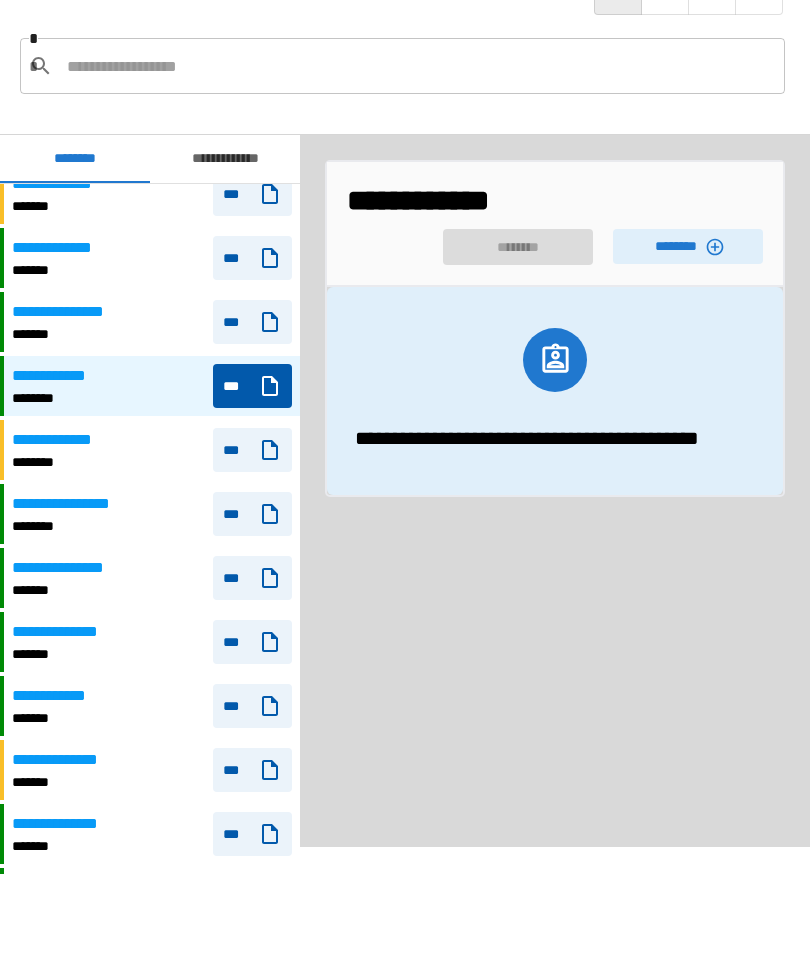 click on "********" at bounding box center (688, 246) 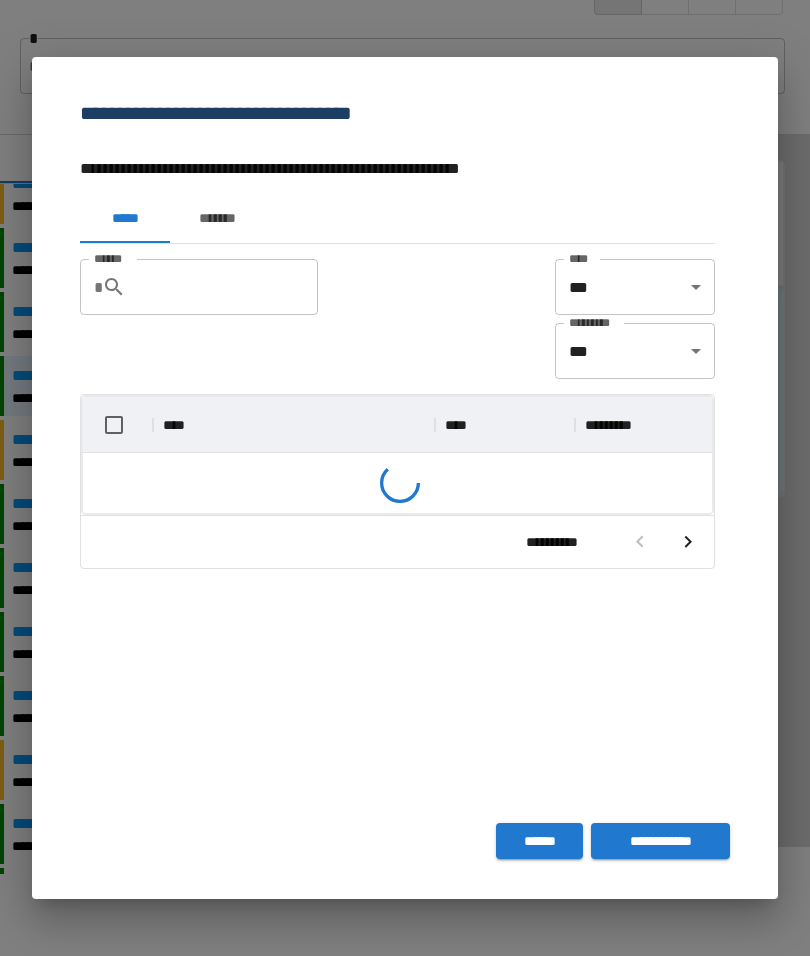 scroll, scrollTop: 356, scrollLeft: 629, axis: both 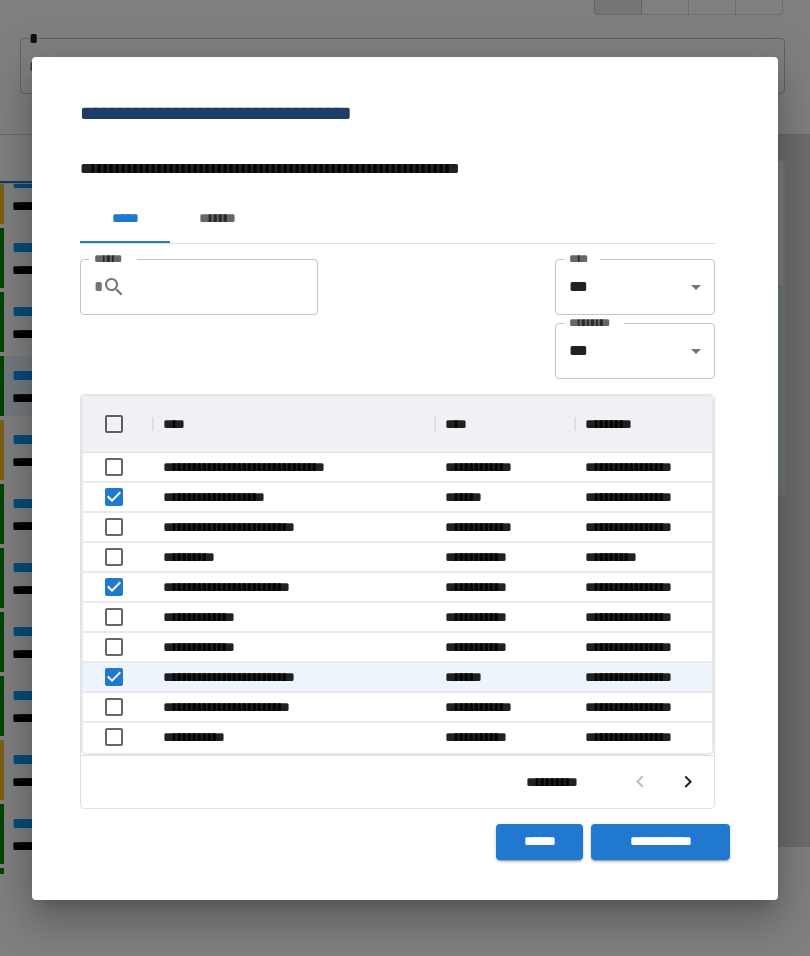 click on "**********" at bounding box center (660, 842) 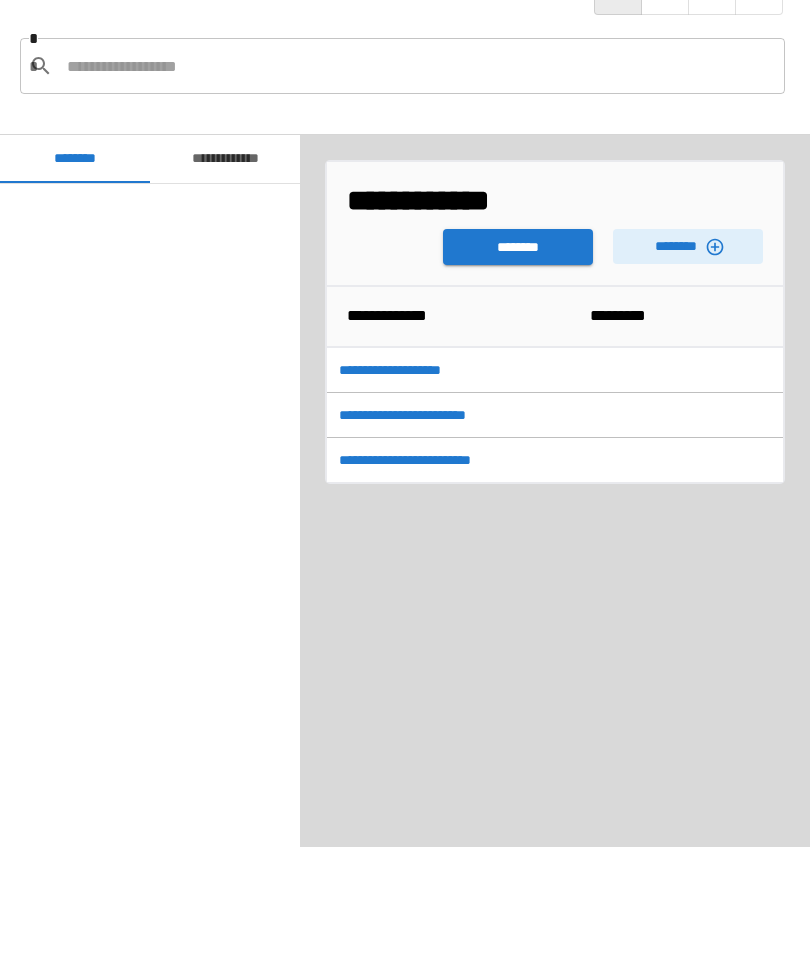 scroll, scrollTop: 80, scrollLeft: 0, axis: vertical 